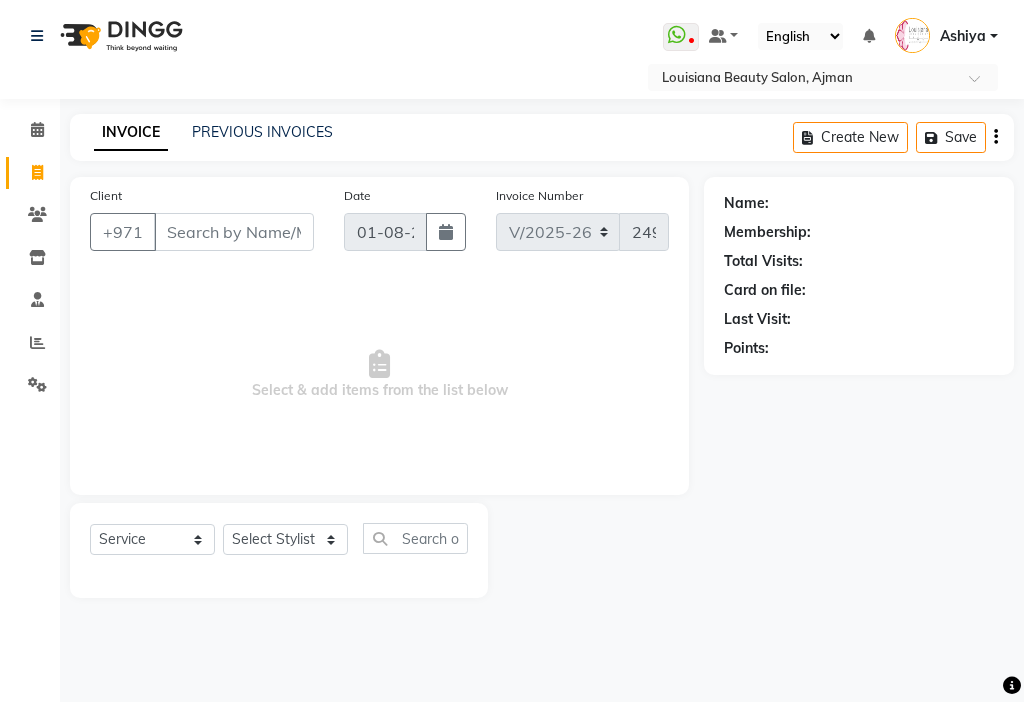 select on "637" 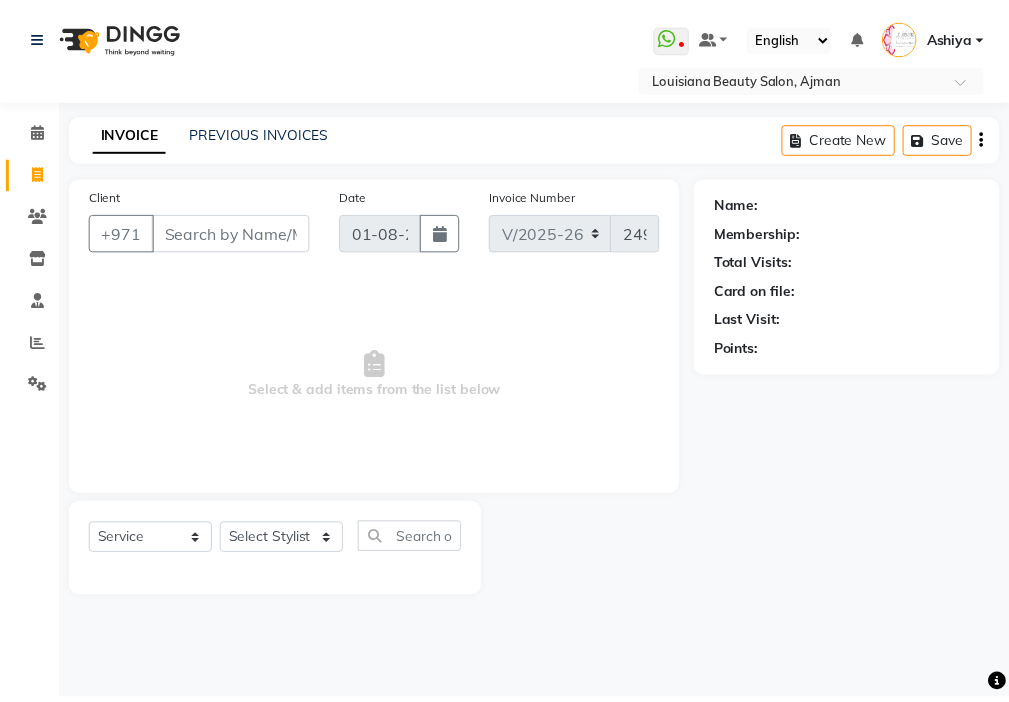 scroll, scrollTop: 0, scrollLeft: 0, axis: both 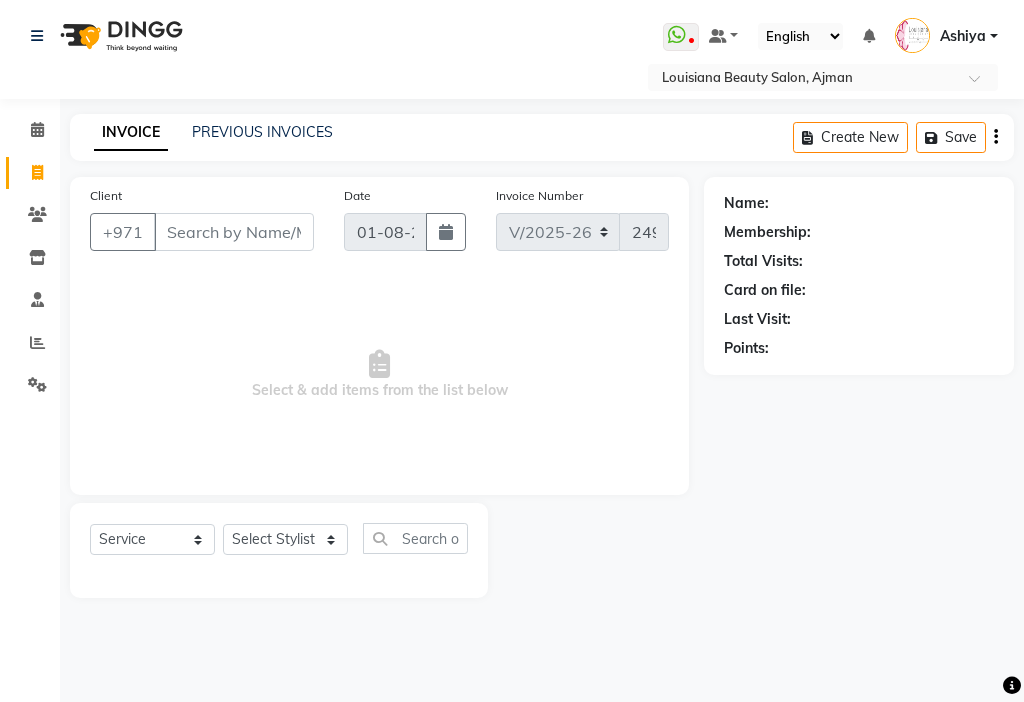 select on "33876" 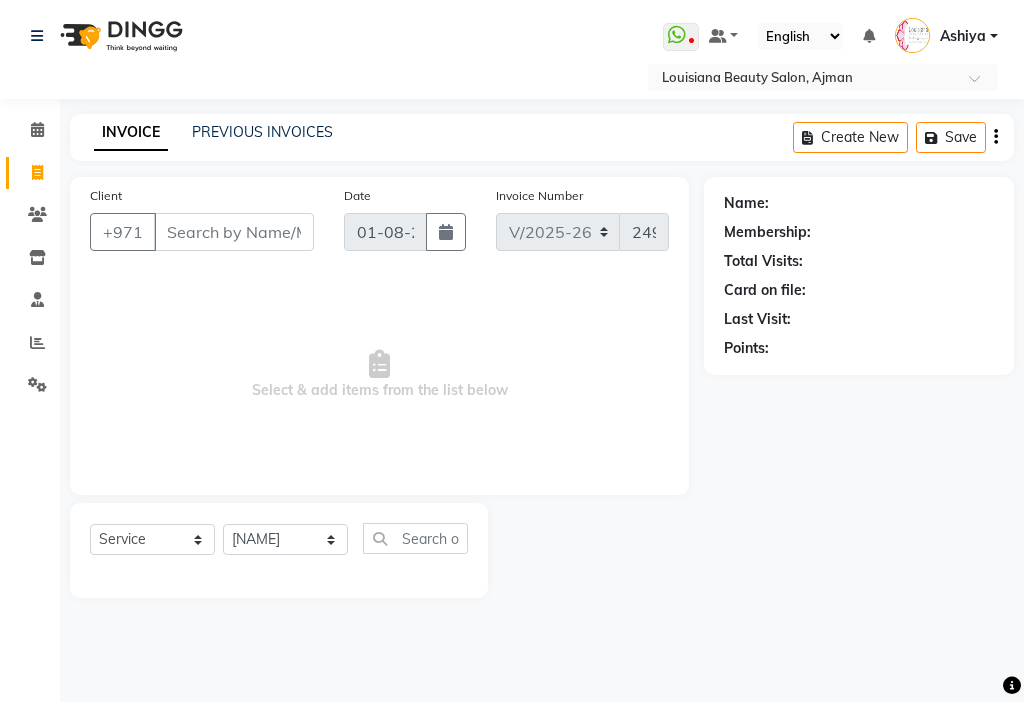 click on "Select Stylist [NAME] [NAME] [NAME] [NAME] [NAME] [NAME] [NAME] [NAME] [NAME] [NAME] [NAME] [NAME] [NAME] [NAME] [NAME] [NAME] [NAME] [NAME] [NAME] [NAME]" 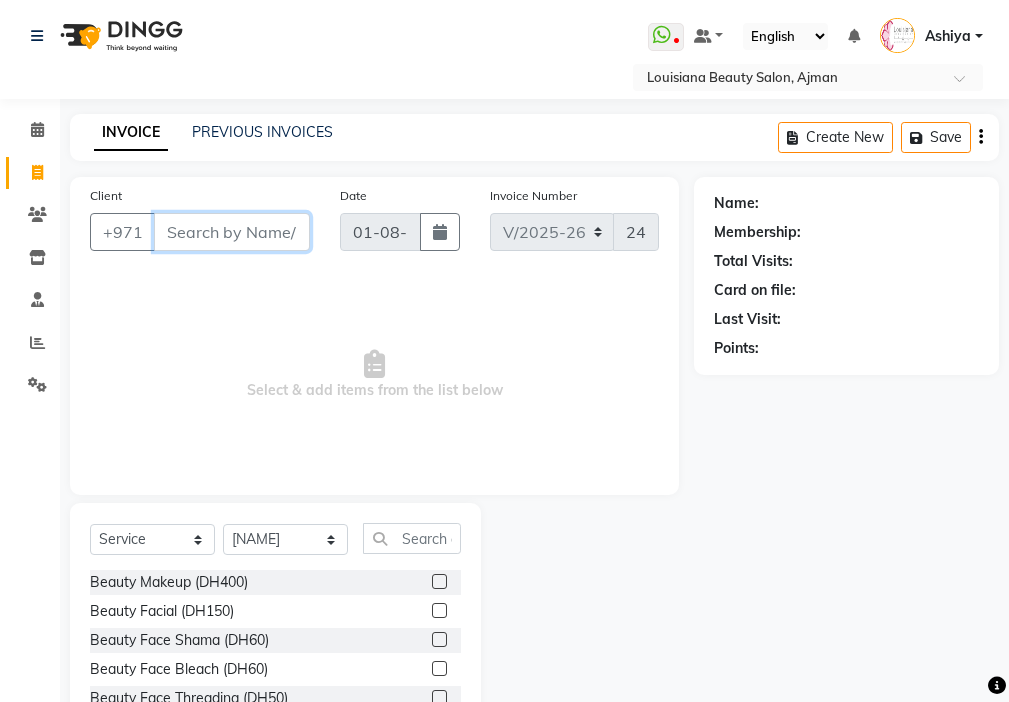 click on "Client" at bounding box center (232, 232) 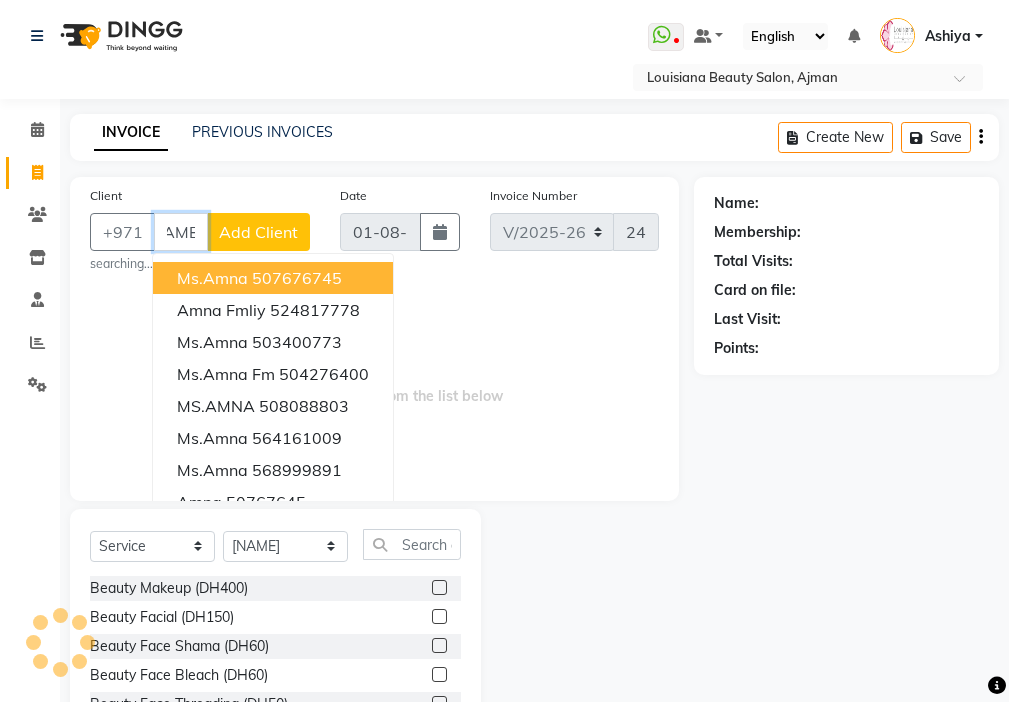 scroll, scrollTop: 0, scrollLeft: 35, axis: horizontal 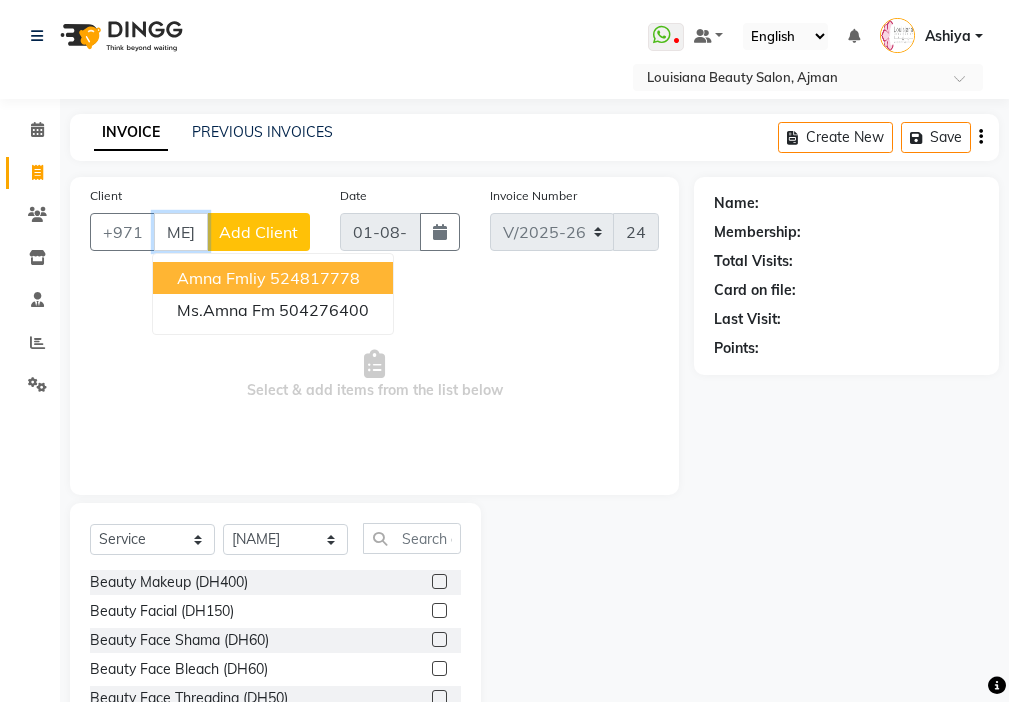 click on "524817778" at bounding box center [315, 278] 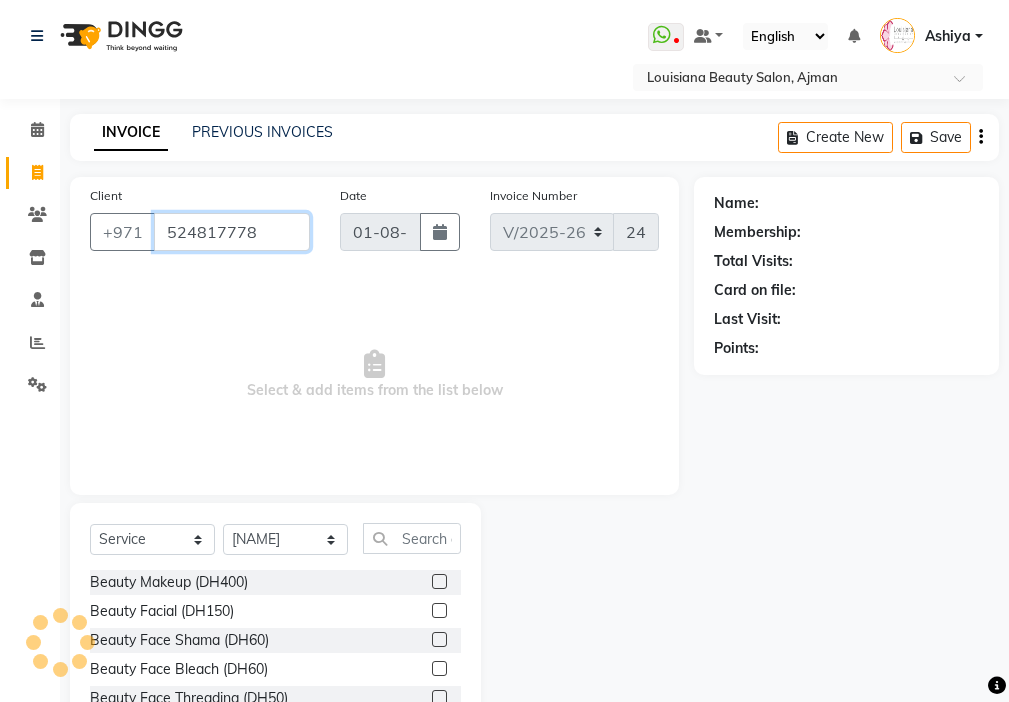 scroll, scrollTop: 0, scrollLeft: 0, axis: both 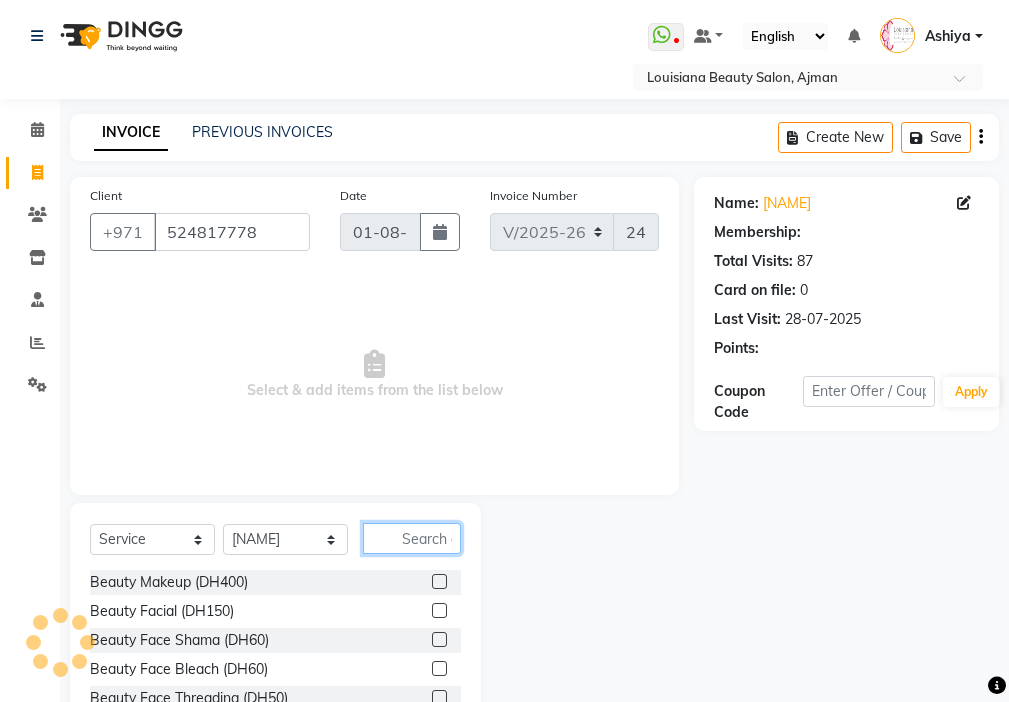 click 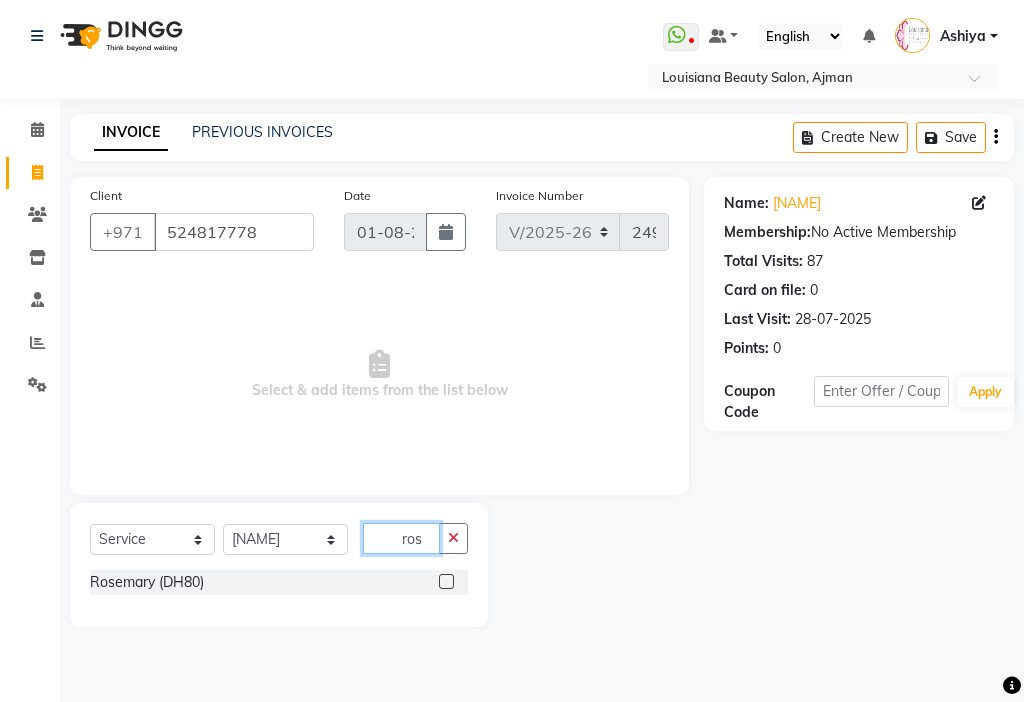 type on "ros" 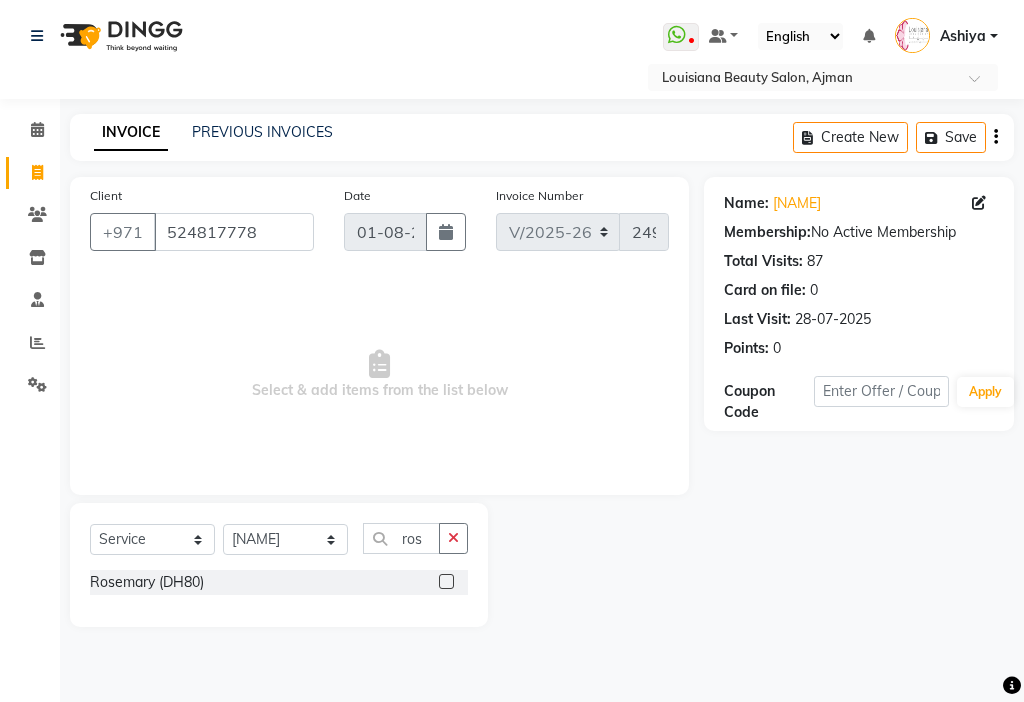 click 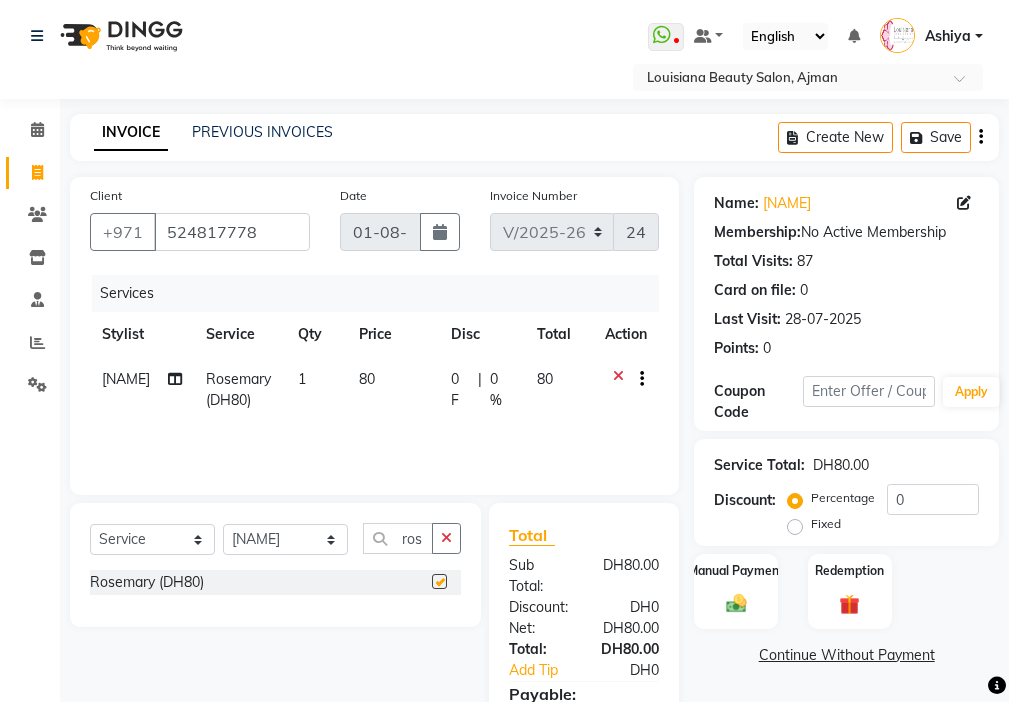 checkbox on "false" 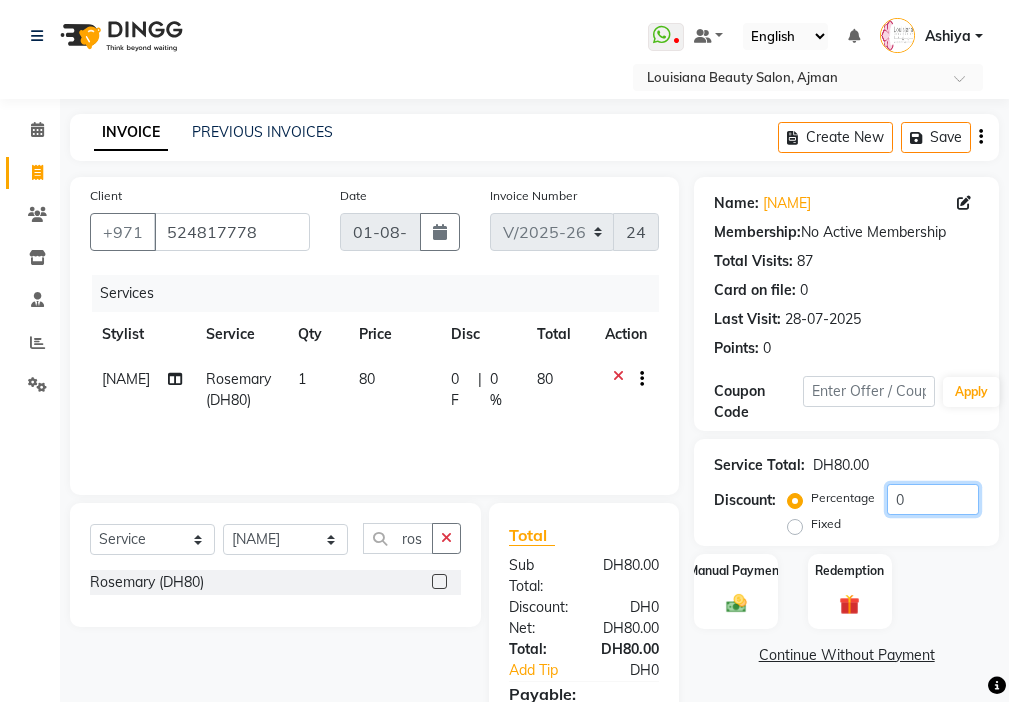 click on "0" 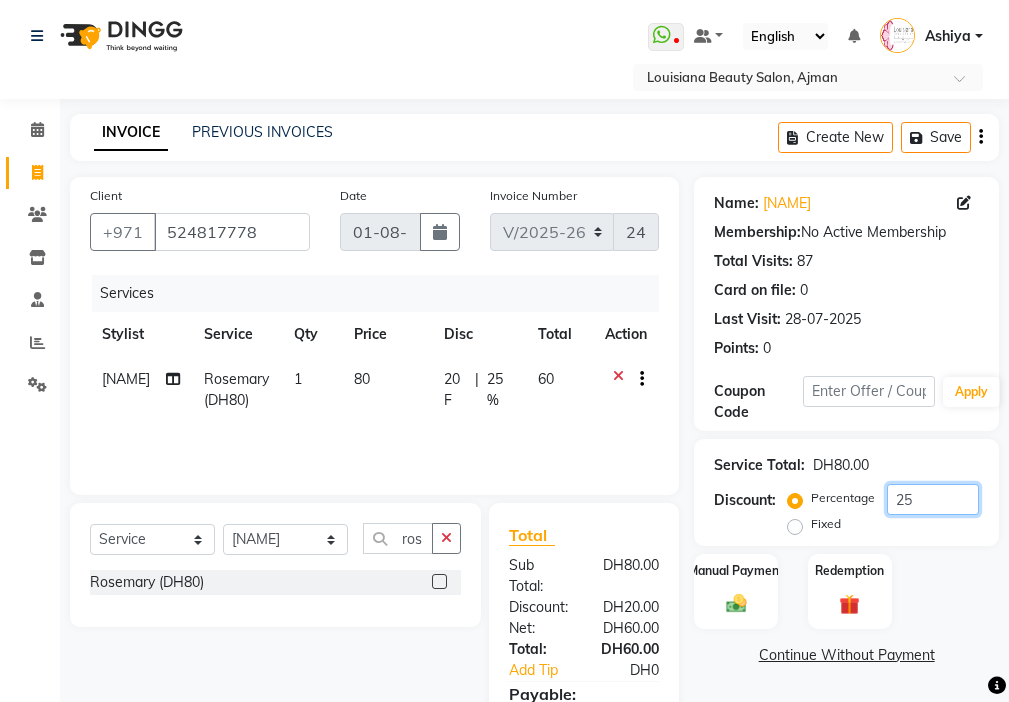 type on "25" 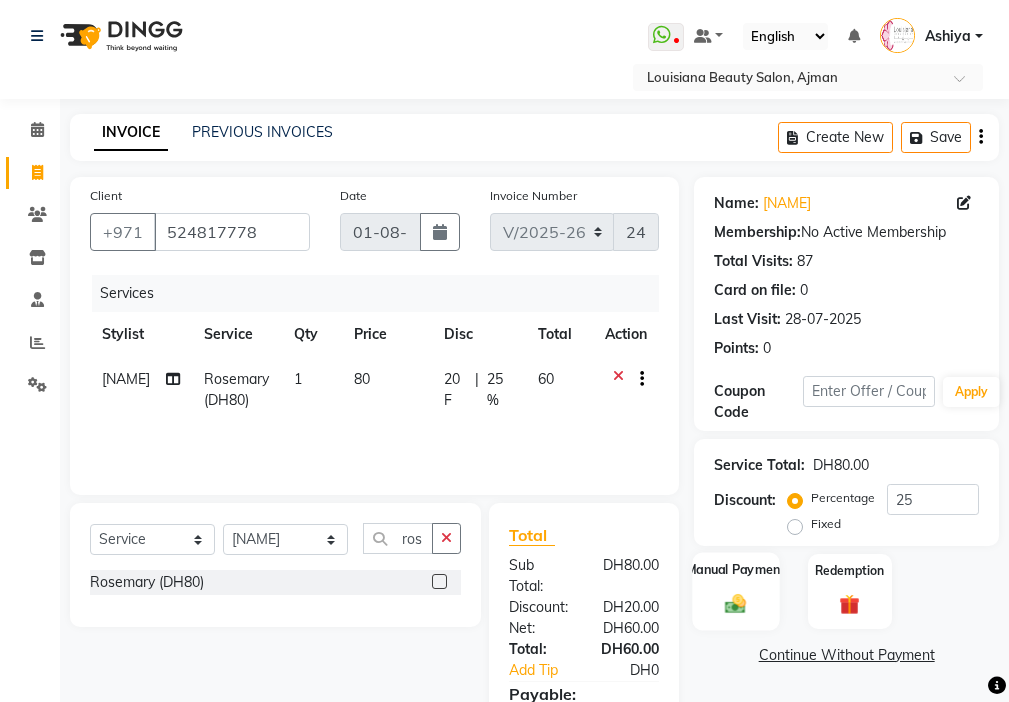 click 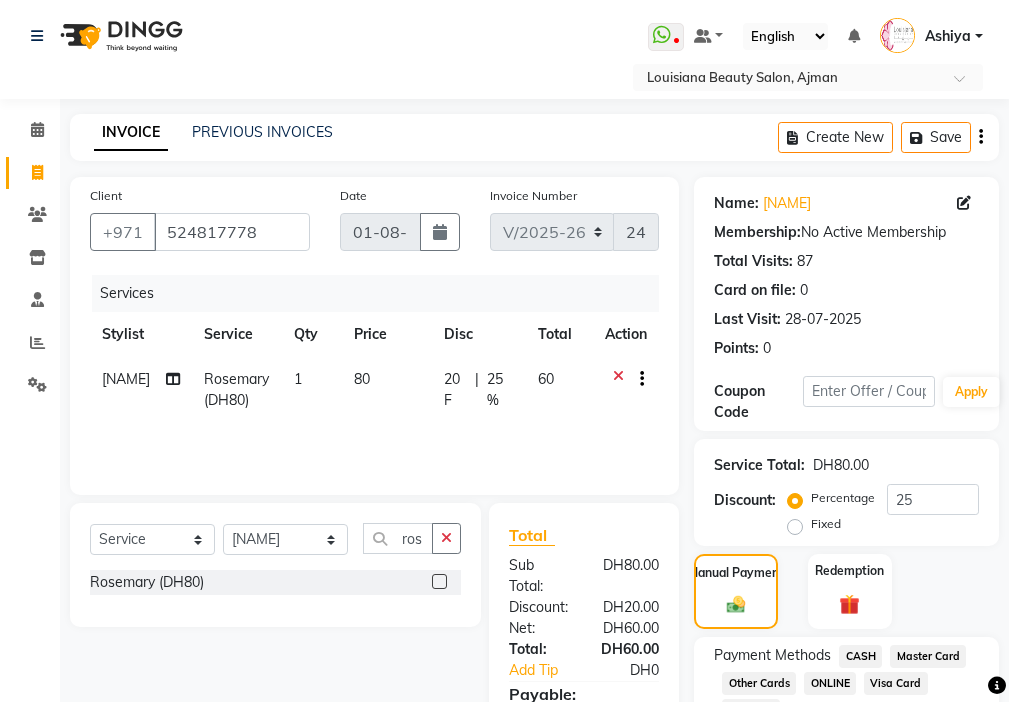click on "Visa Card" 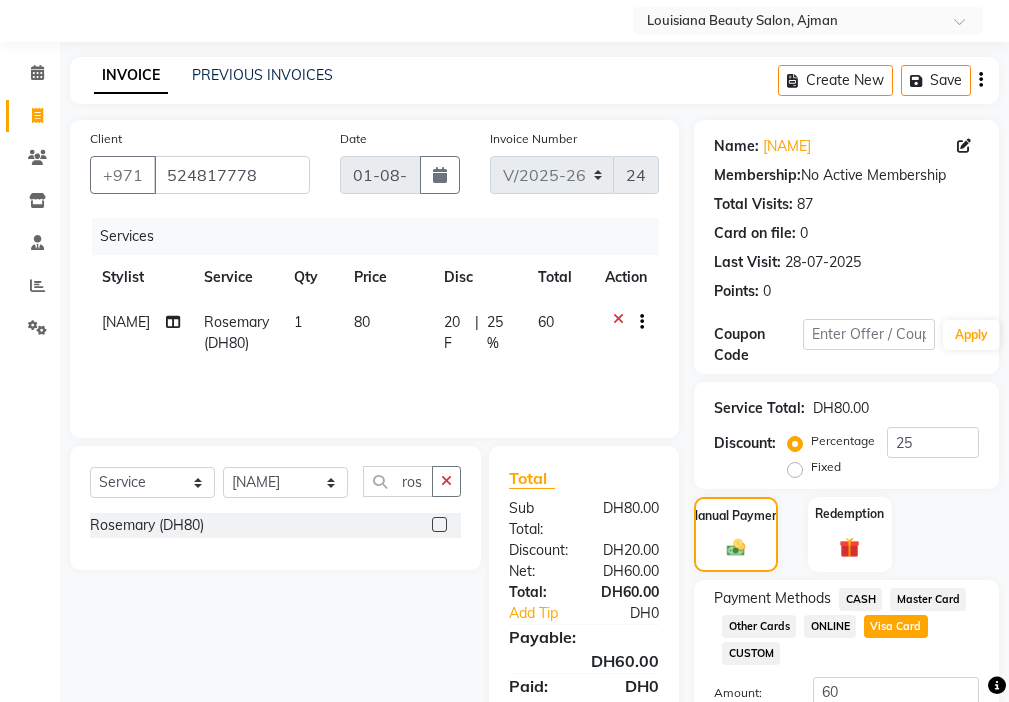 scroll, scrollTop: 209, scrollLeft: 0, axis: vertical 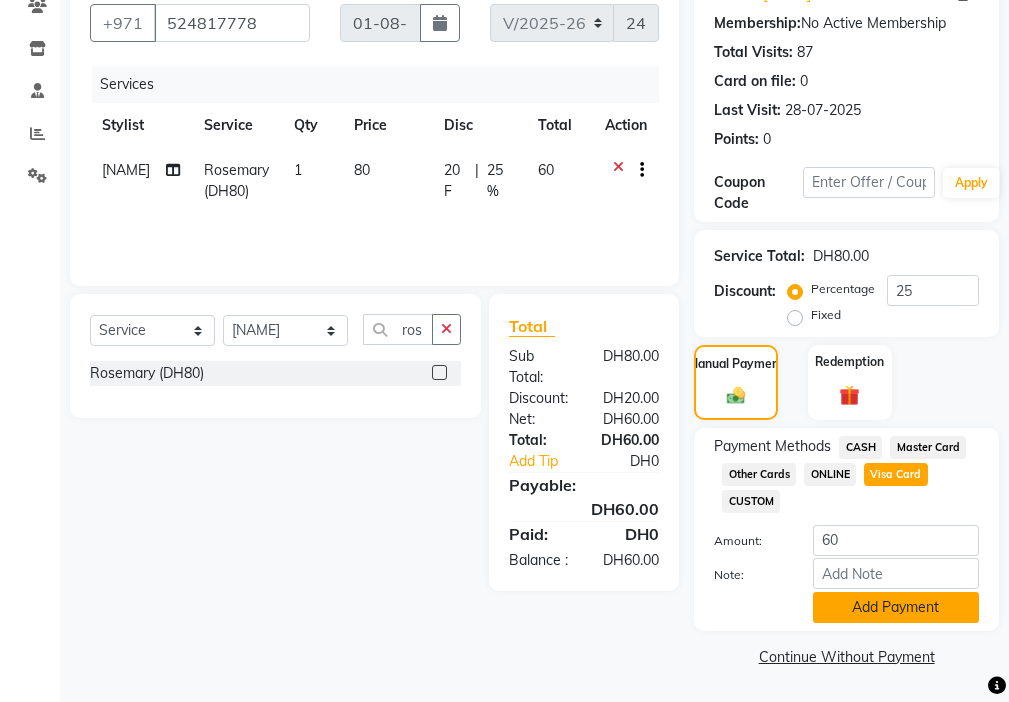 click on "Add Payment" 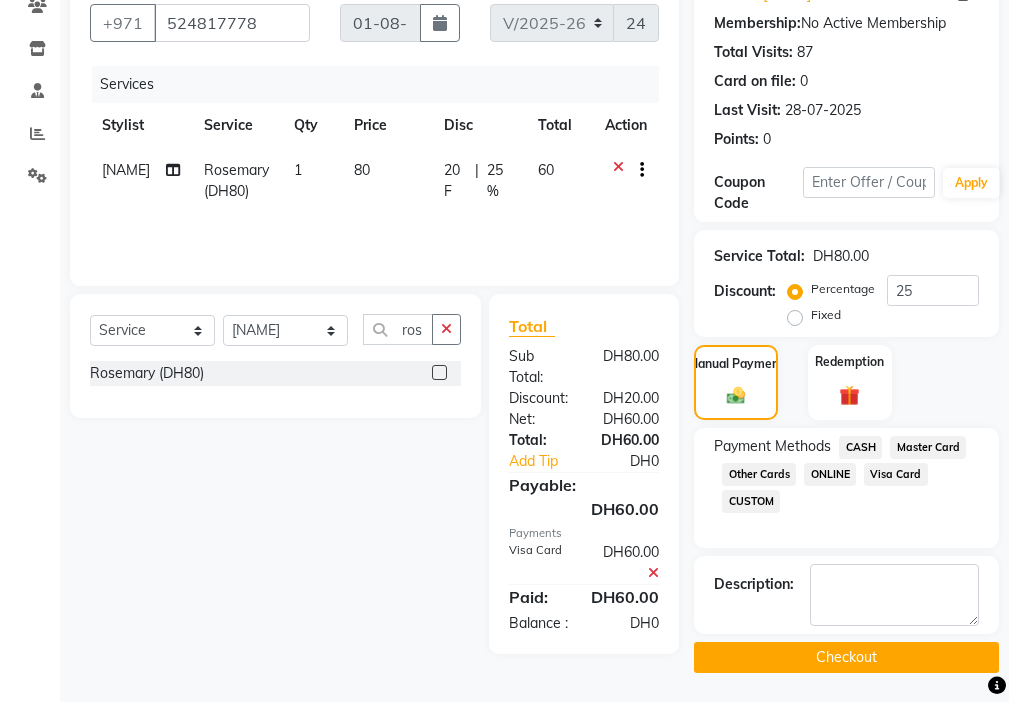 click on "Checkout" 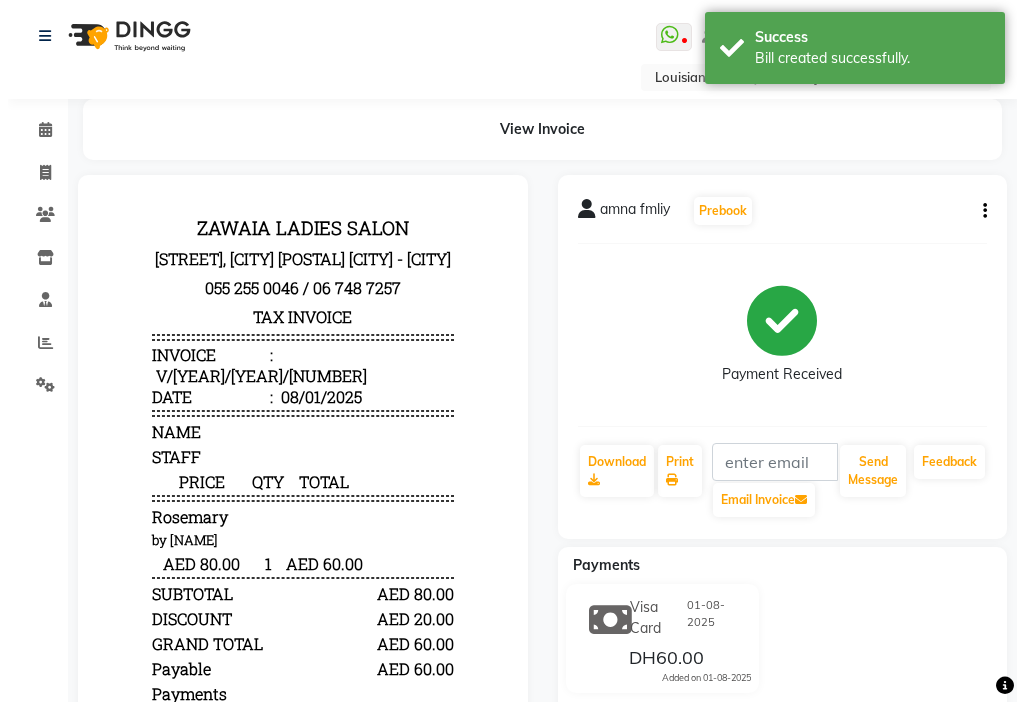 scroll, scrollTop: 0, scrollLeft: 0, axis: both 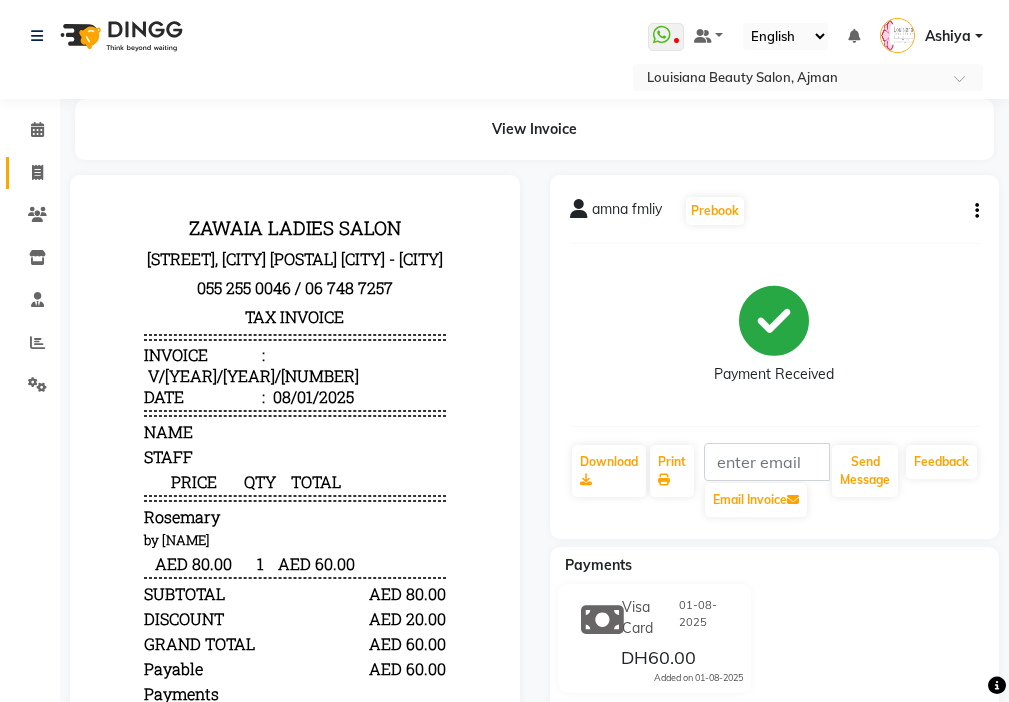 click 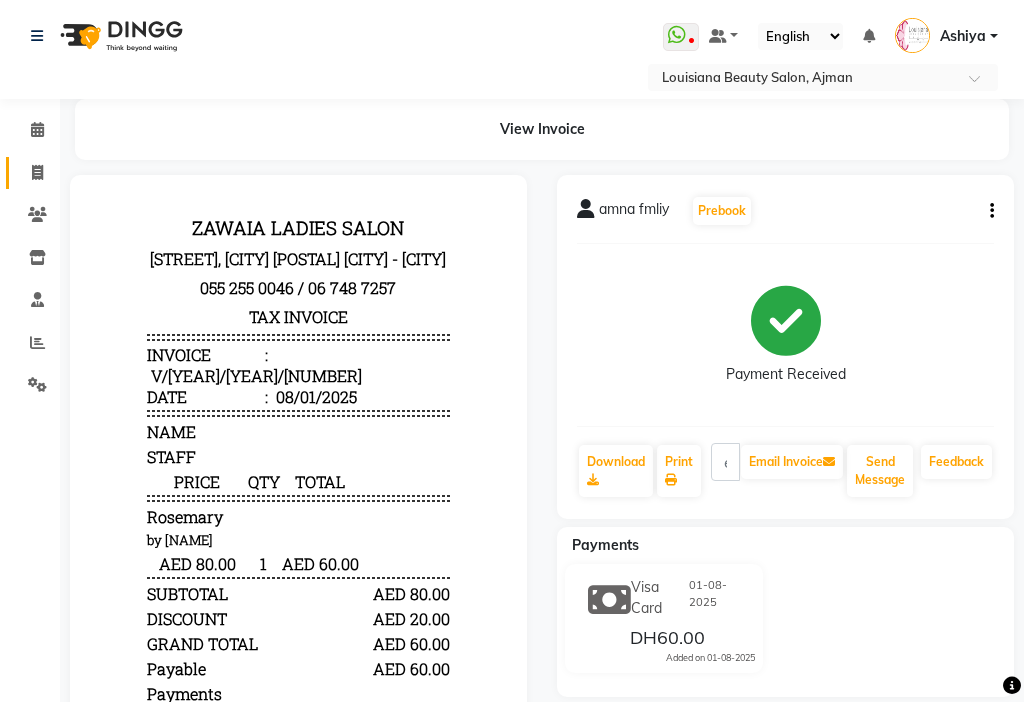 select on "service" 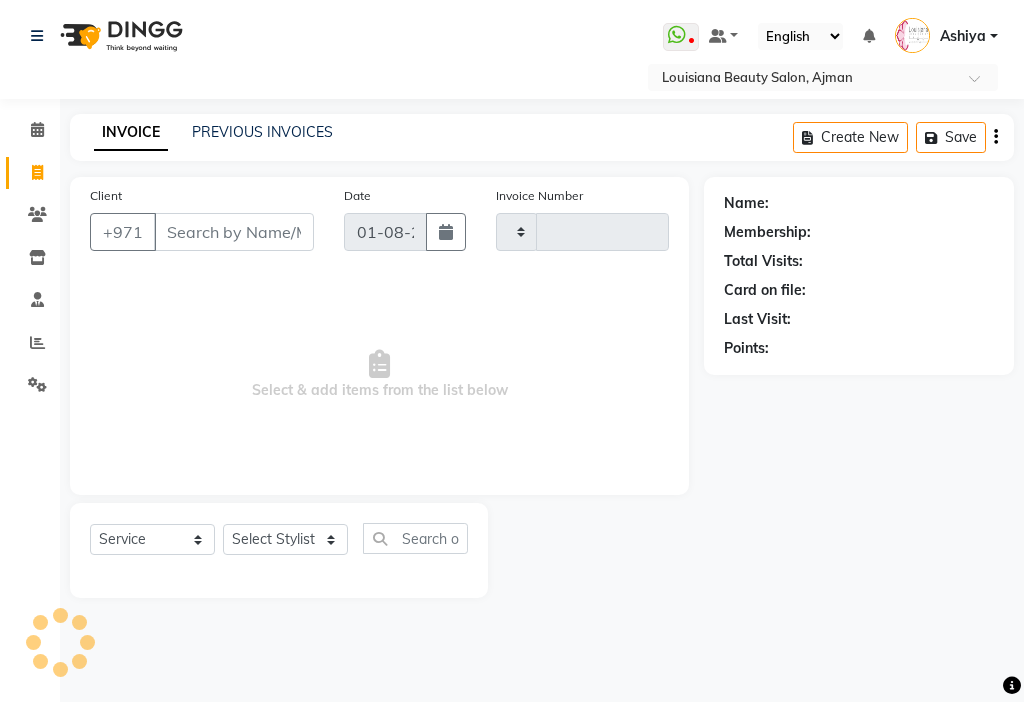 type on "2497" 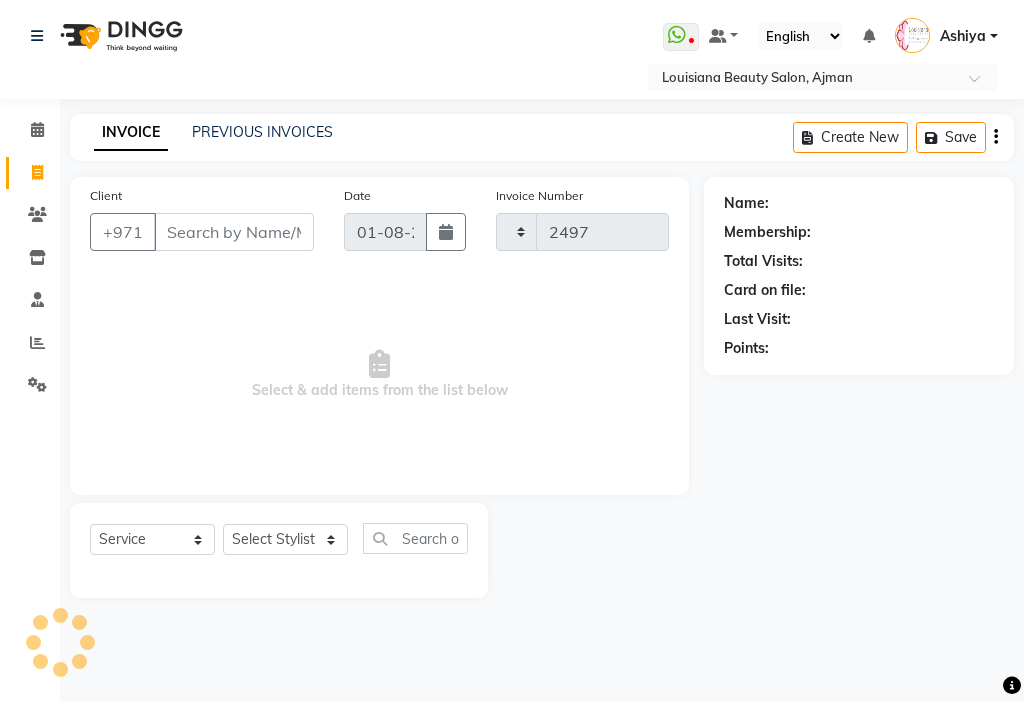 select on "637" 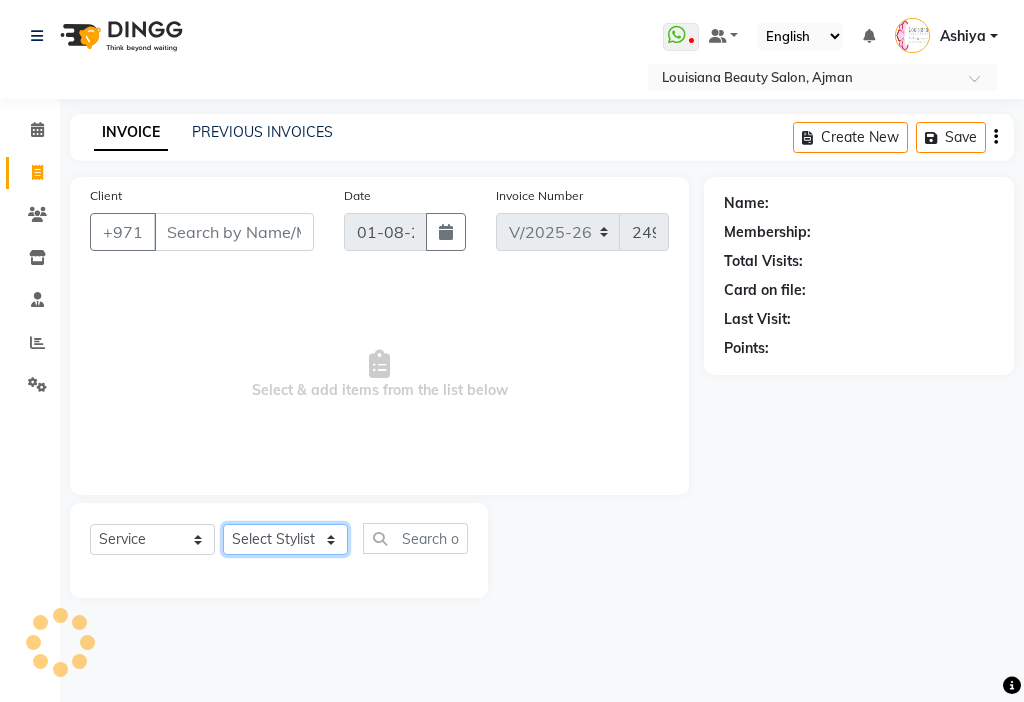 click on "Select Stylist" 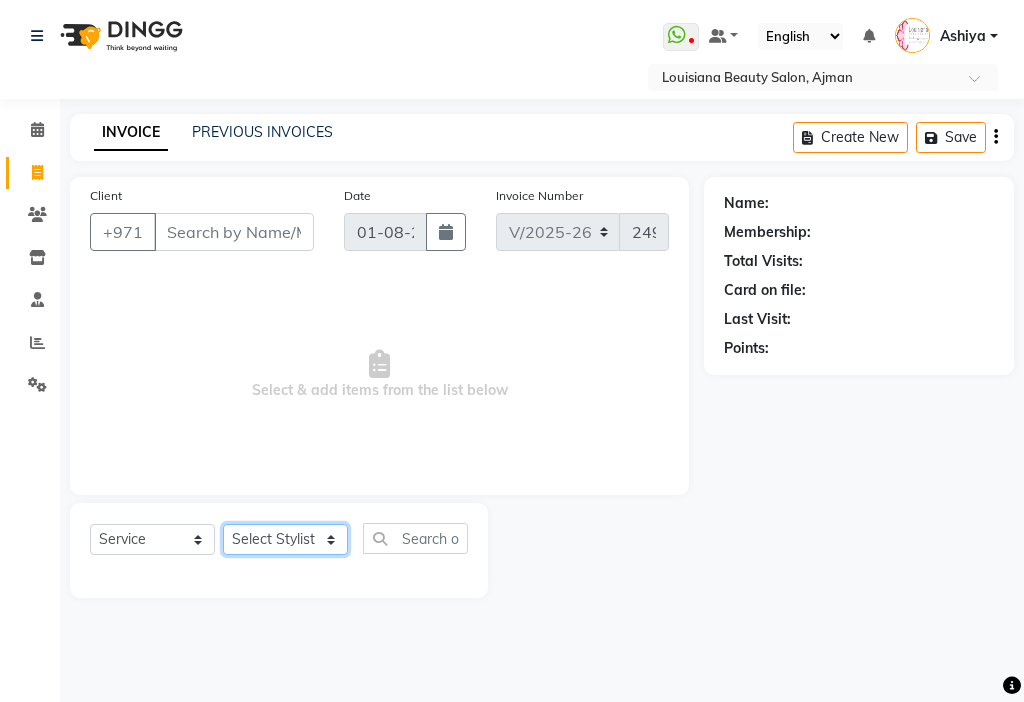 click on "Select Stylist" 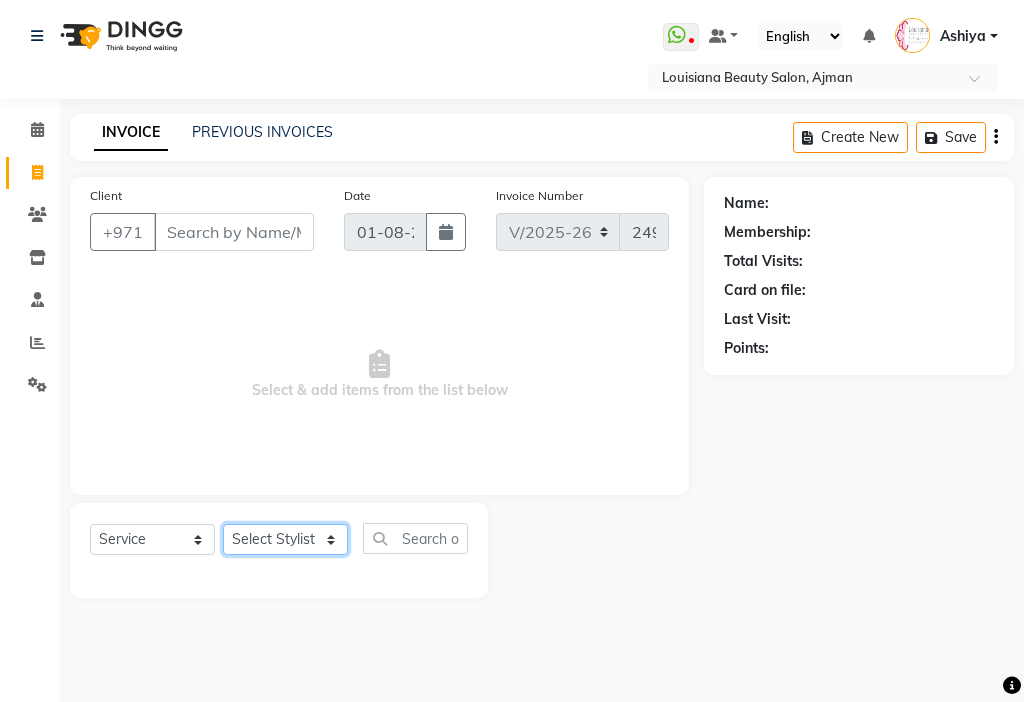 click on "Select Stylist" 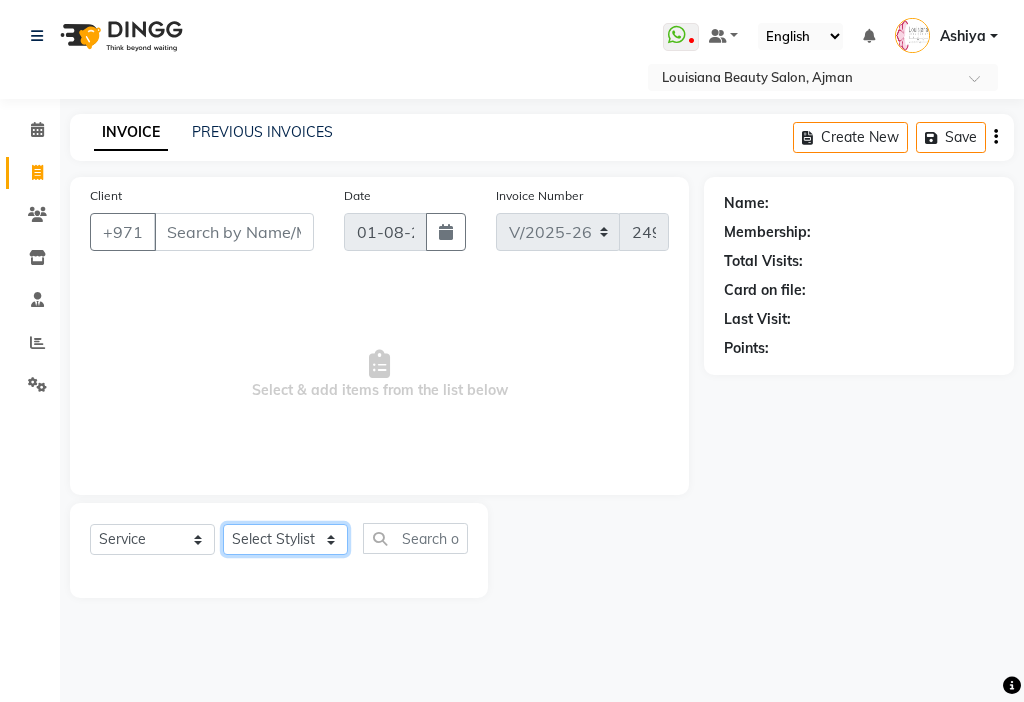 click on "Select Stylist" 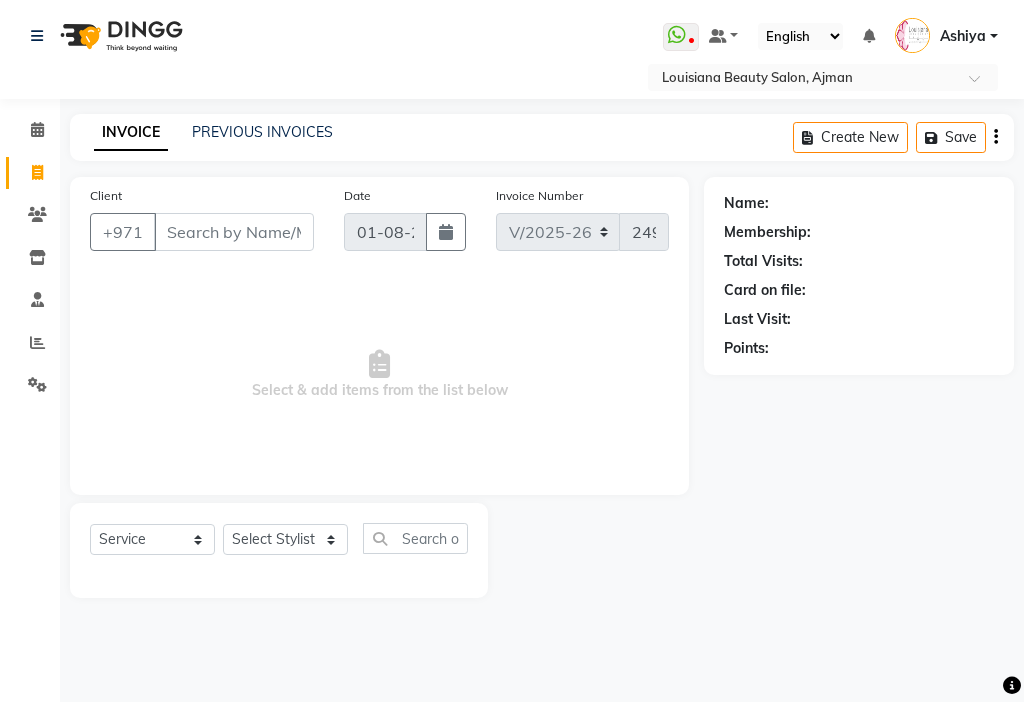 click on "Name: Membership: Total Visits: Card on file: Last Visit:  Points:" 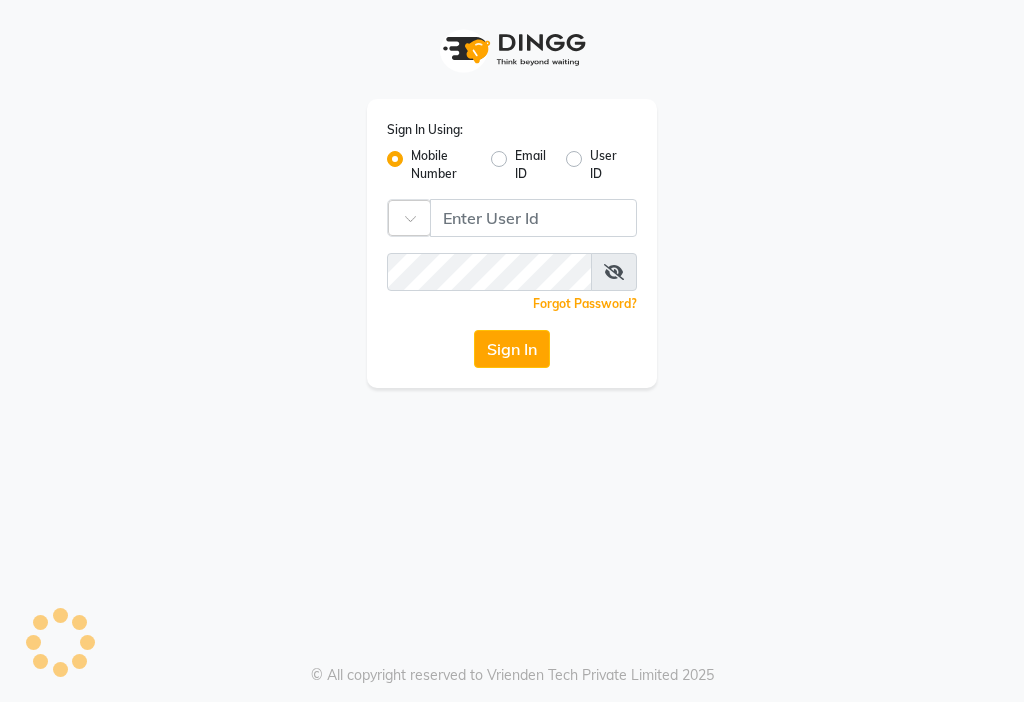 scroll, scrollTop: 0, scrollLeft: 0, axis: both 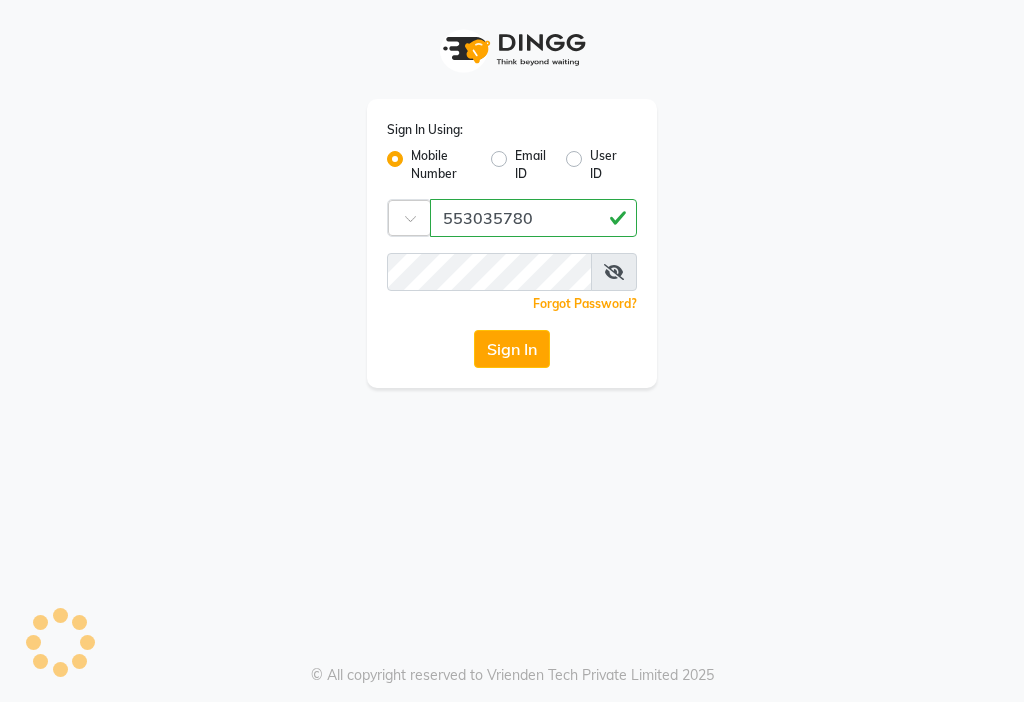 type on "553035780" 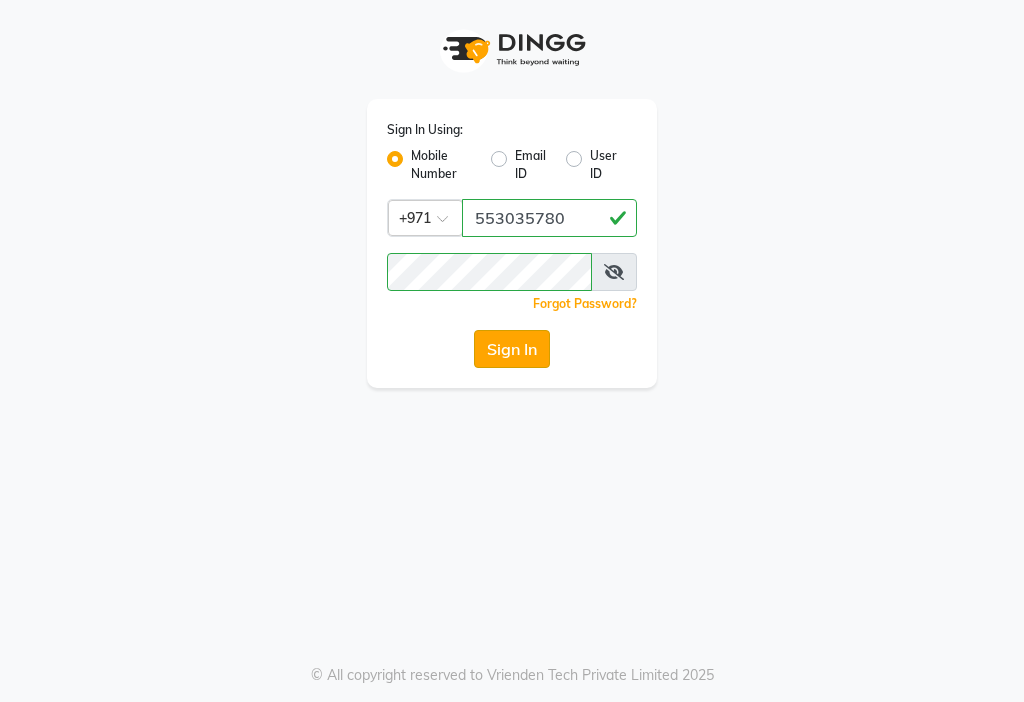 click on "Sign In" 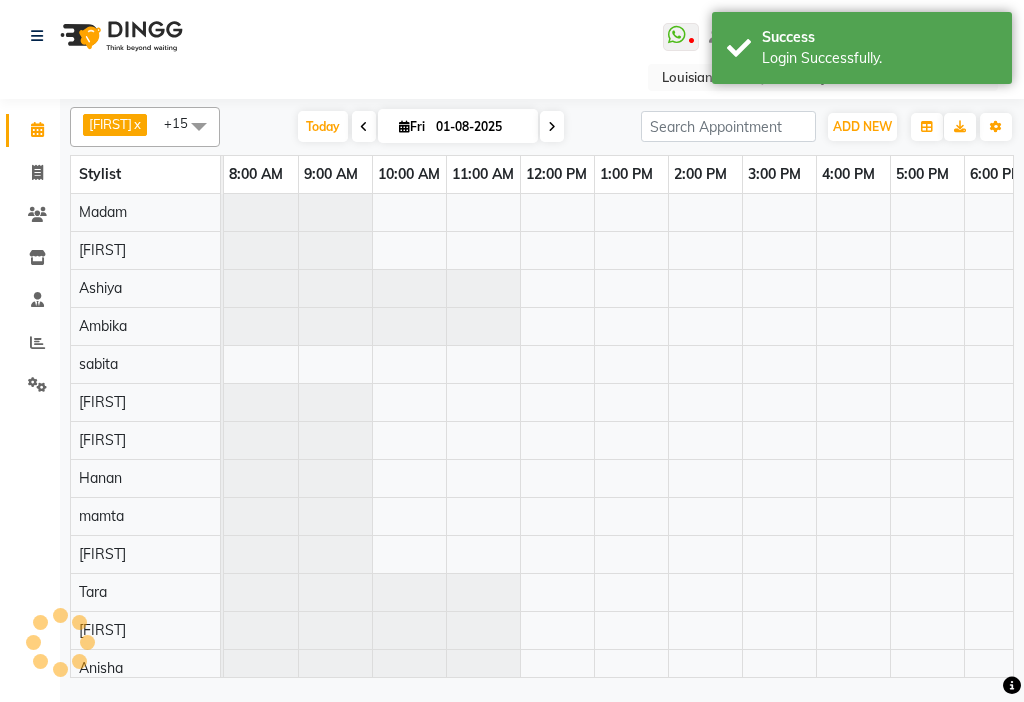 scroll, scrollTop: 0, scrollLeft: 0, axis: both 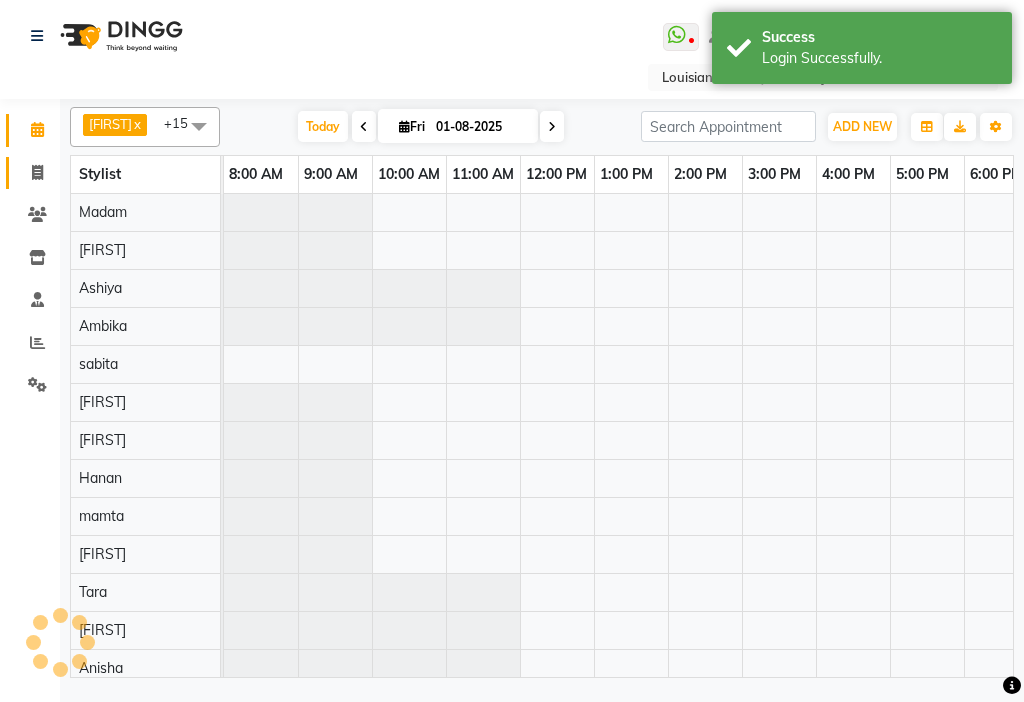 click 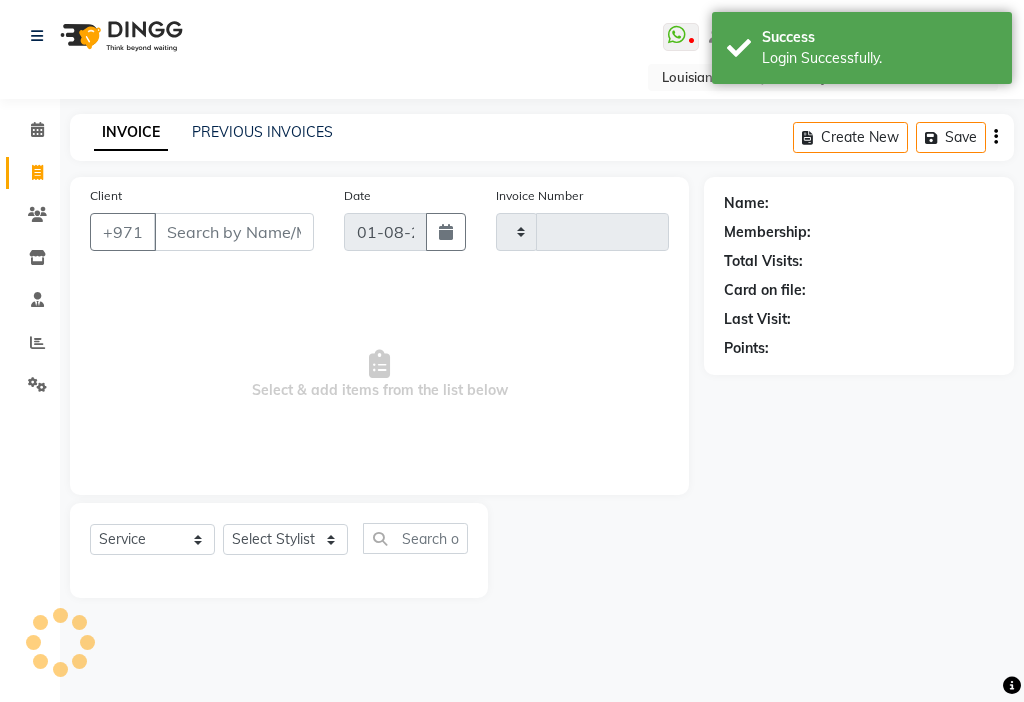 type on "2497" 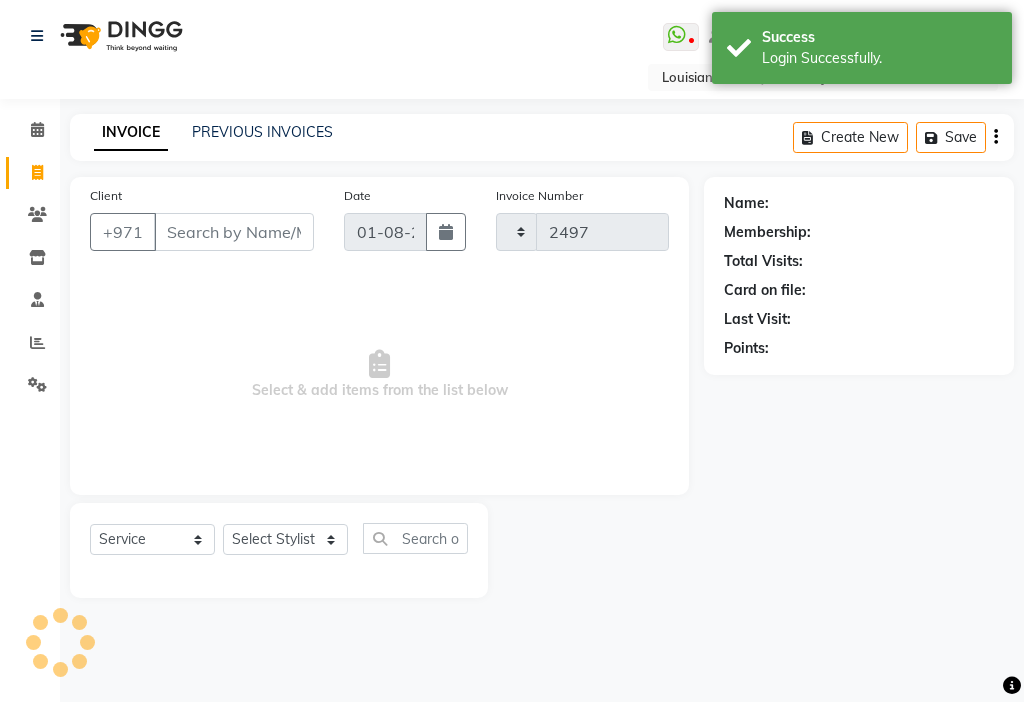 select on "637" 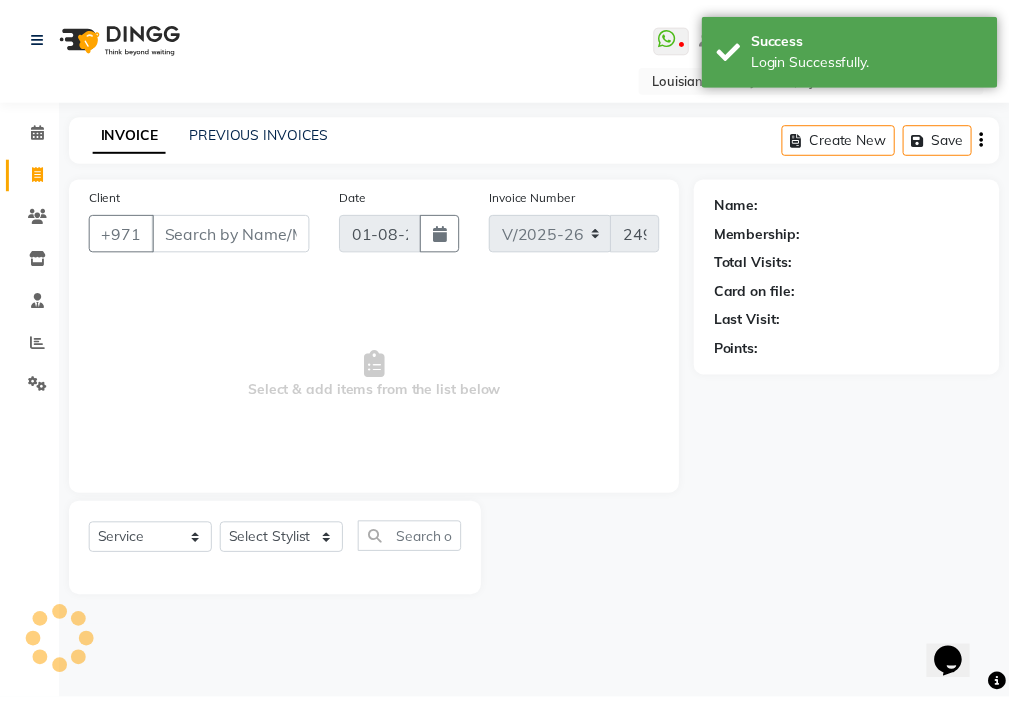 scroll, scrollTop: 0, scrollLeft: 0, axis: both 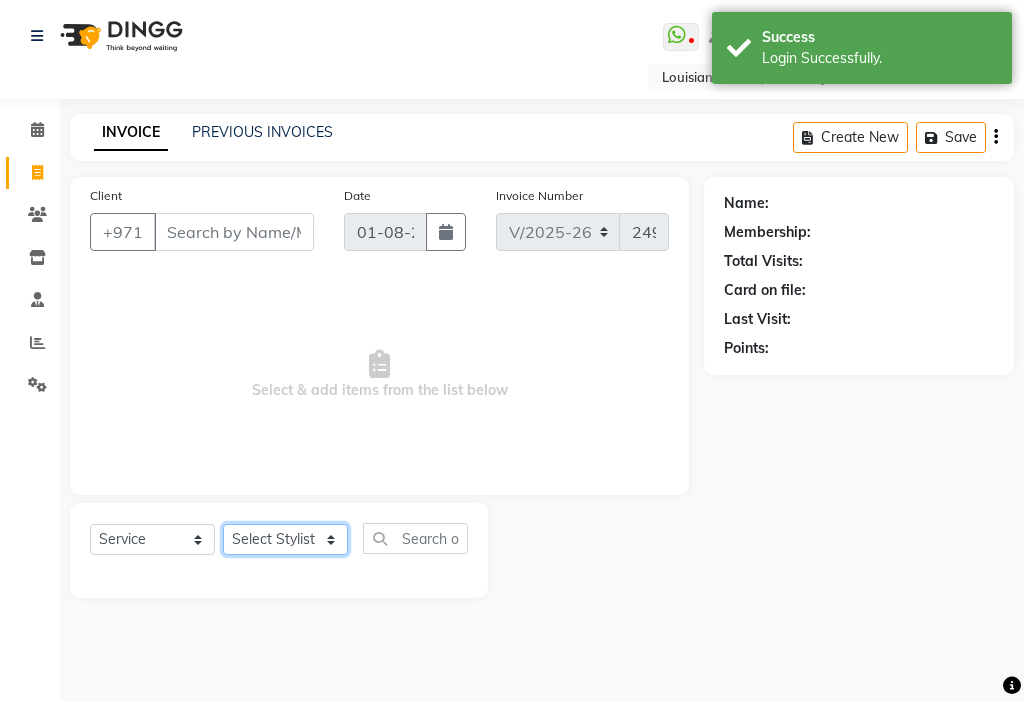 click on "Select Stylist [FIRST] [FIRST] [FIRST] [FIRST] Cashier [FIRST] [FIRST] [FIRST] [FIRST] Kbina Madam mamta Parina [FIRST] [FIRST] [FIRST] [FIRST] [FIRST] [FIRST]" 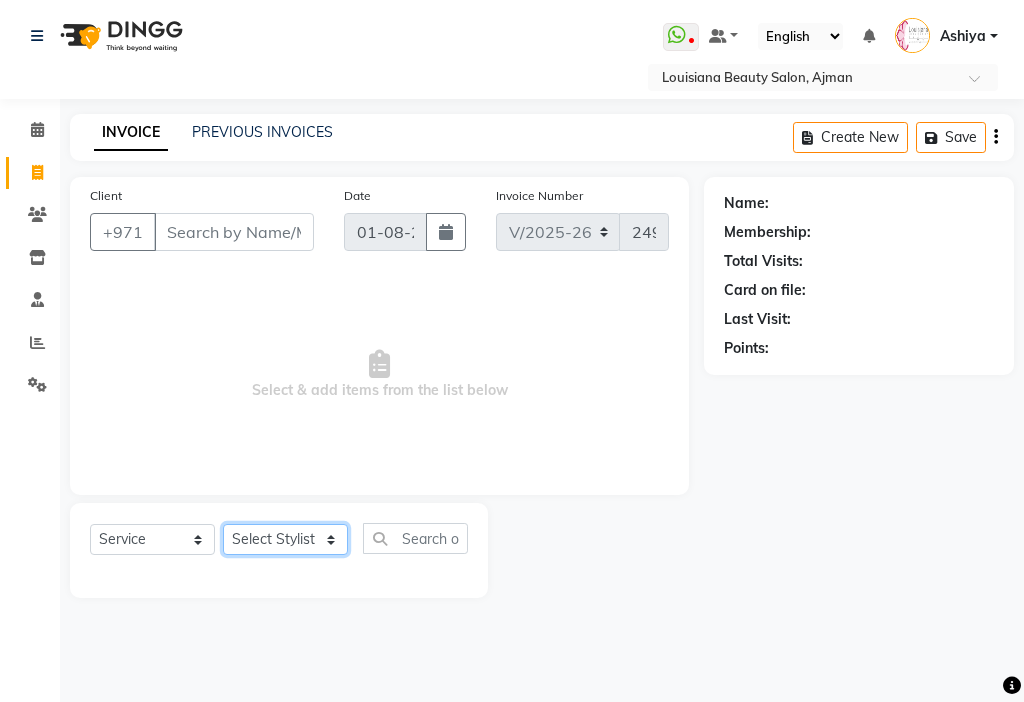 select on "33912" 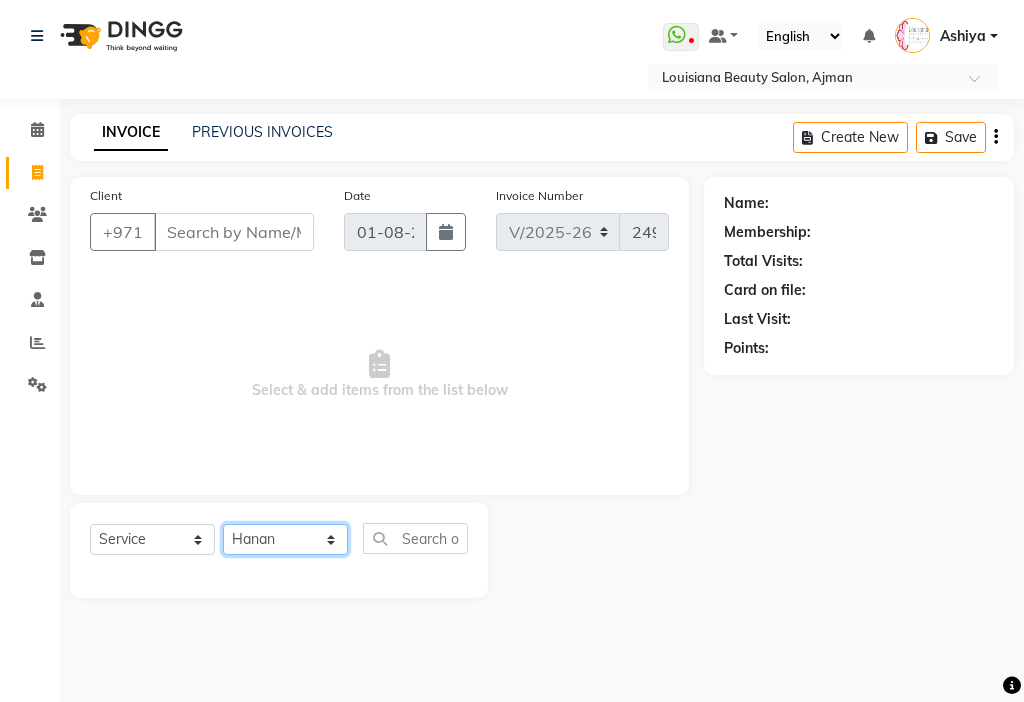 click on "Select Stylist [FIRST] [FIRST] [FIRST] [FIRST] Cashier [FIRST] [FIRST] [FIRST] [FIRST] Kbina Madam mamta Parina [FIRST] [FIRST] [FIRST] [FIRST] [FIRST] [FIRST]" 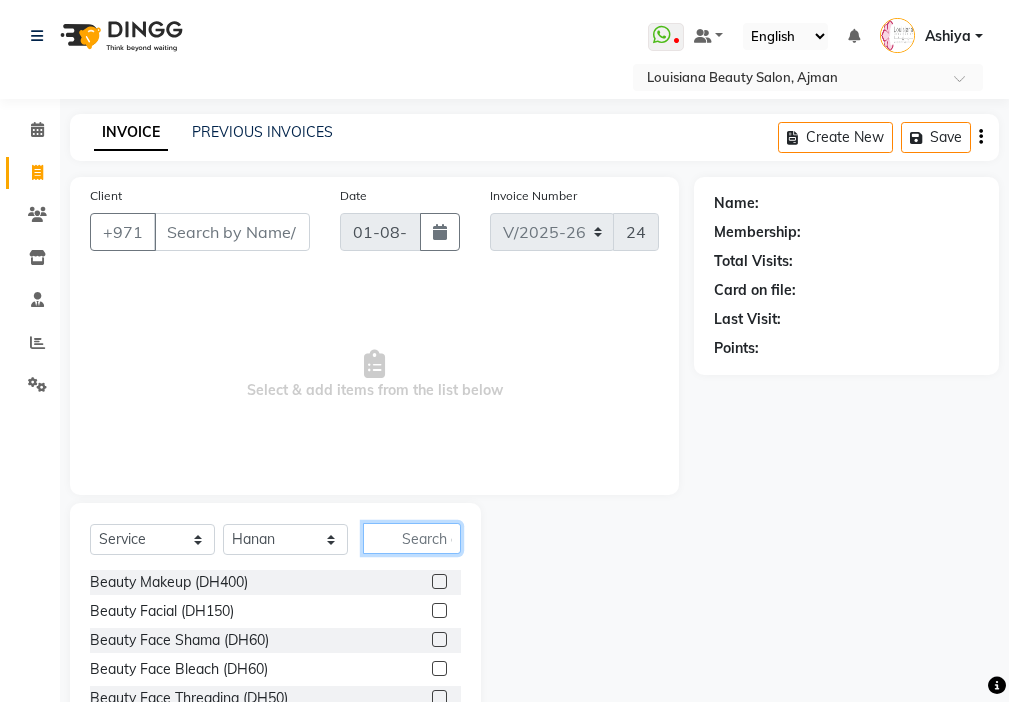 click 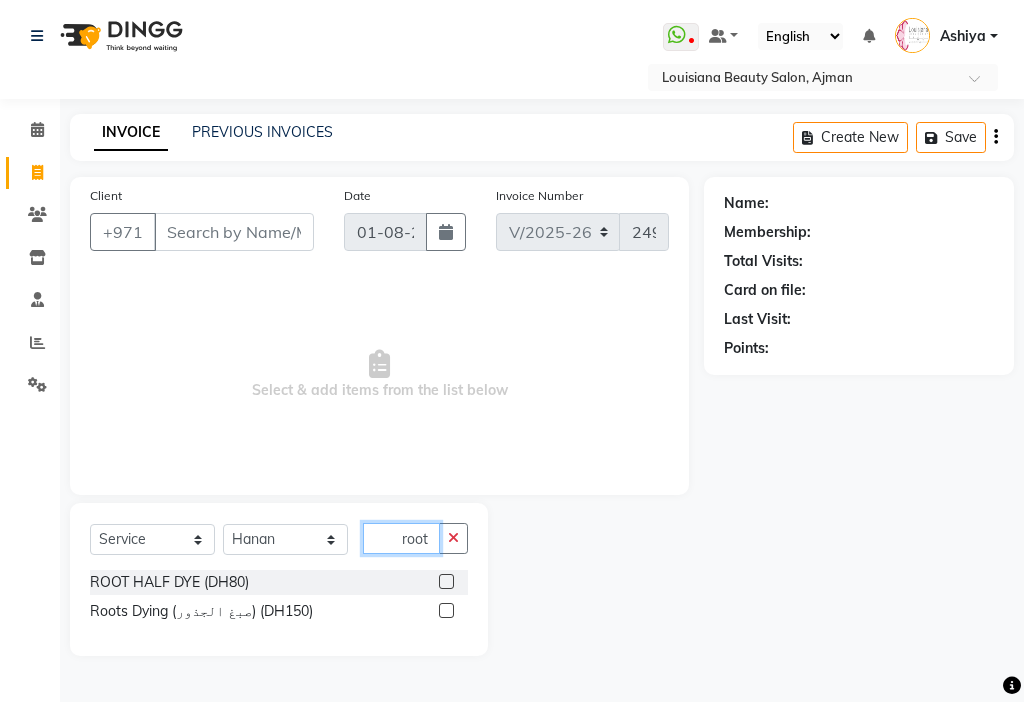 type on "root" 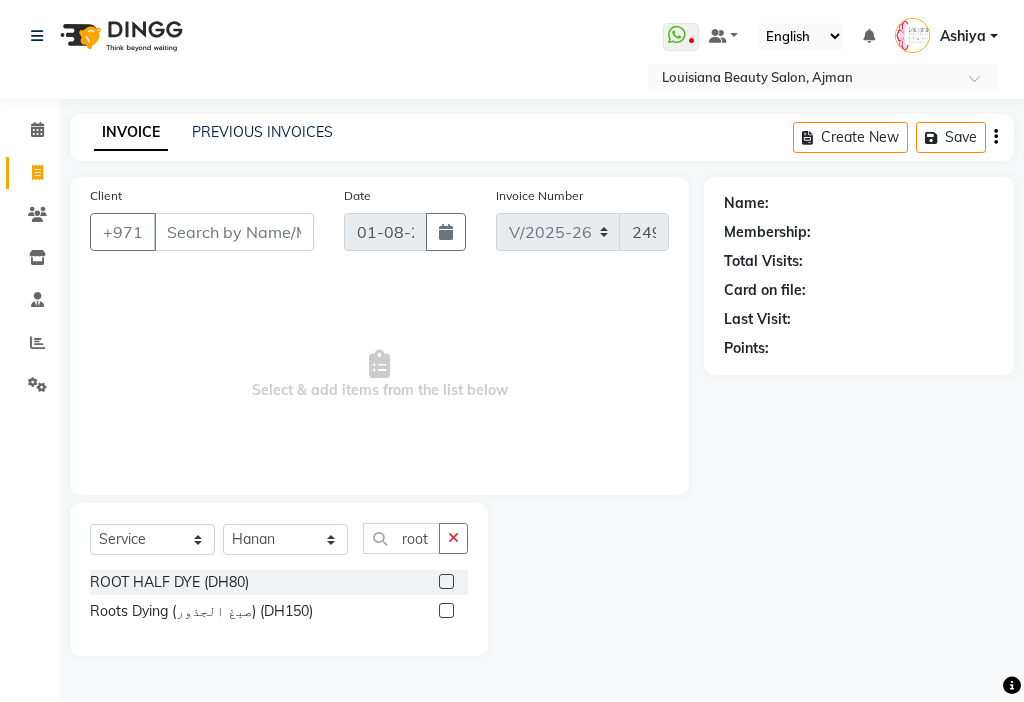 click 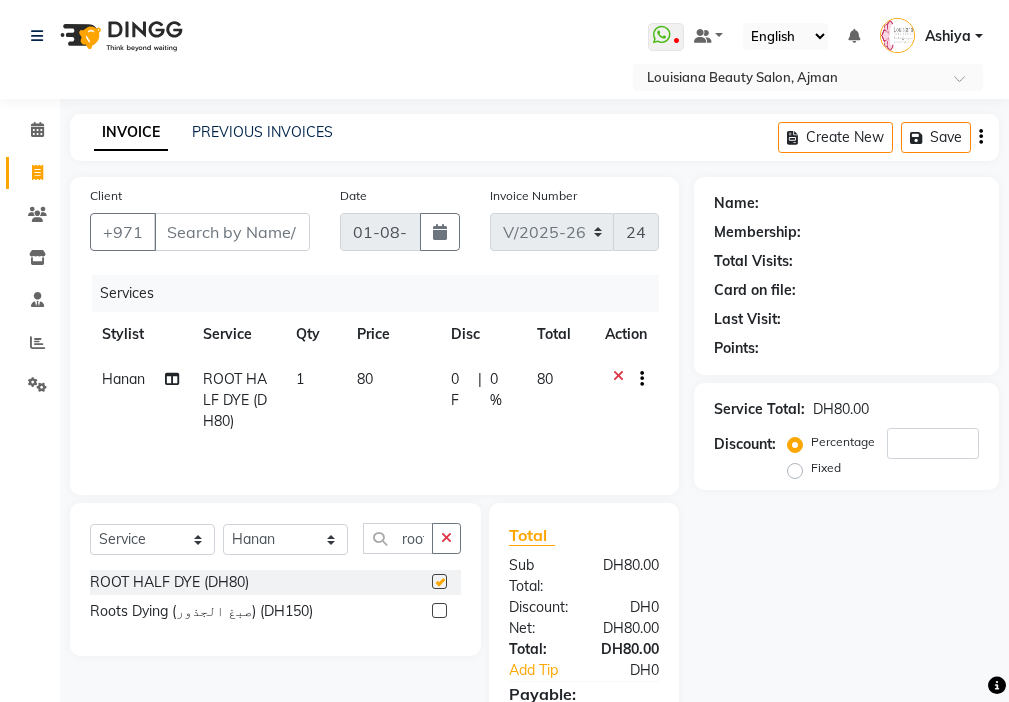 checkbox on "false" 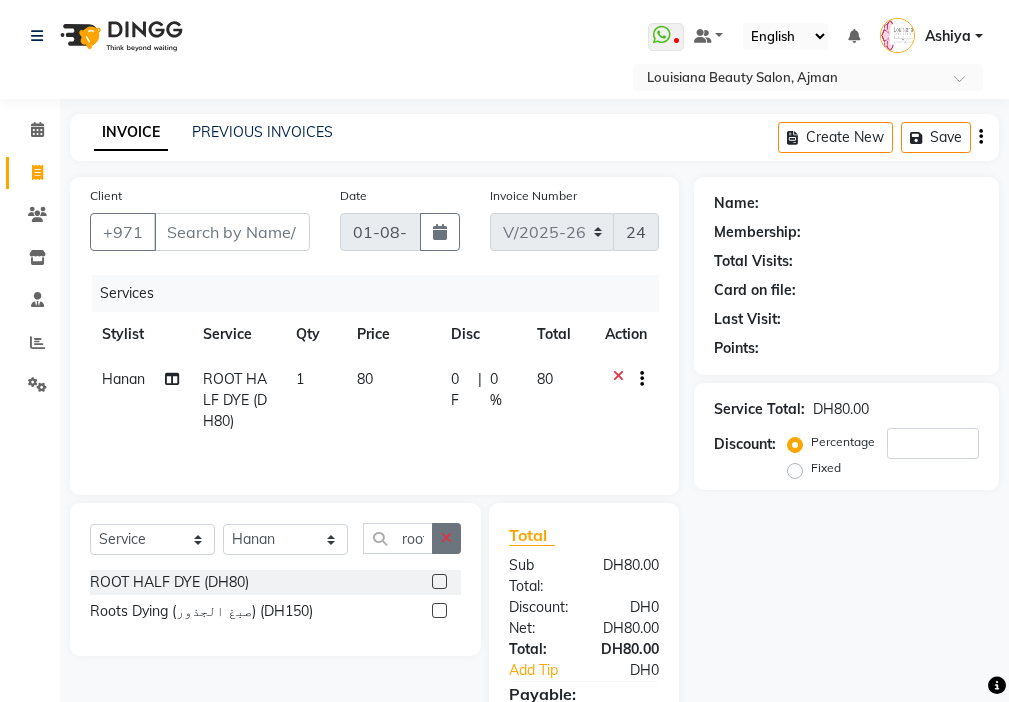 click 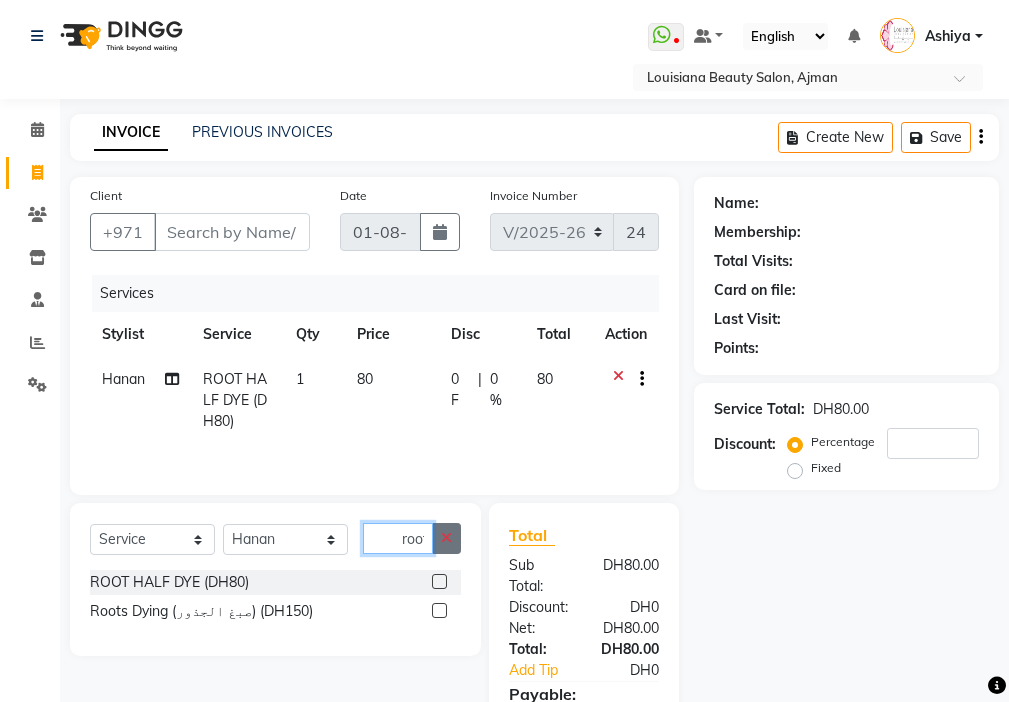 type 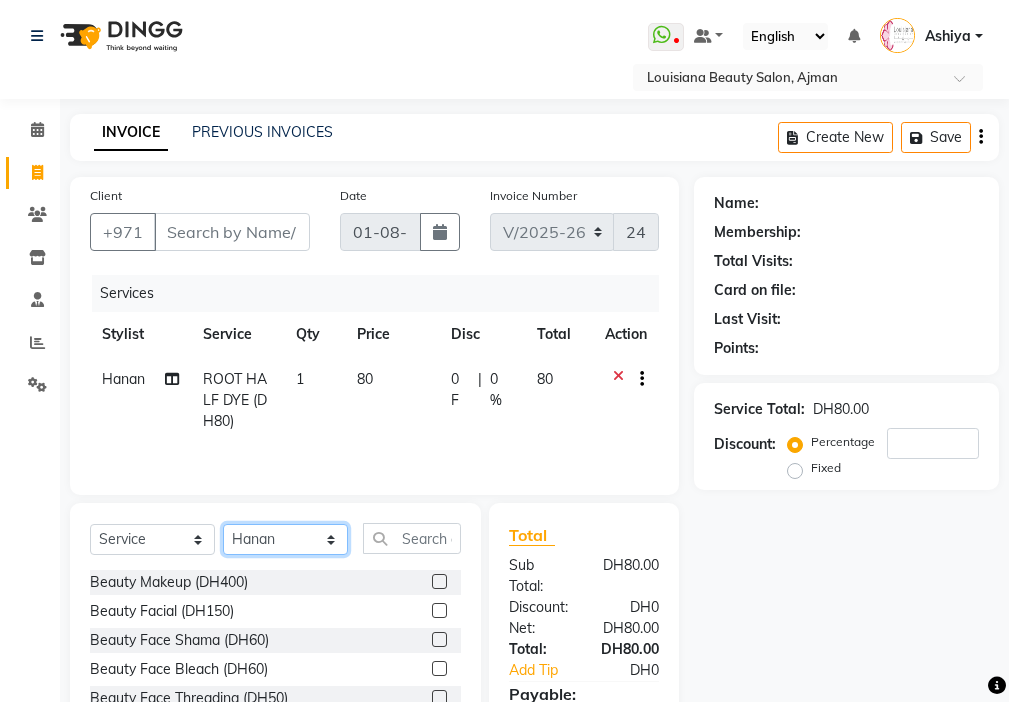 click on "Select Stylist [FIRST] [FIRST] [FIRST] [FIRST] Cashier [FIRST] [FIRST] [FIRST] [FIRST] Kbina Madam mamta Parina [FIRST] [FIRST] [FIRST] [FIRST] [FIRST] [FIRST]" 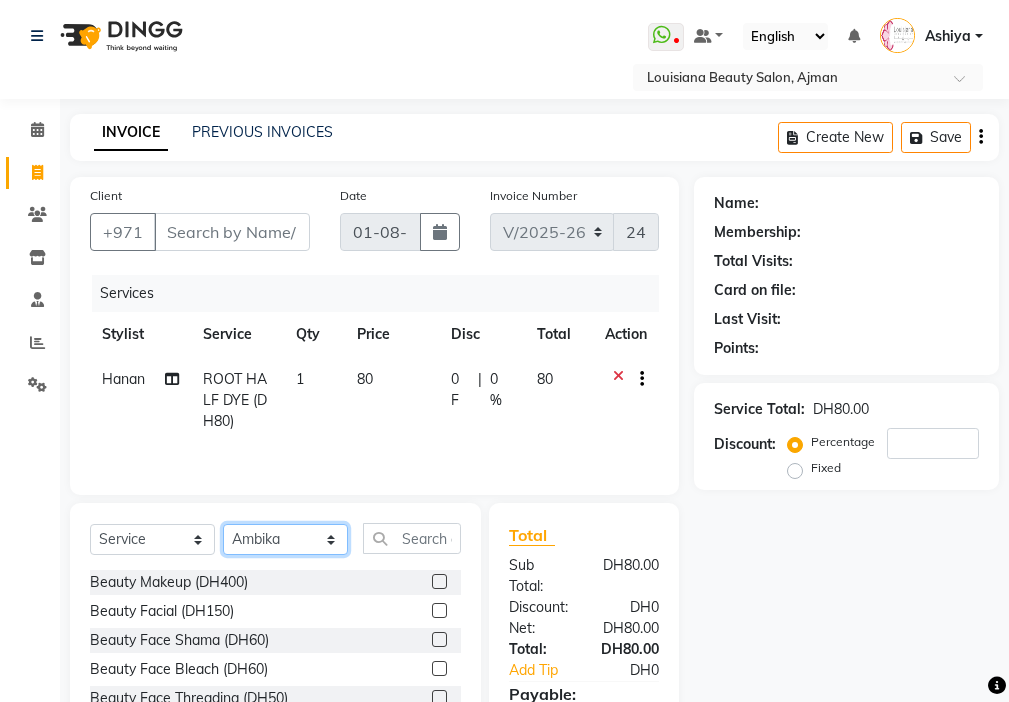 click on "Select Stylist [FIRST] [FIRST] [FIRST] [FIRST] Cashier [FIRST] [FIRST] [FIRST] [FIRST] Kbina Madam mamta Parina [FIRST] [FIRST] [FIRST] [FIRST] [FIRST] [FIRST]" 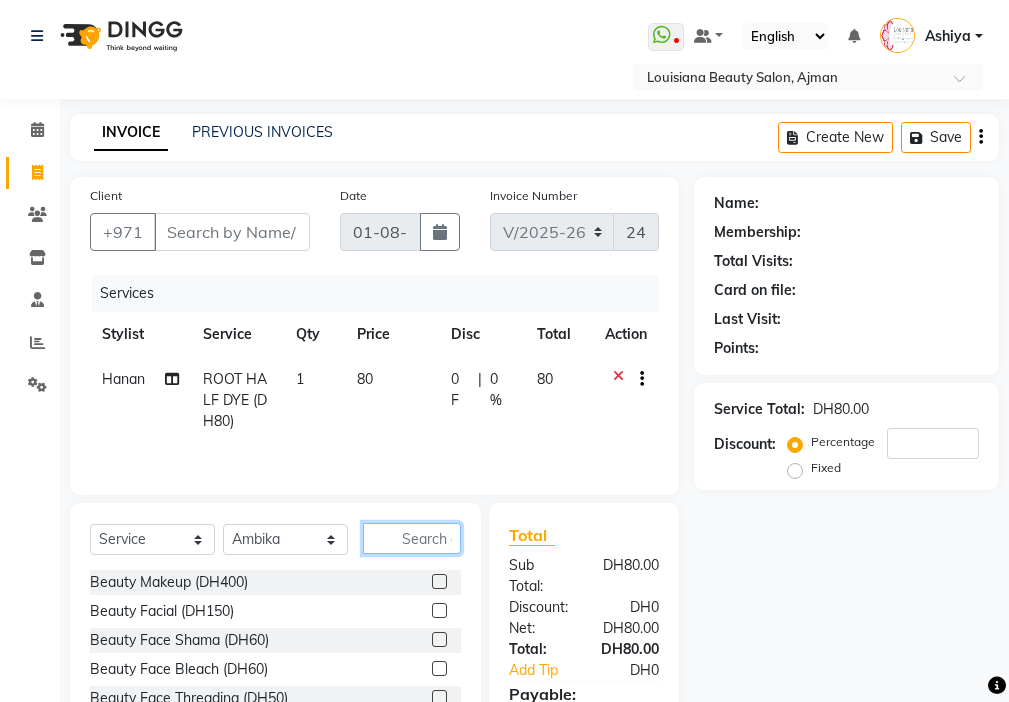 click 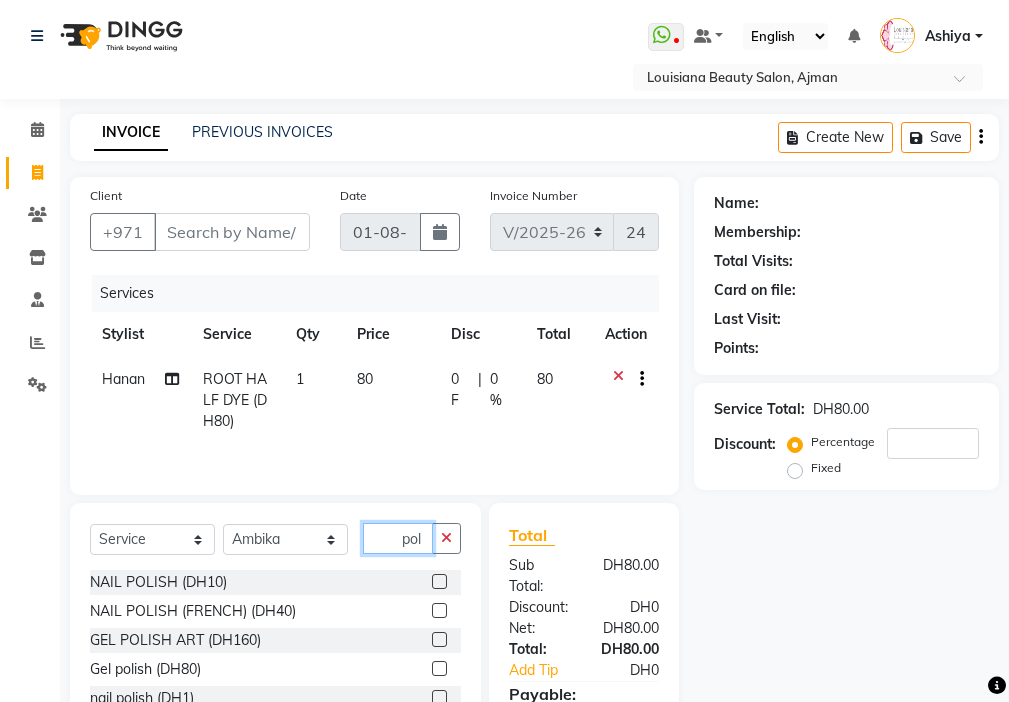 type on "pol" 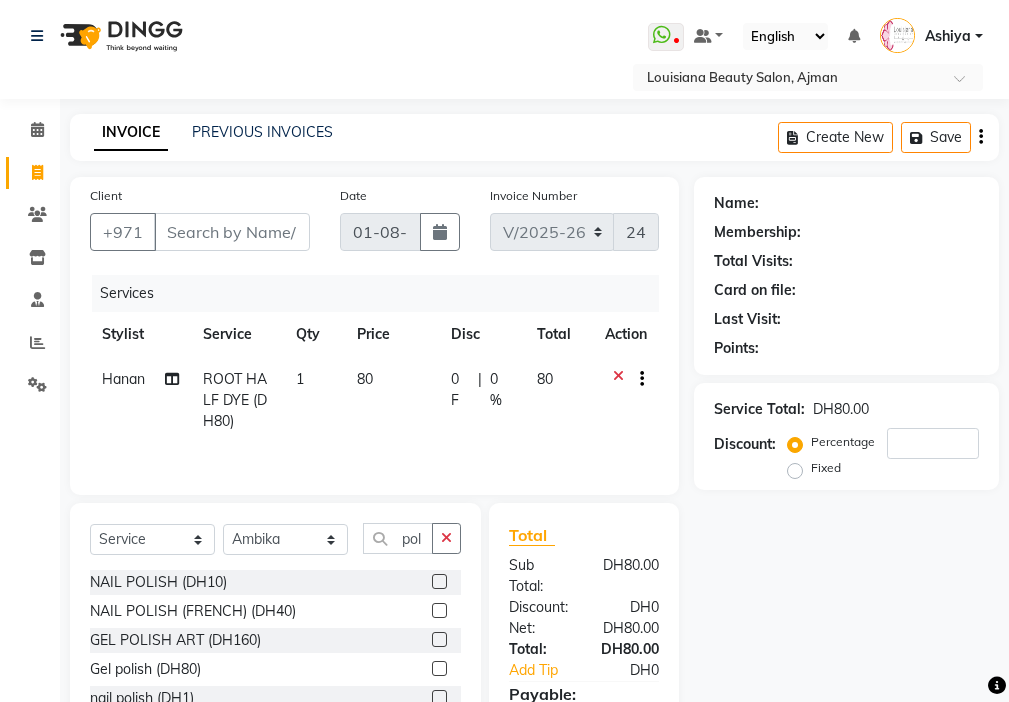 click 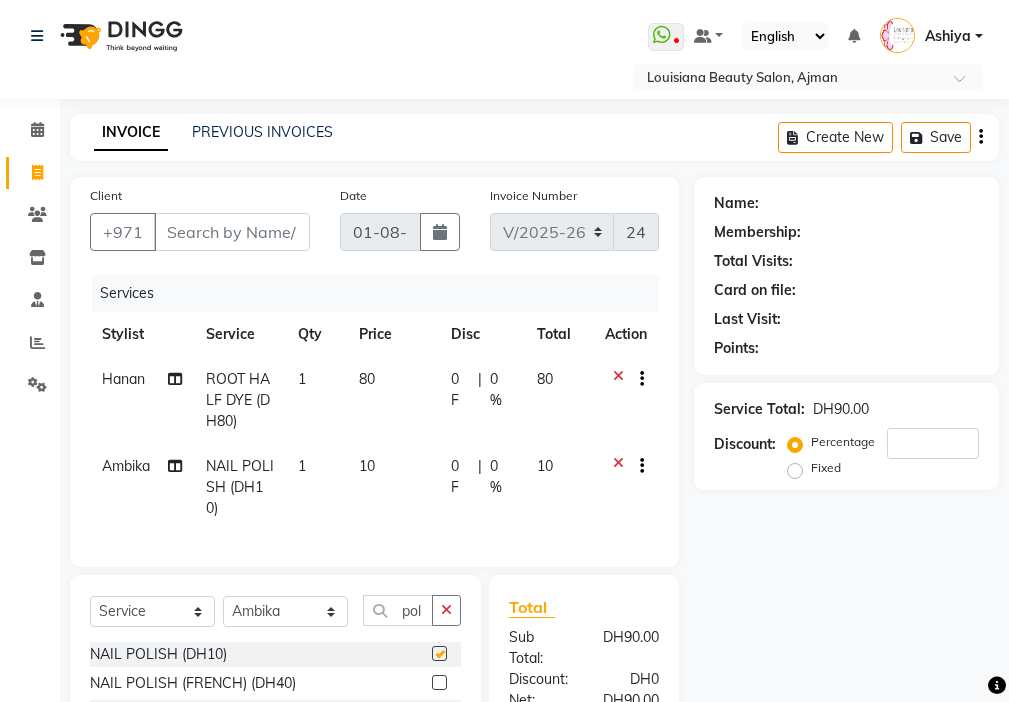checkbox on "false" 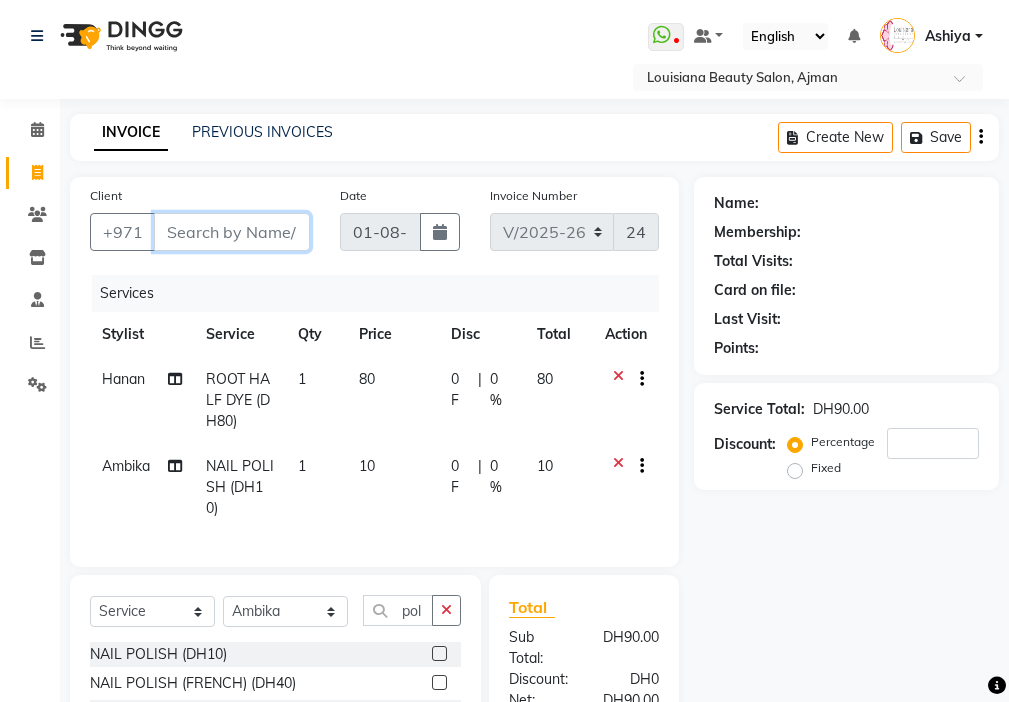 click on "Client" at bounding box center [232, 232] 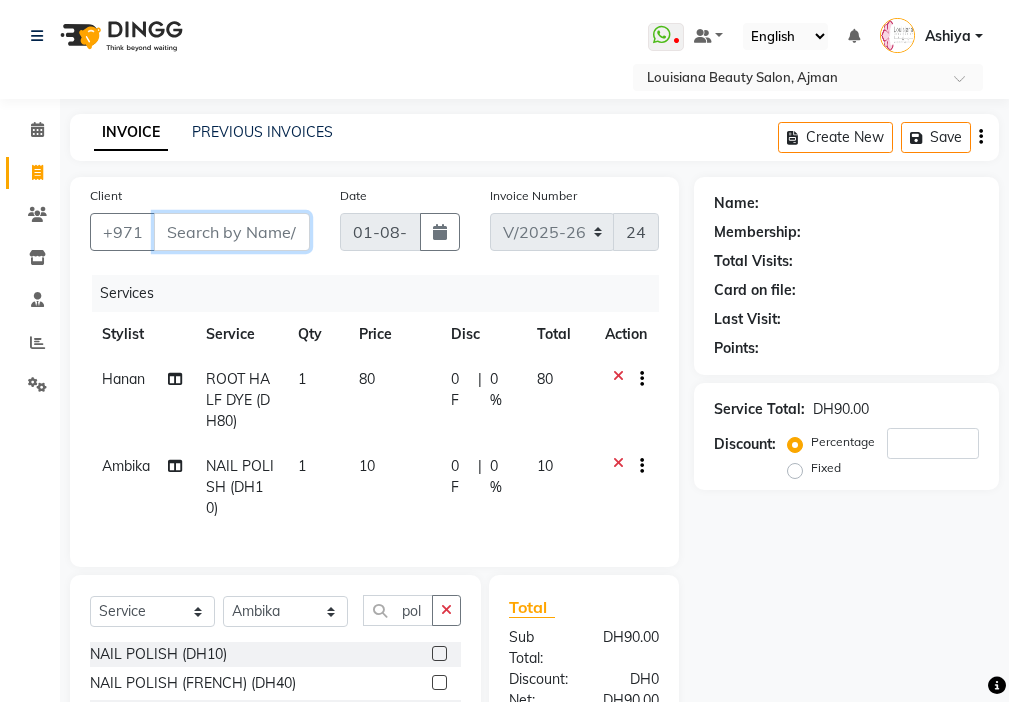type on "s" 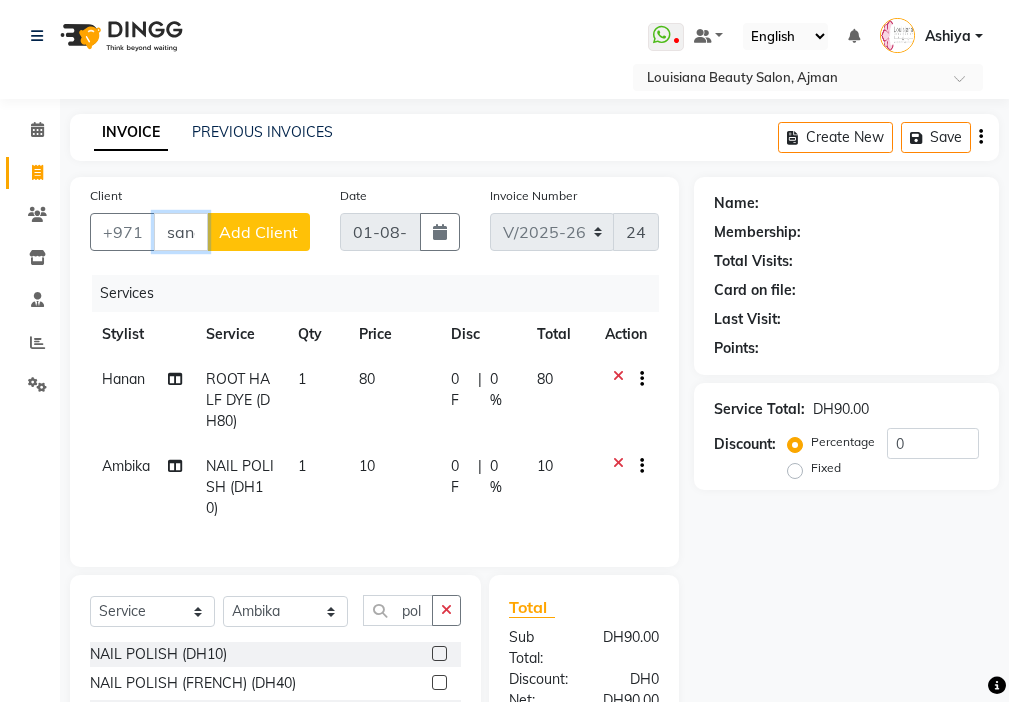 scroll, scrollTop: 0, scrollLeft: 6, axis: horizontal 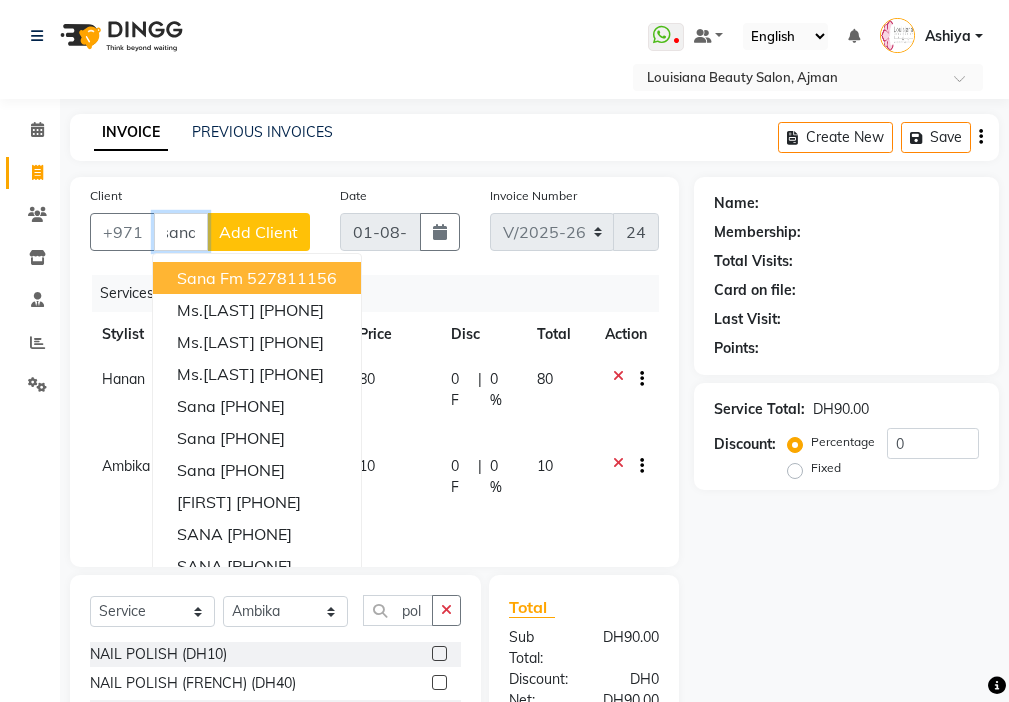 click on "527811156" at bounding box center [292, 278] 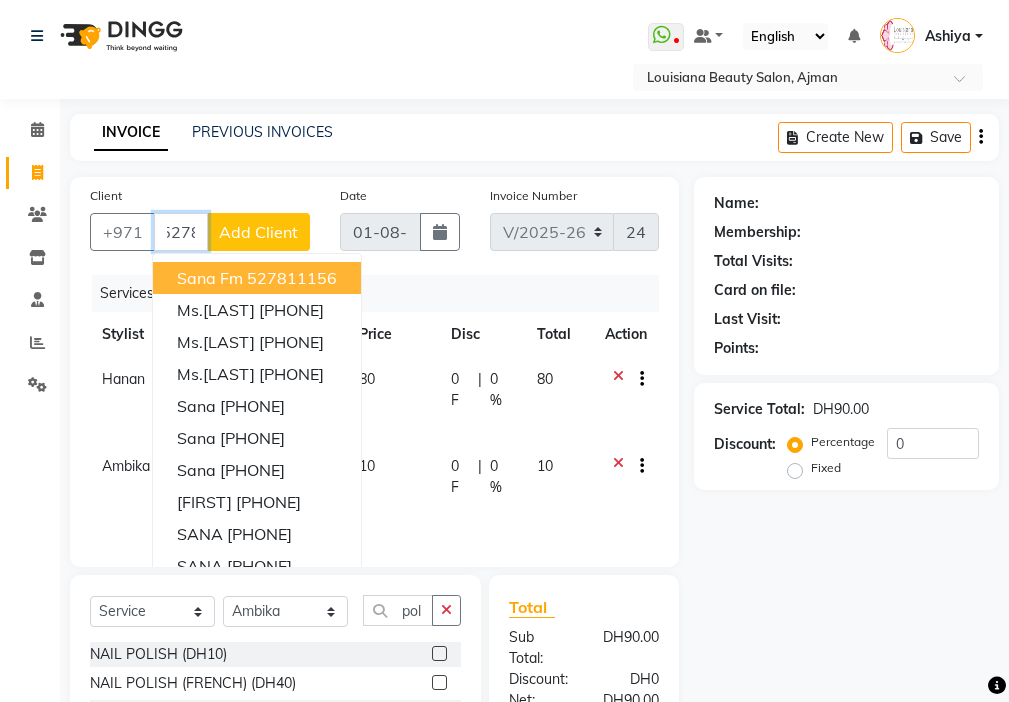 scroll, scrollTop: 0, scrollLeft: 0, axis: both 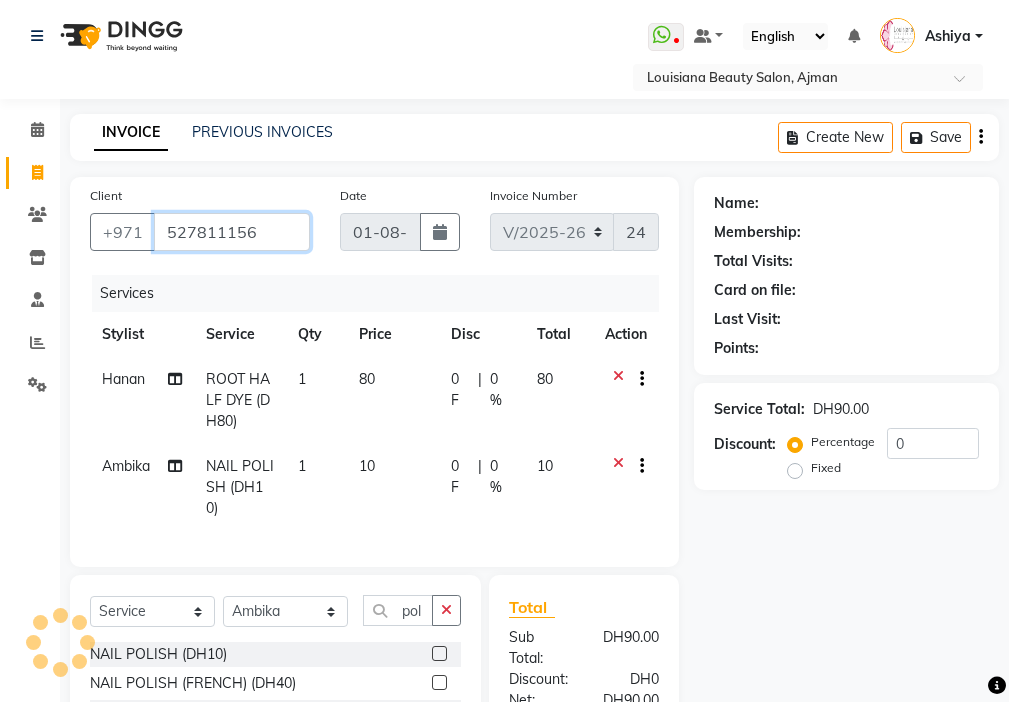 type on "527811156" 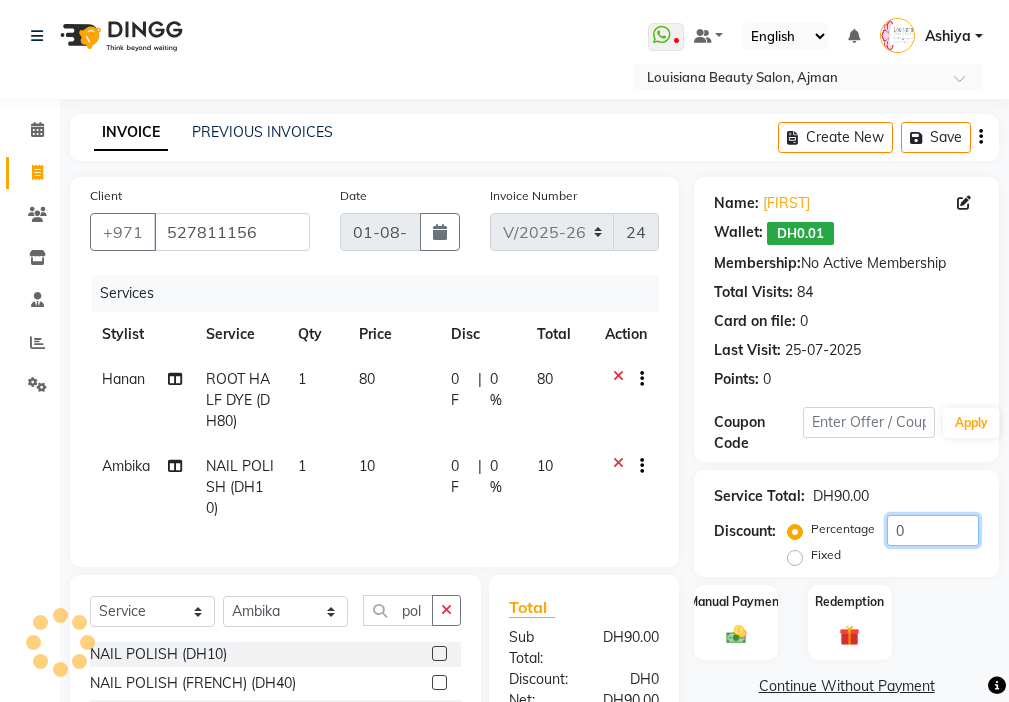 click on "0" 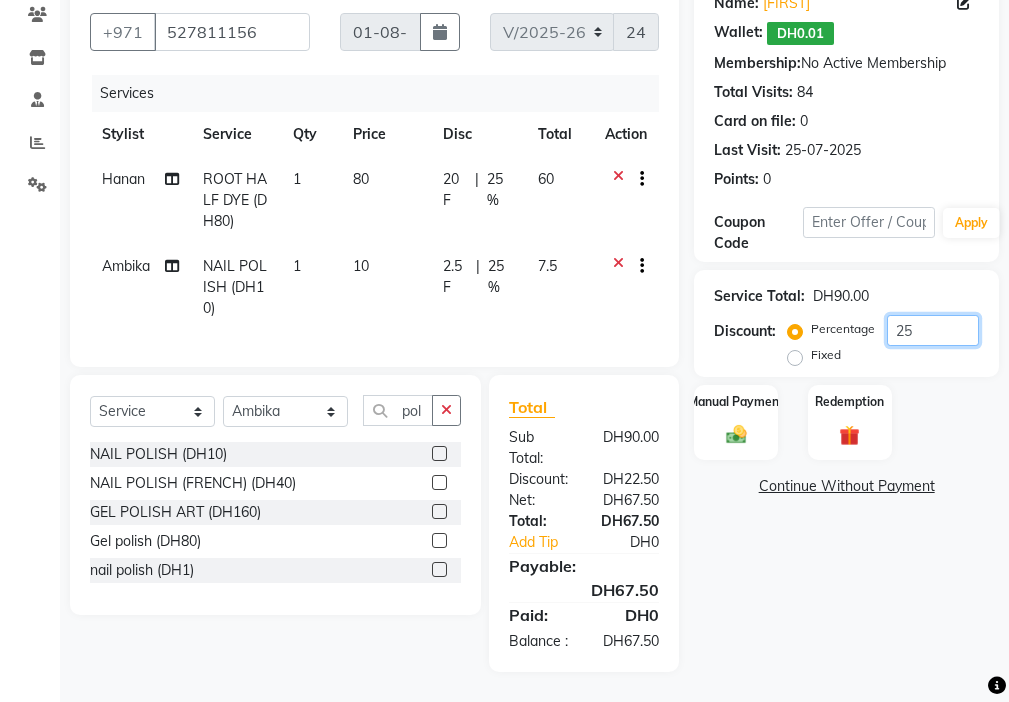 scroll, scrollTop: 236, scrollLeft: 0, axis: vertical 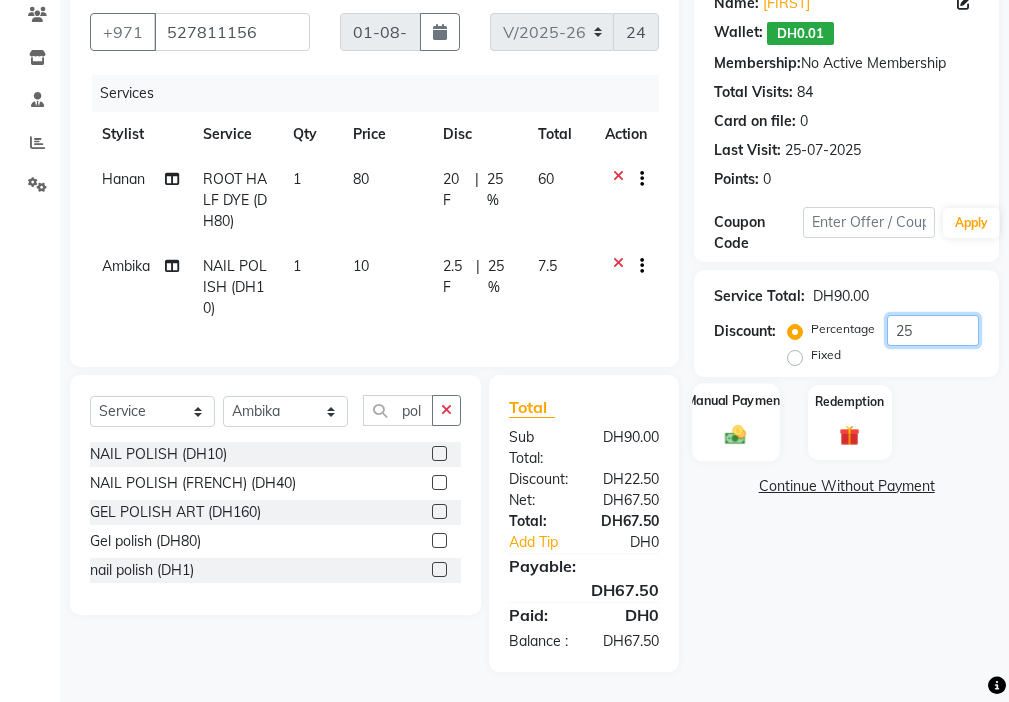 type on "25" 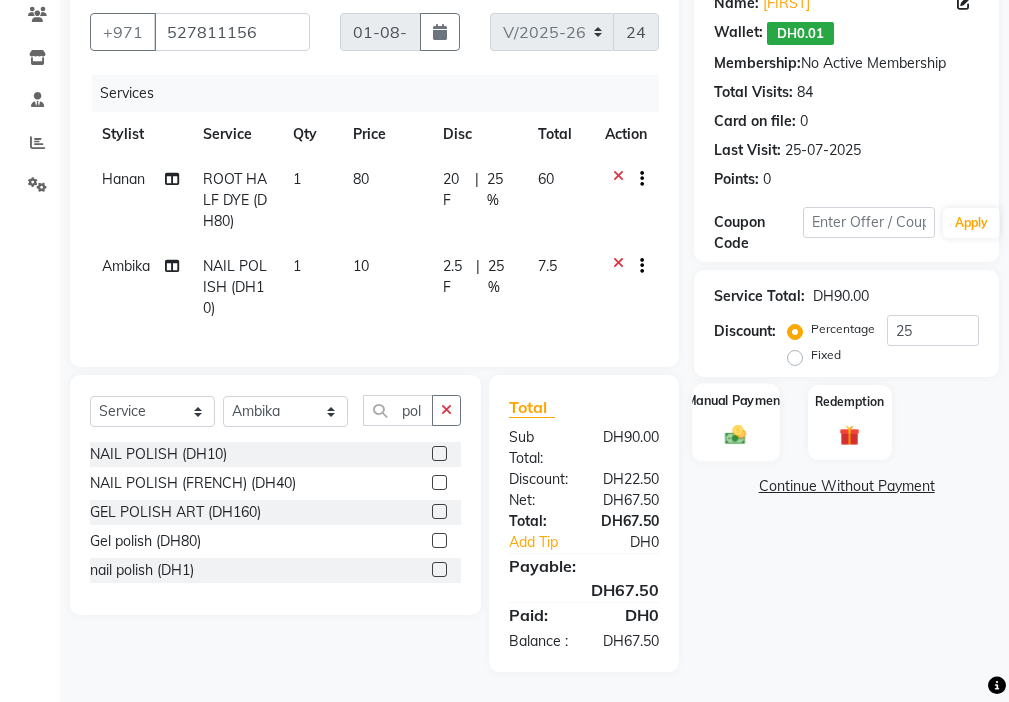 click on "Manual Payment" 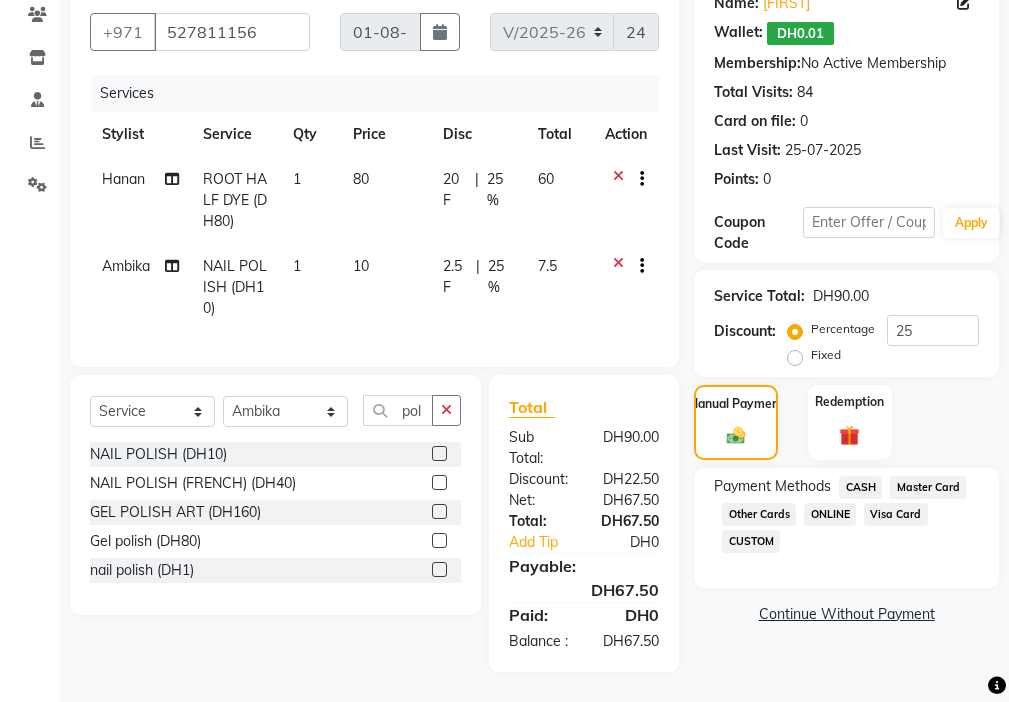 click on "Visa Card" 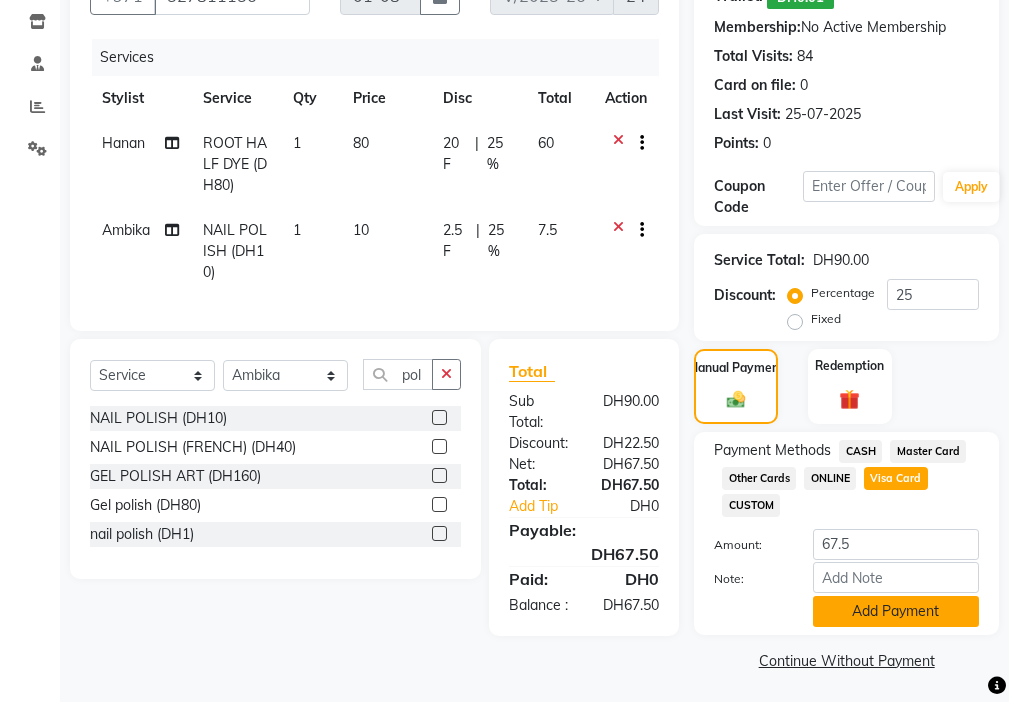 click on "Add Payment" 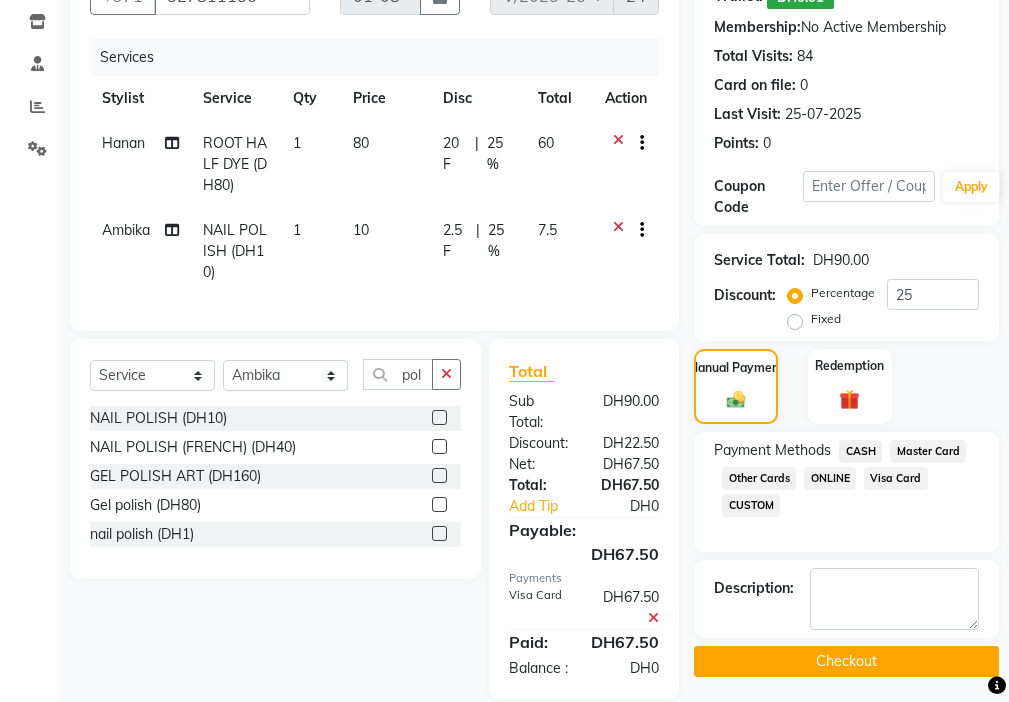 click on "Checkout" 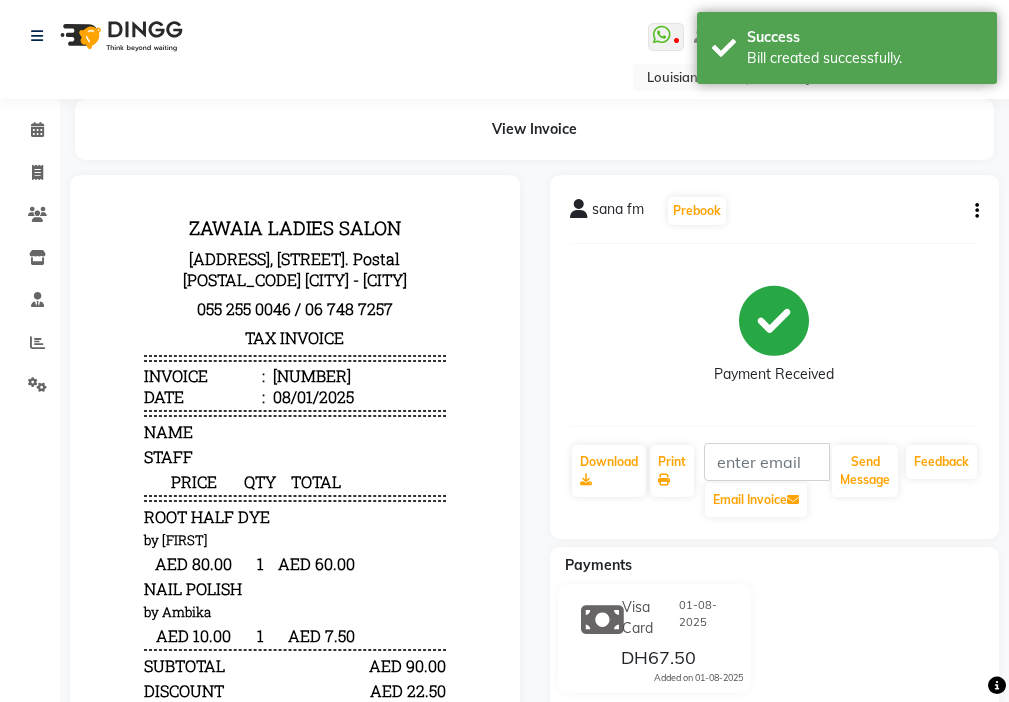 scroll, scrollTop: 0, scrollLeft: 0, axis: both 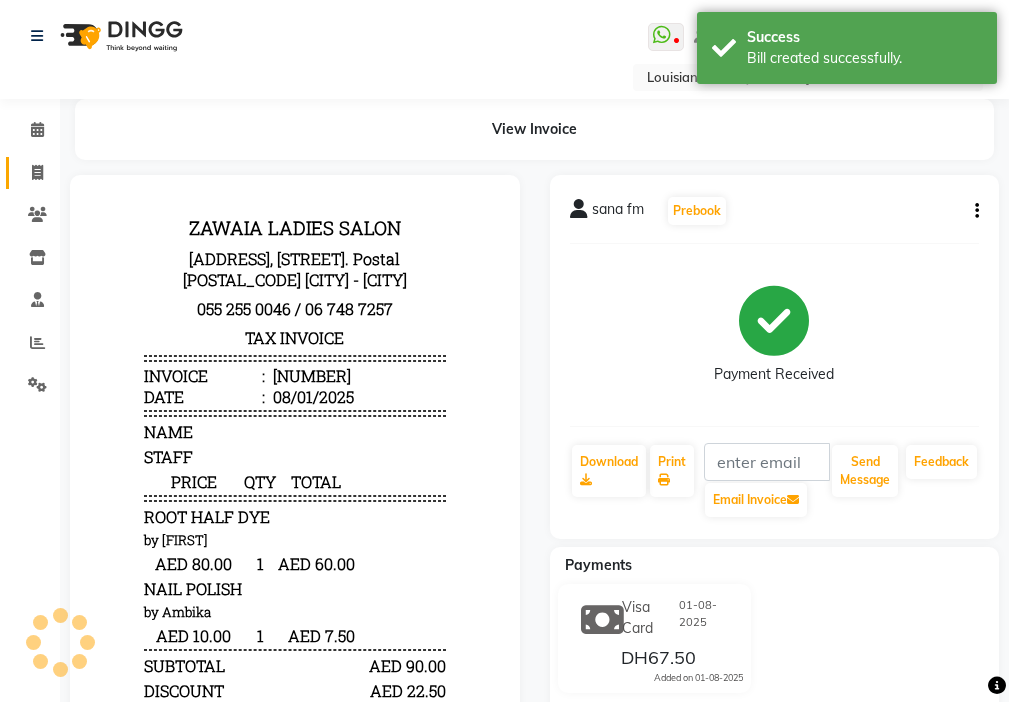 click 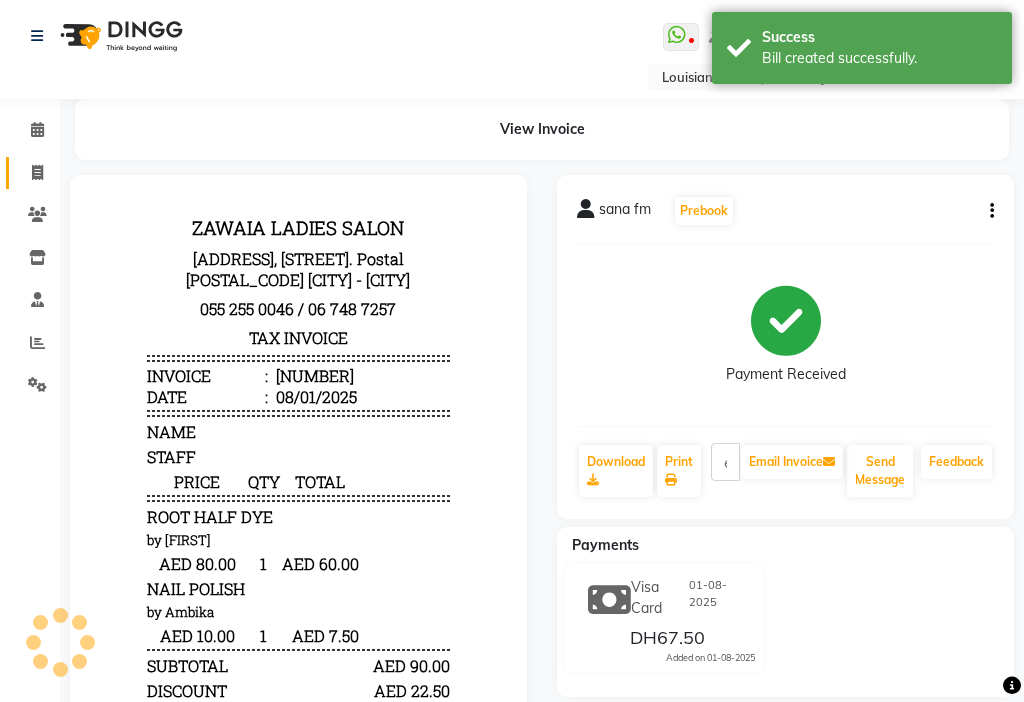 select on "service" 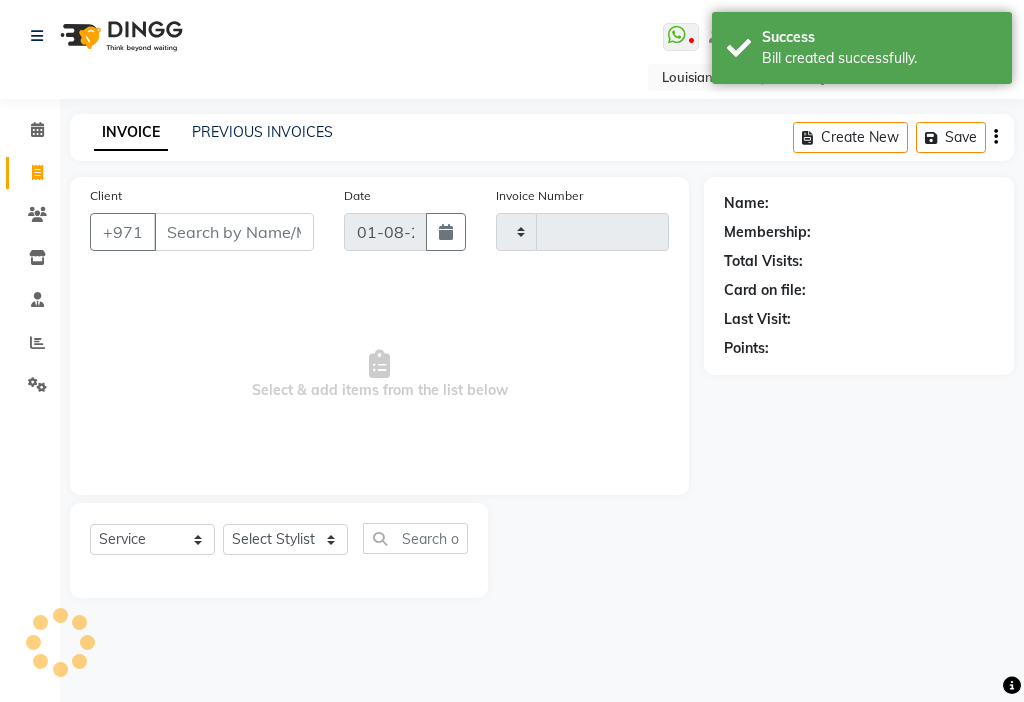type on "2498" 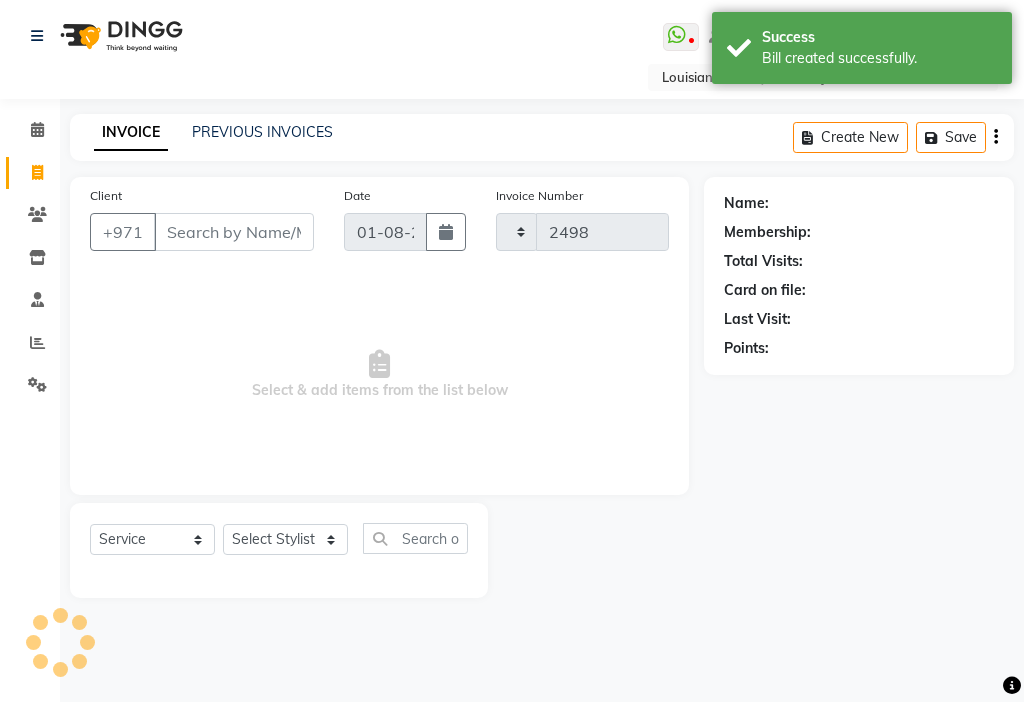 select on "637" 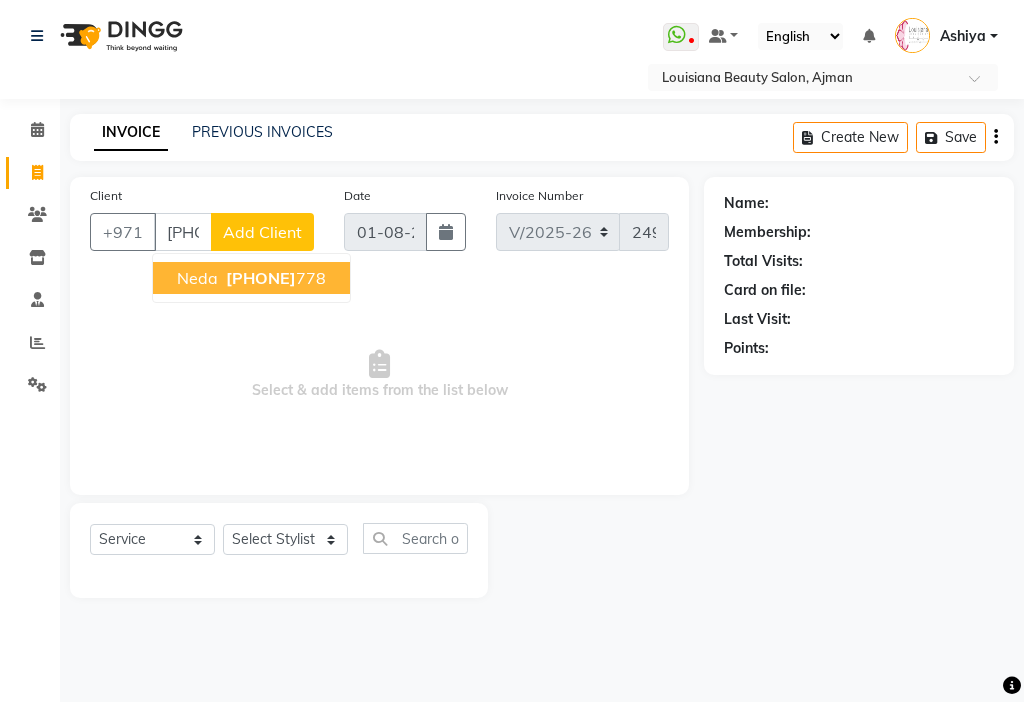 click on "[PHONE]" at bounding box center [261, 278] 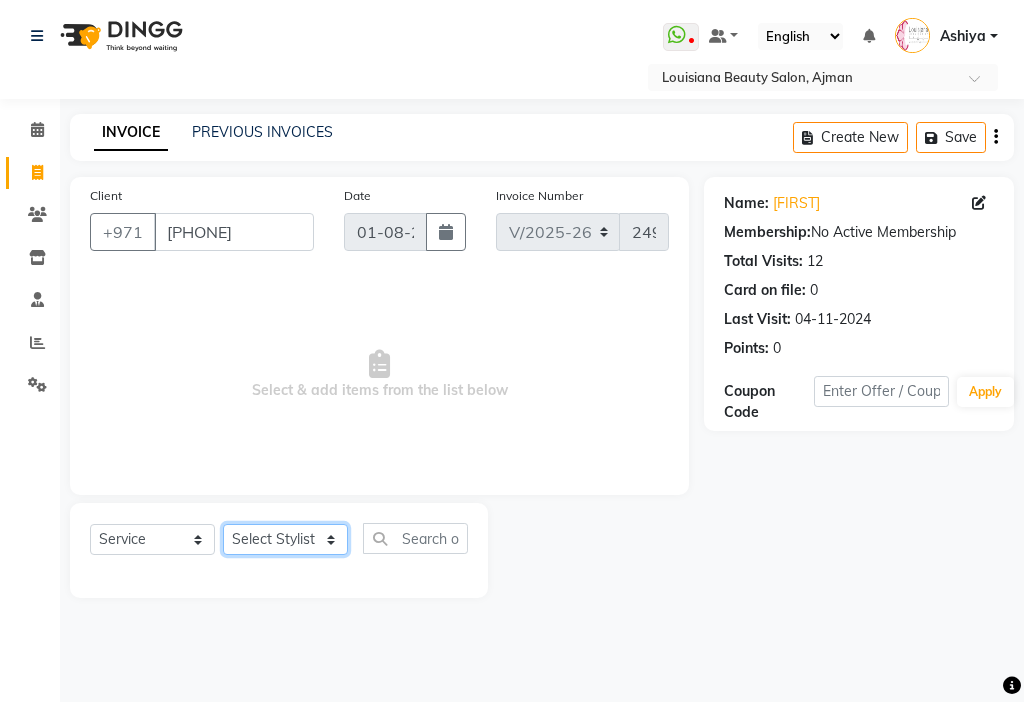 click on "Select Stylist [FIRST] [FIRST] [FIRST] [FIRST] Cashier [FIRST] [FIRST] [FIRST] [FIRST] Kbina Madam mamta Parina [FIRST] [FIRST] [FIRST] [FIRST] [FIRST] [FIRST]" 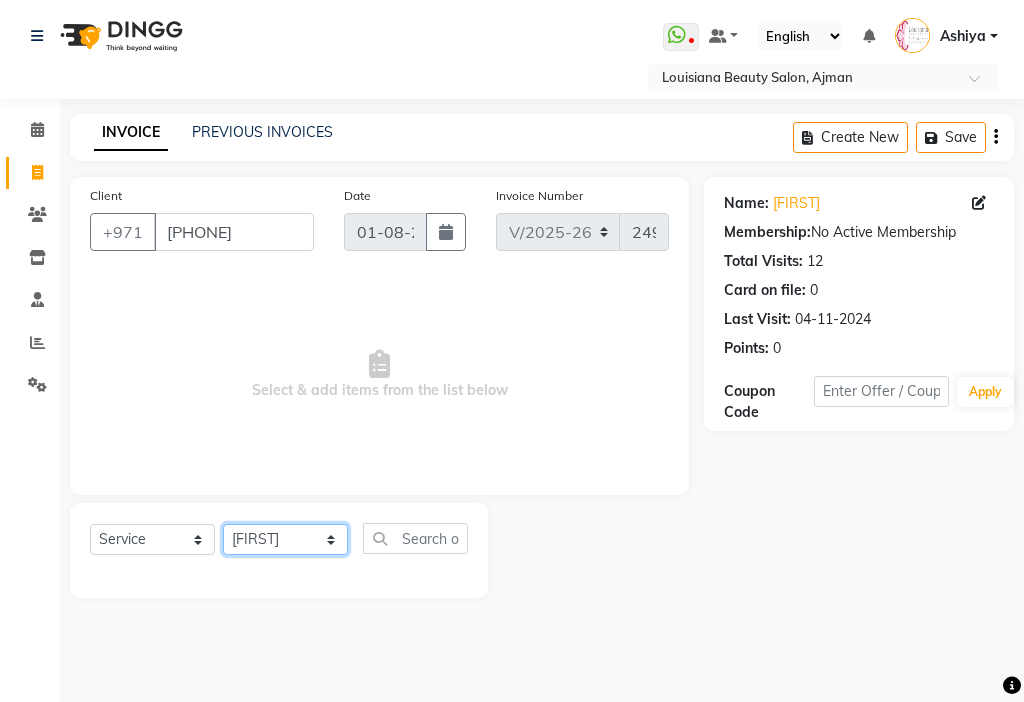 click on "Select Stylist [FIRST] [FIRST] [FIRST] [FIRST] Cashier [FIRST] [FIRST] [FIRST] [FIRST] Kbina Madam mamta Parina [FIRST] [FIRST] [FIRST] [FIRST] [FIRST] [FIRST]" 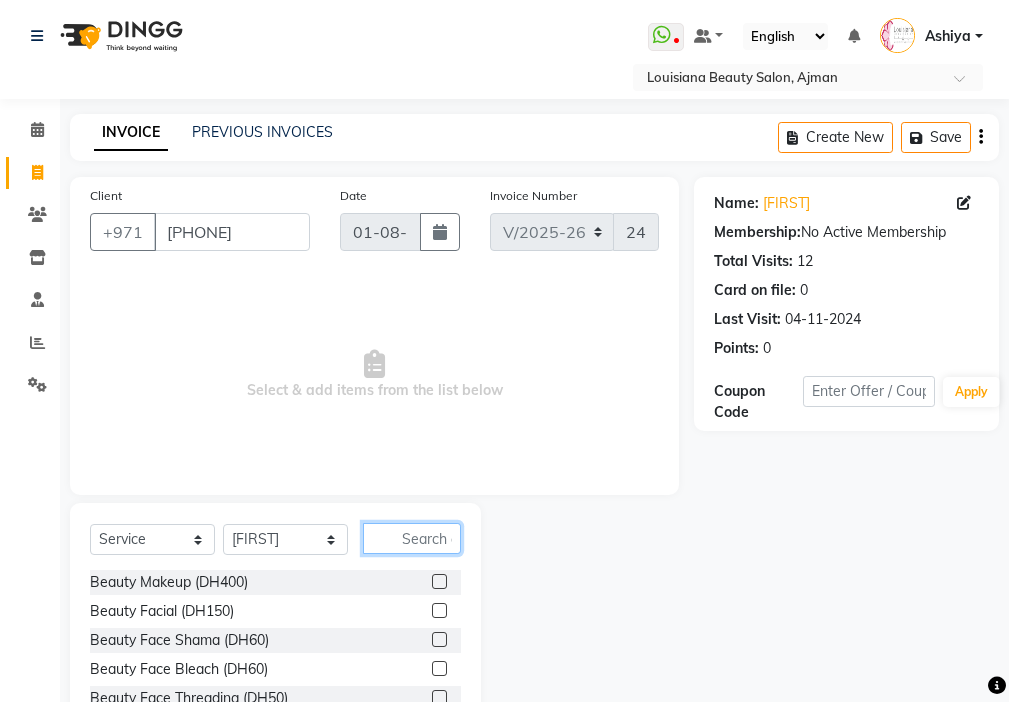 click 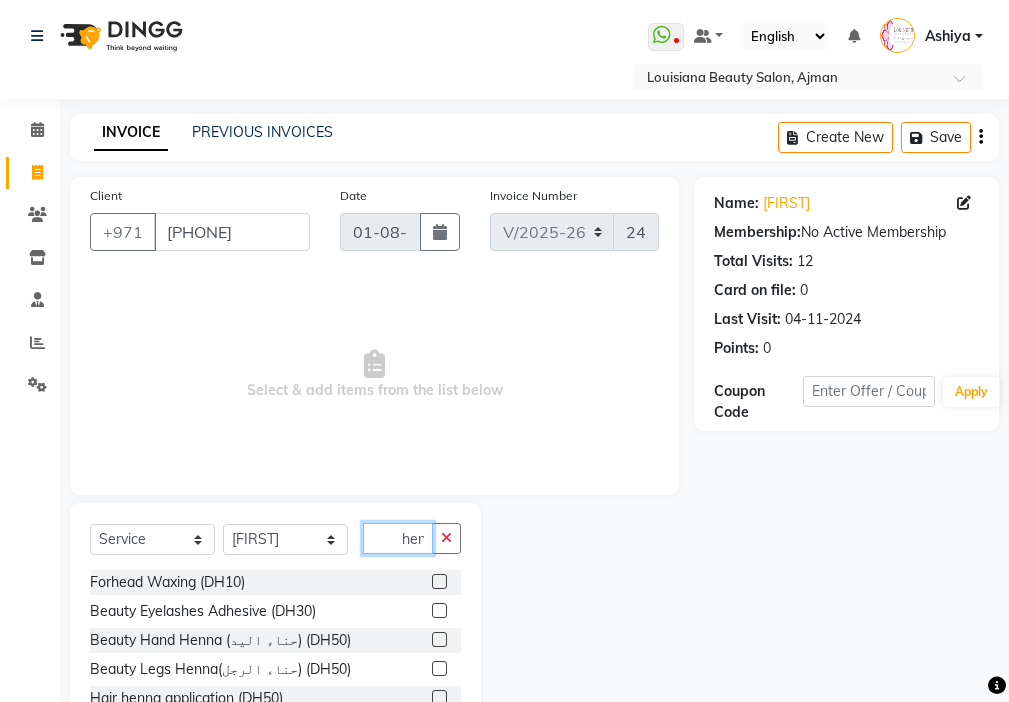 scroll, scrollTop: 0, scrollLeft: 1, axis: horizontal 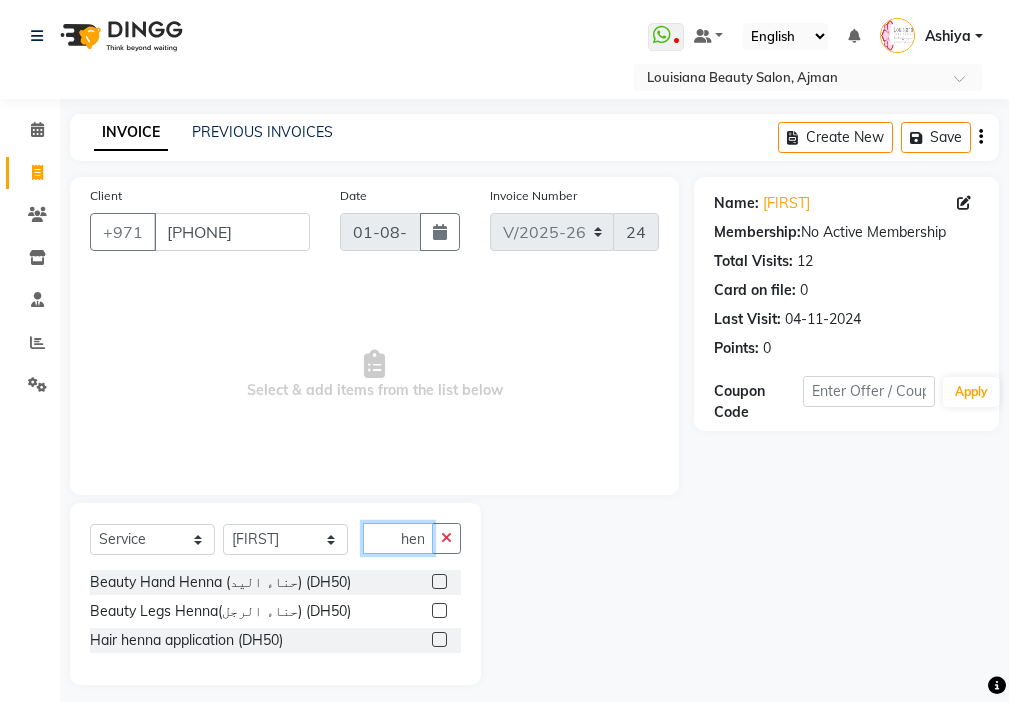 type on "hen" 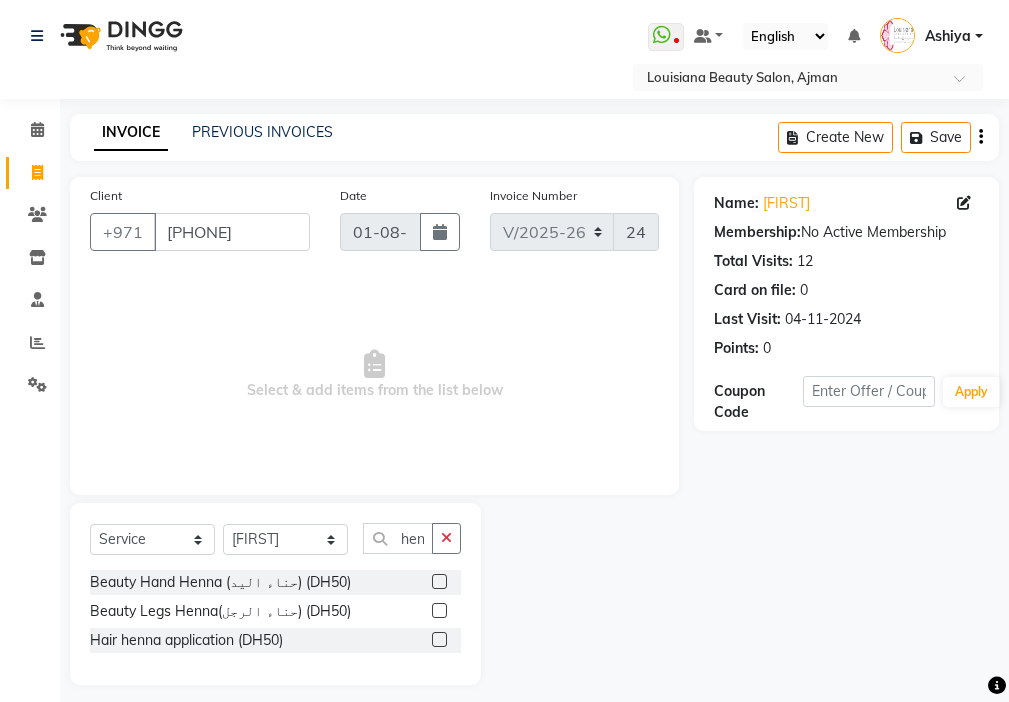 click 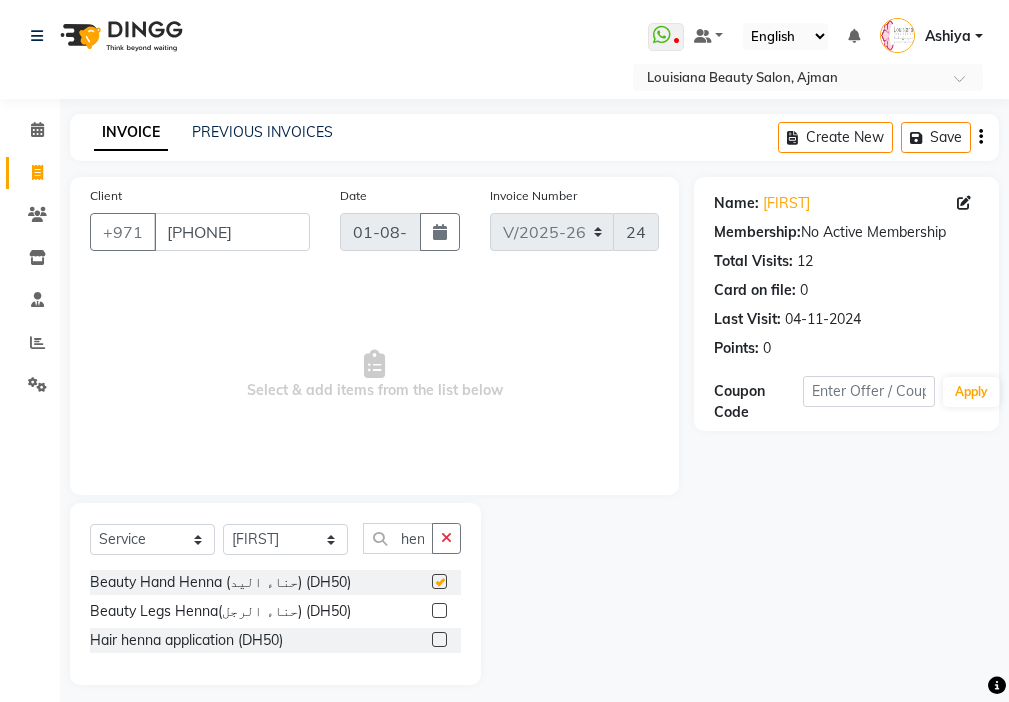 scroll, scrollTop: 0, scrollLeft: 0, axis: both 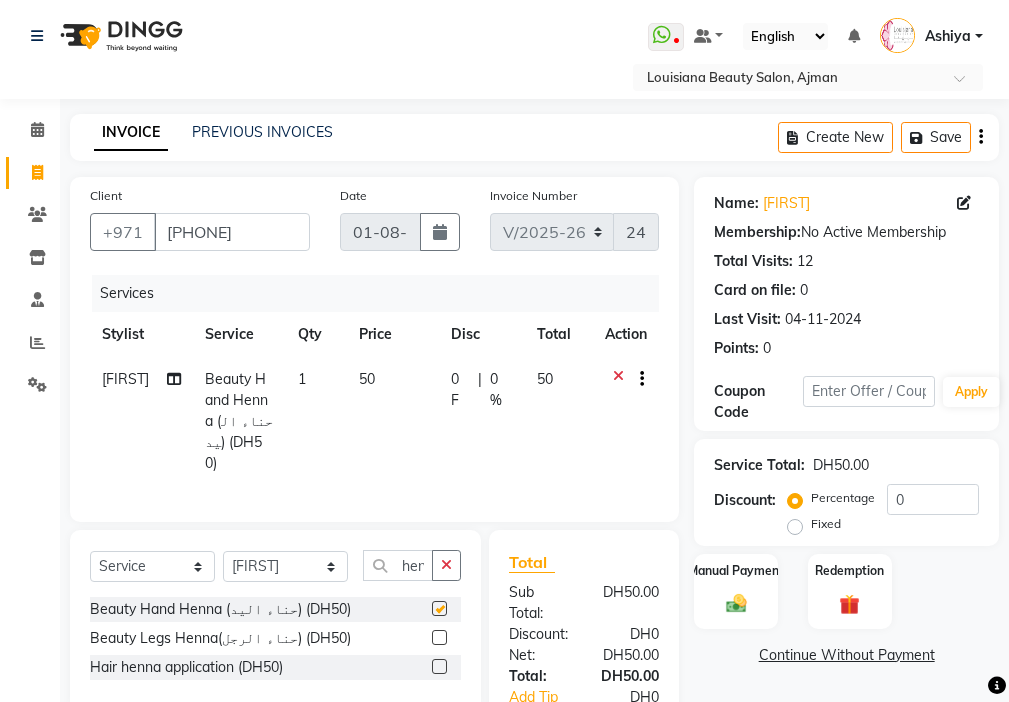 click on "50" 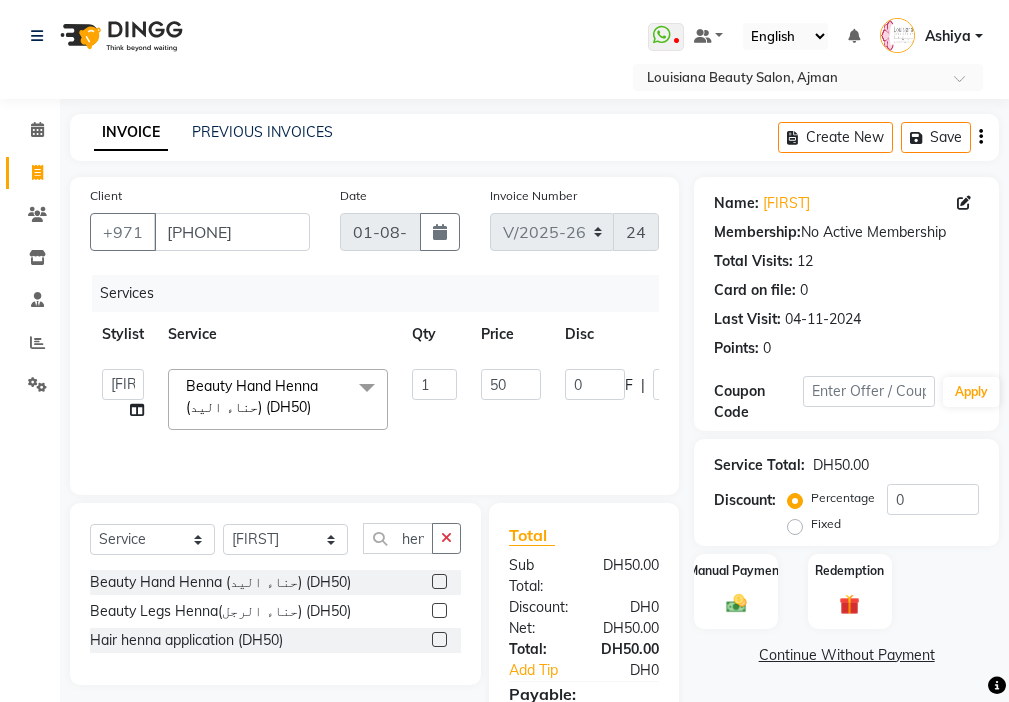 checkbox on "false" 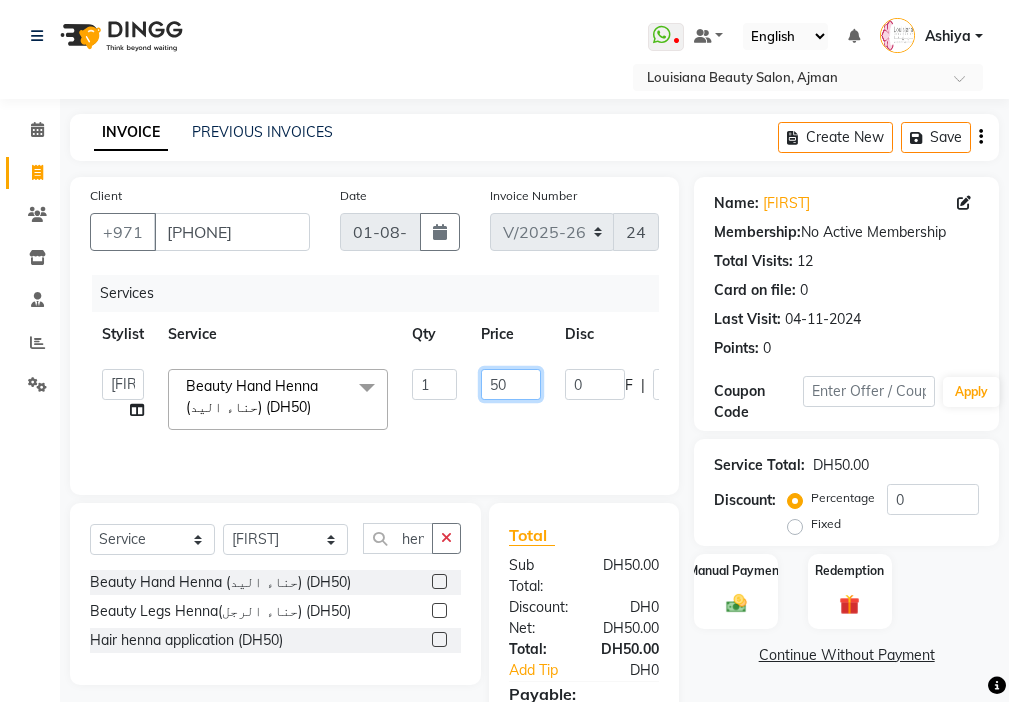 click on "50" 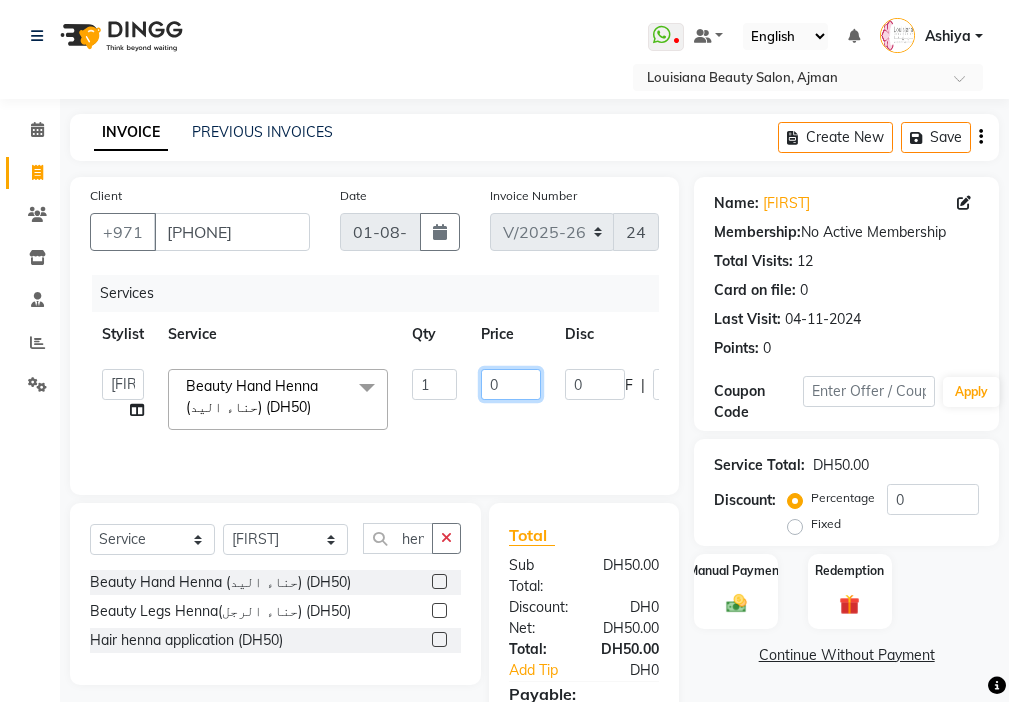 type on "30" 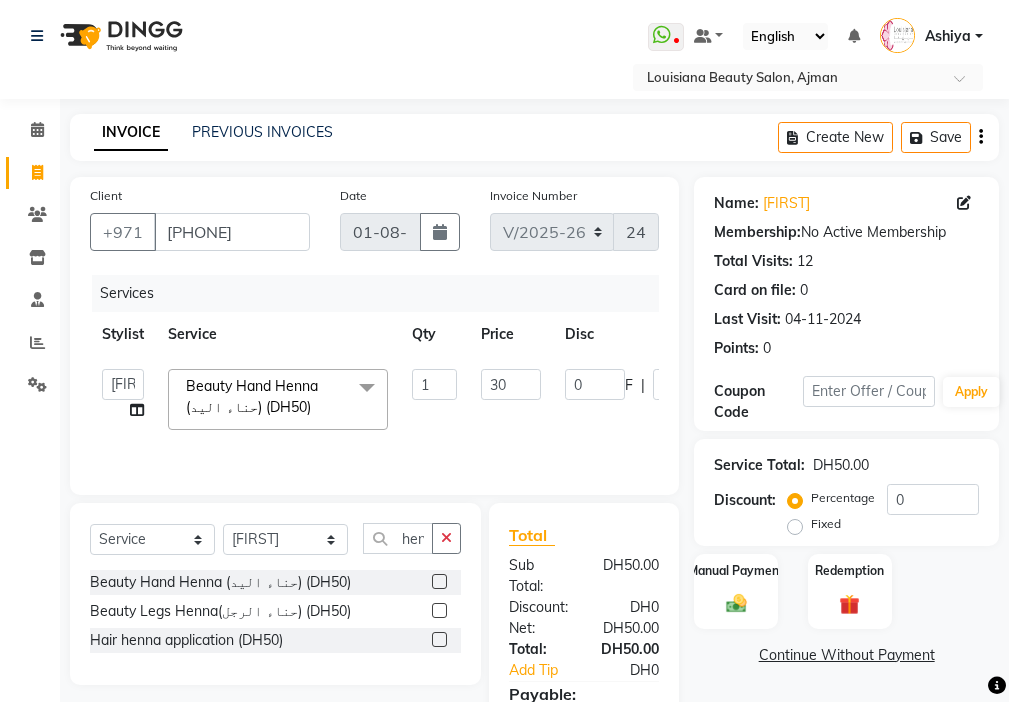 click on "Select Stylist [FIRST] [FIRST] [FIRST] [FIRST] Cashier [FIRST] [FIRST] [FIRST] [FIRST] Kbina Madam mamta Parina [FIRST] [FIRST] [FIRST] [FIRST] [FIRST] [FIRST] Beauty Hand Henna (حناء اليد) (DH50) x Beauty Makeup (DH400) Beauty Facial (DH150) Beauty Face Shama (DH60) Beauty Face Bleach (DH60) Beauty Face Threading (DH50) Beauty Upper Lips Bleach (DH20) Forhead Waxing (DH10) Nose Waxing (DH10) Upper Lip Waxing (DH10) Hand Waxing Full (DH70) Beauty Eyelashes Adhesive (DH30) Beauty Eye Makeup (DH150) Beauty Hand Henna (حناء اليد) (DH50) Beauty Legs Henna(حناء الرجل) (DH50) paraffin wax hand (DH30) paraffin wax leg (DH50) chin threading (DH15) Extra Pin (DH20) ROOT HALF DYE (DH80) Beauty Gasha (DH50) Baby Start (DH20) Enercose (DH200) Rosemary (DH80) Filler (DH0) Sedar (DH80) photo (DH10) Al mashat (DH80) Half leg Waxing (شمع نصف الرجل) (DH50) Half Hand Waxing (شمع اليدين) (DH40) Under Arms Waxing (شمع الابط) (DH20) Pedicure (البدكير) (DH80)" 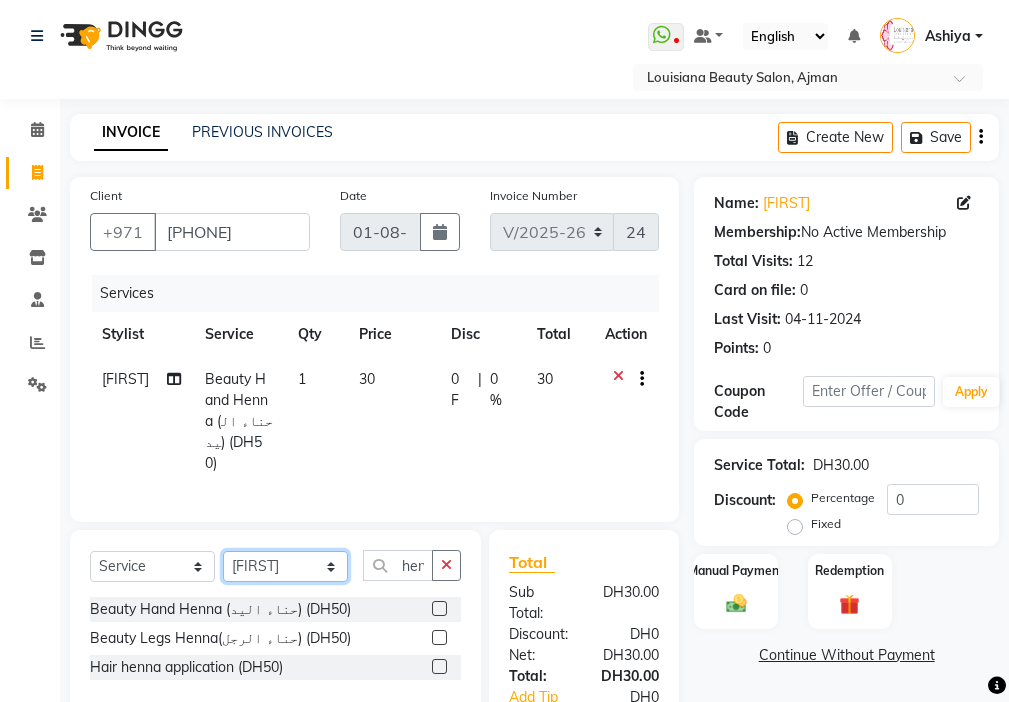 click on "Select Stylist [FIRST] [FIRST] [FIRST] [FIRST] Cashier [FIRST] [FIRST] [FIRST] [FIRST] Kbina Madam mamta Parina [FIRST] [FIRST] [FIRST] [FIRST] [FIRST] [FIRST]" 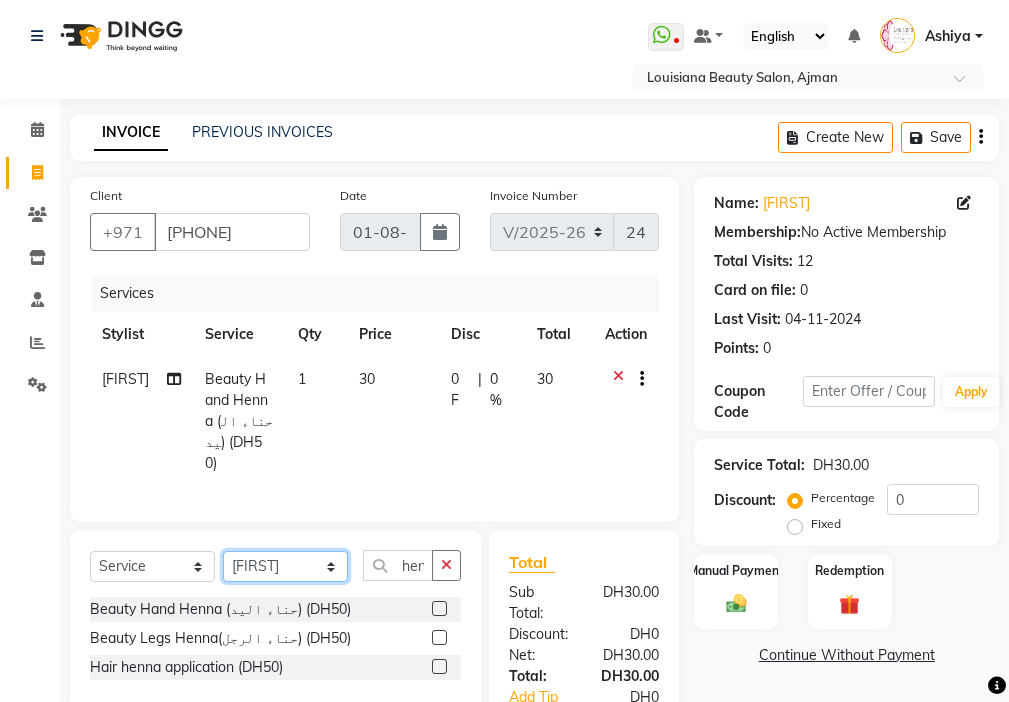 select on "68692" 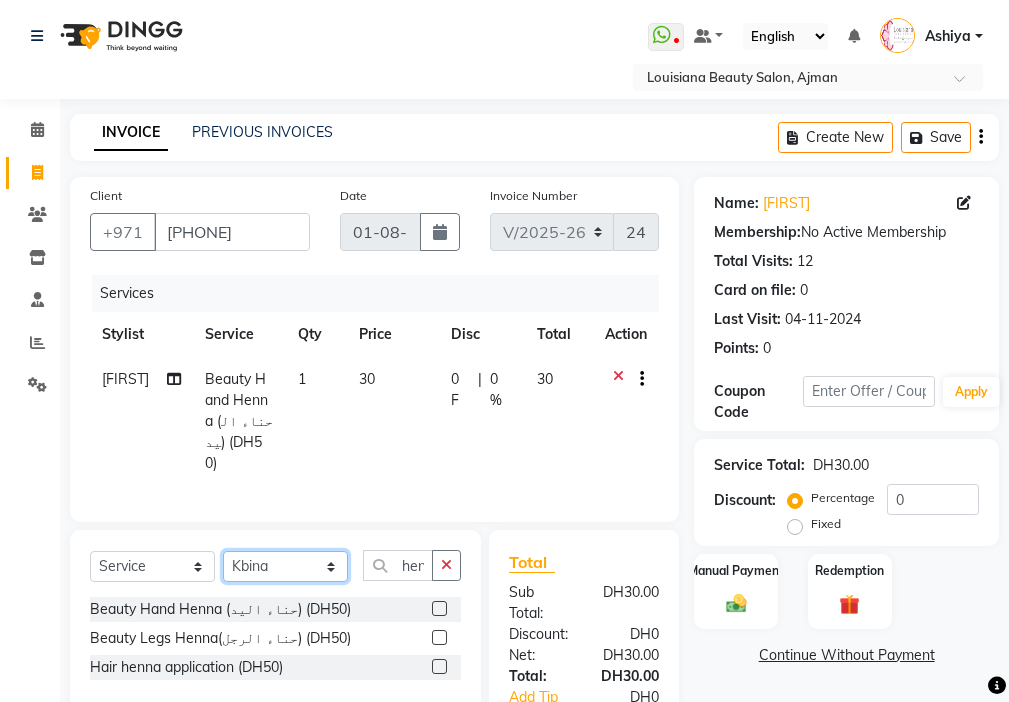 click on "Select Stylist [FIRST] [FIRST] [FIRST] [FIRST] Cashier [FIRST] [FIRST] [FIRST] [FIRST] Kbina Madam mamta Parina [FIRST] [FIRST] [FIRST] [FIRST] [FIRST] [FIRST]" 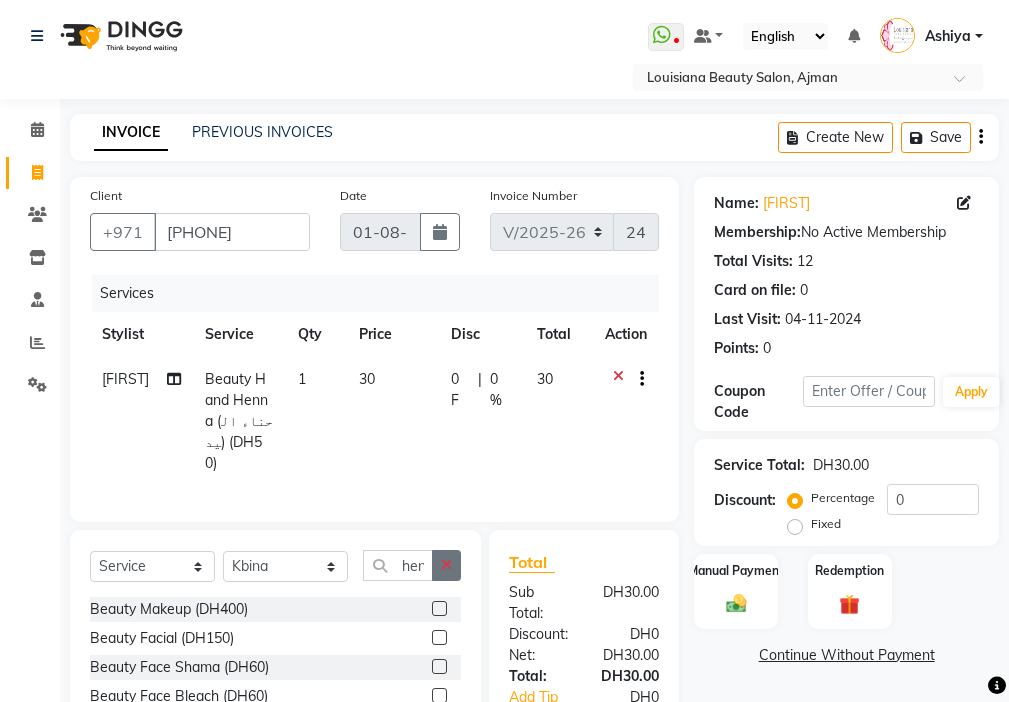 click 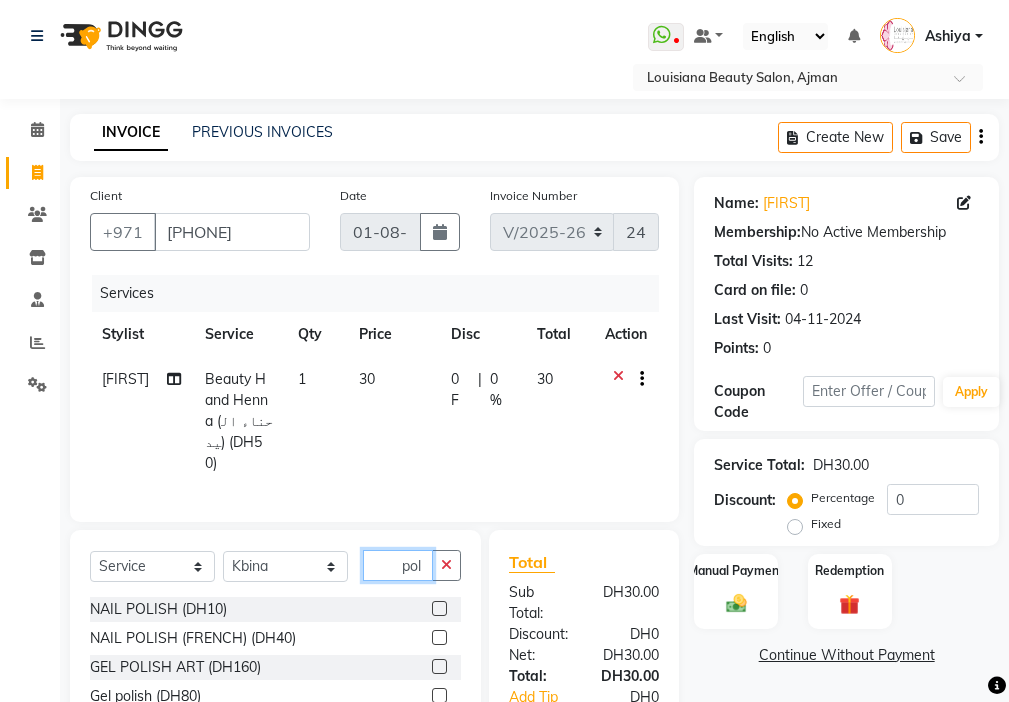 type on "pol" 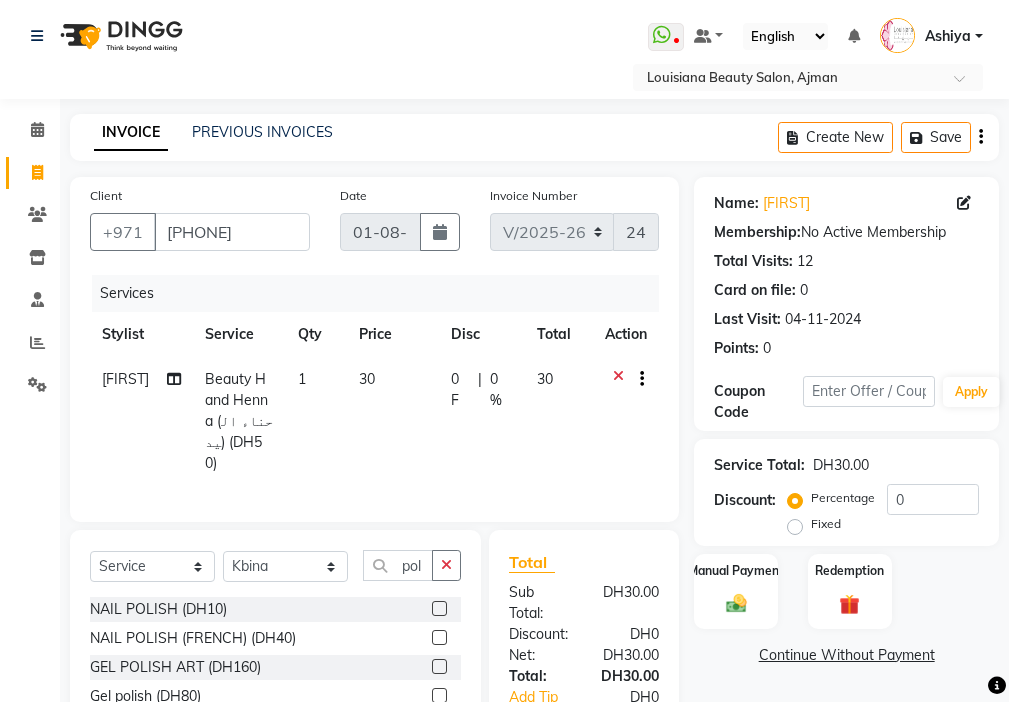 click 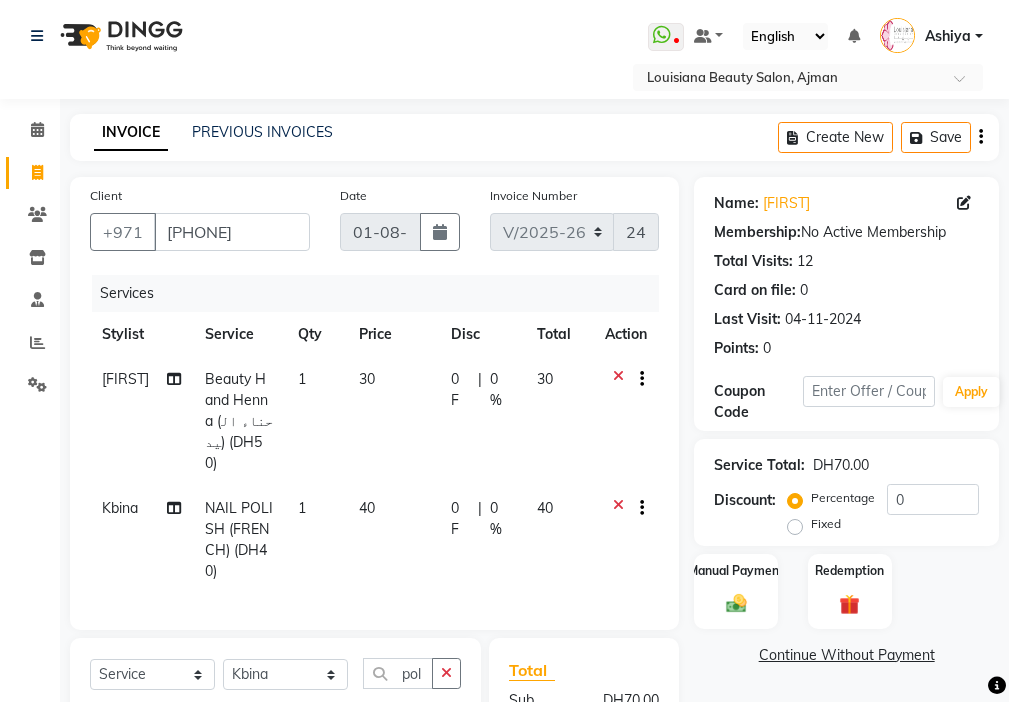 checkbox on "false" 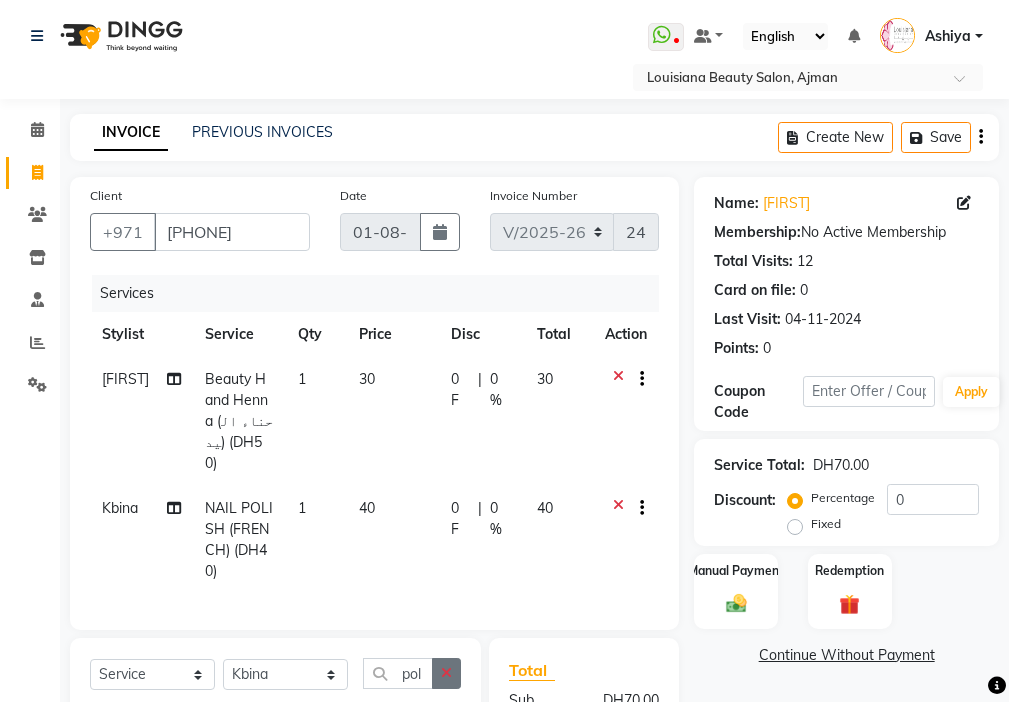 click 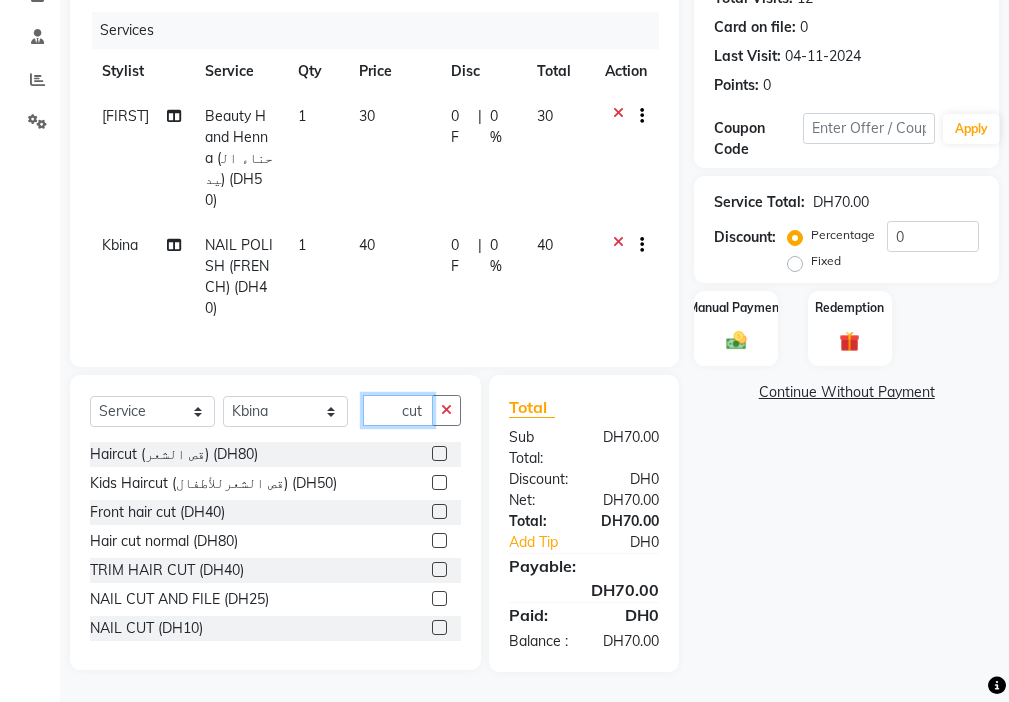 scroll, scrollTop: 278, scrollLeft: 0, axis: vertical 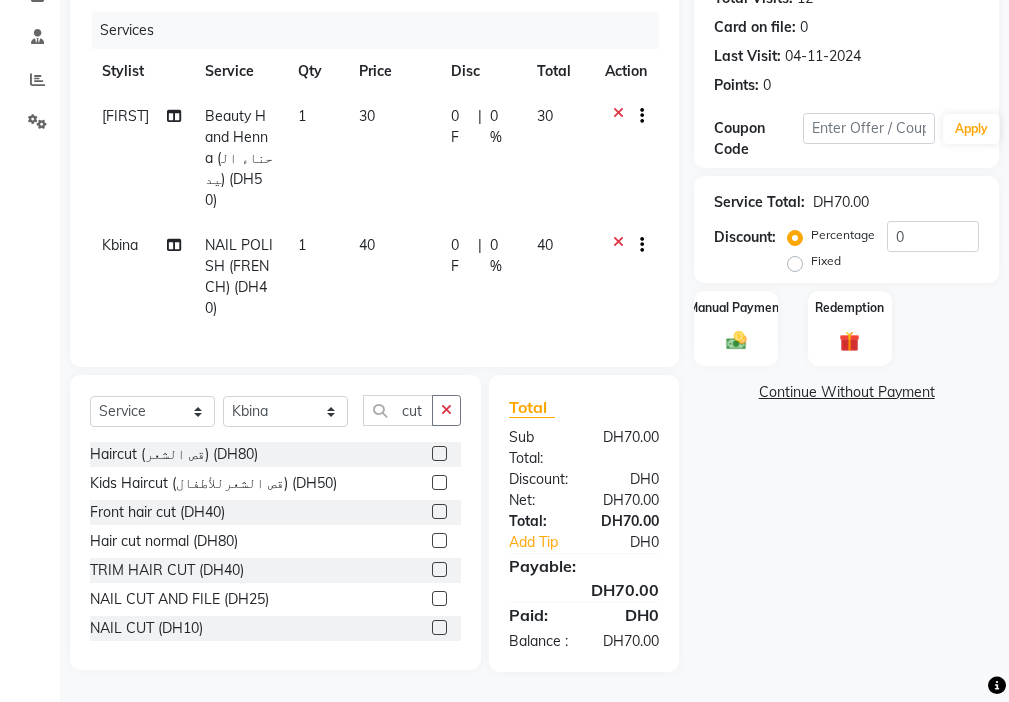 click 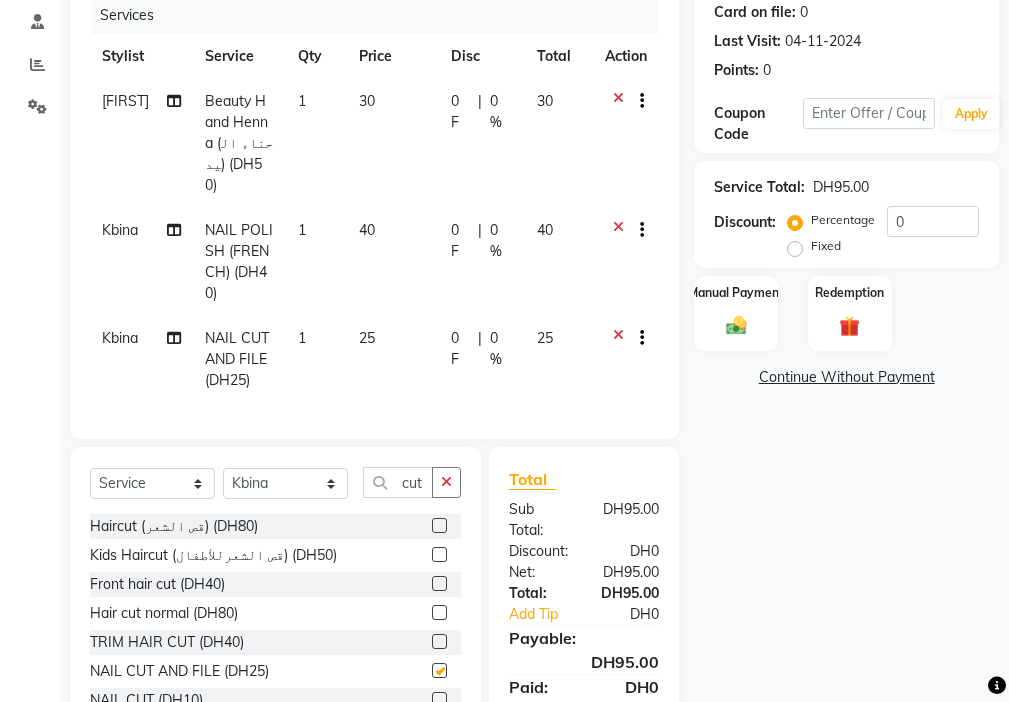 checkbox on "false" 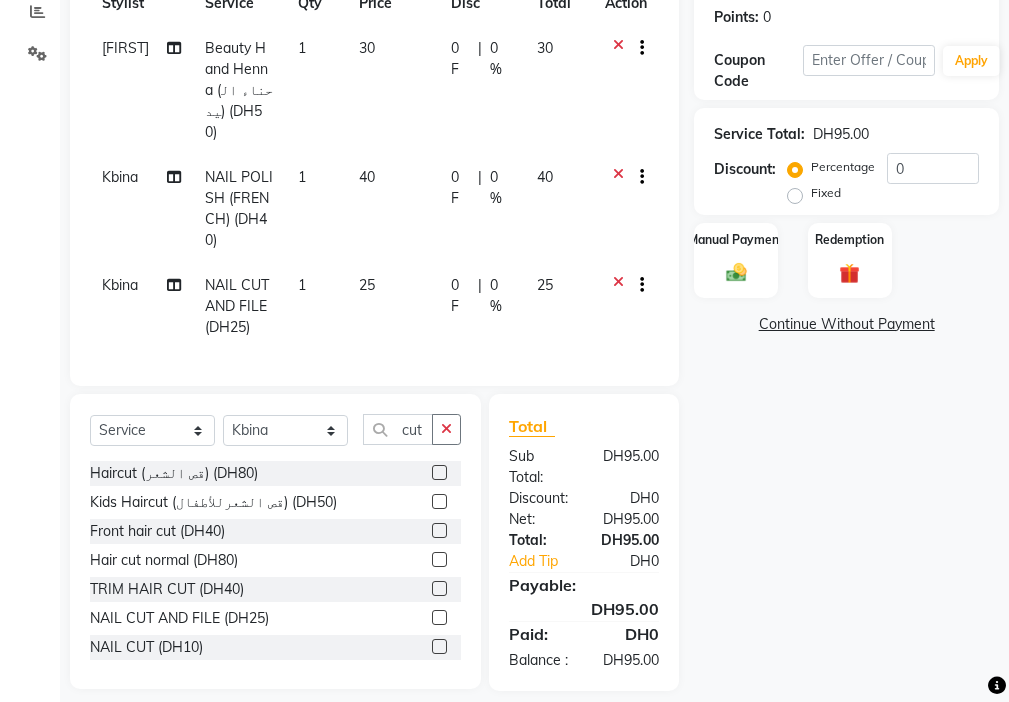 scroll, scrollTop: 334, scrollLeft: 0, axis: vertical 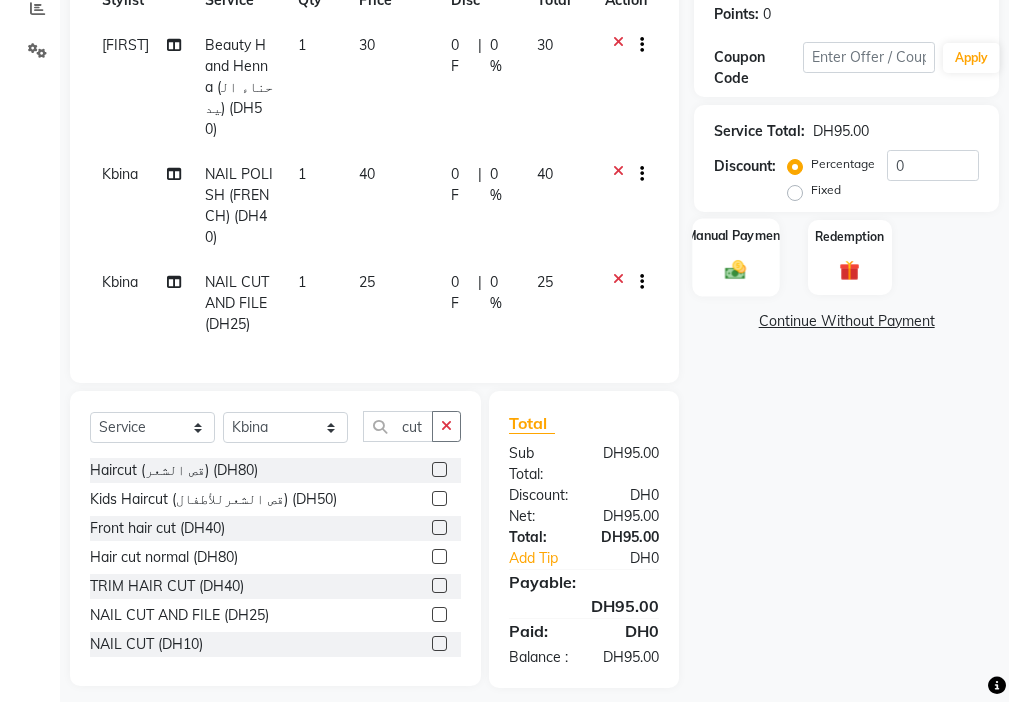 click on "Manual Payment" 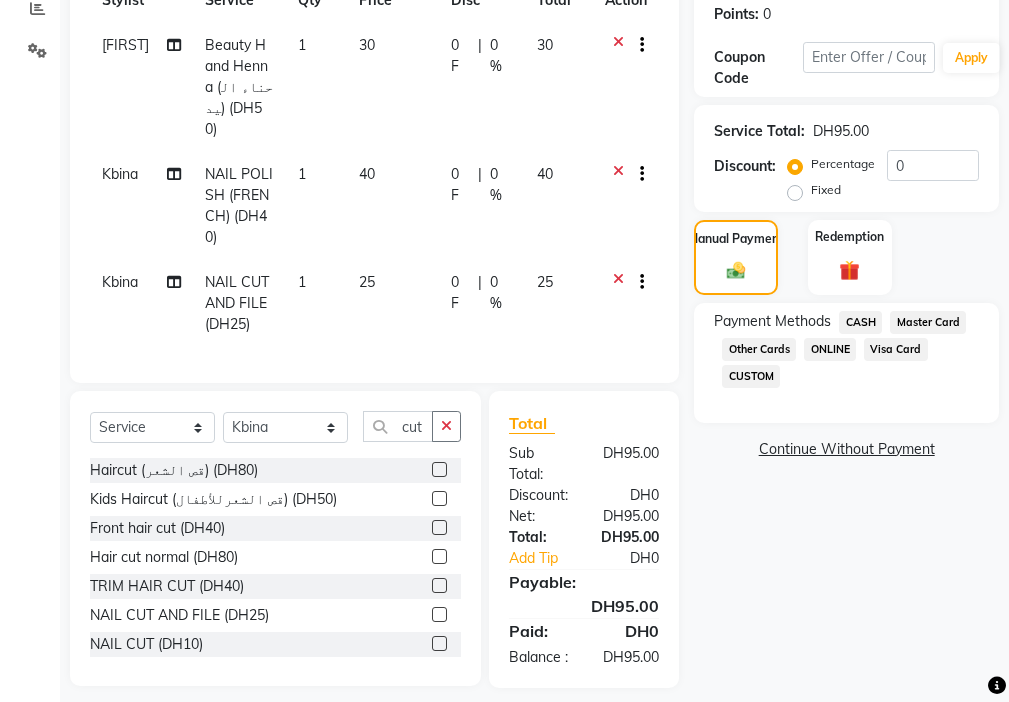 click on "Visa Card" 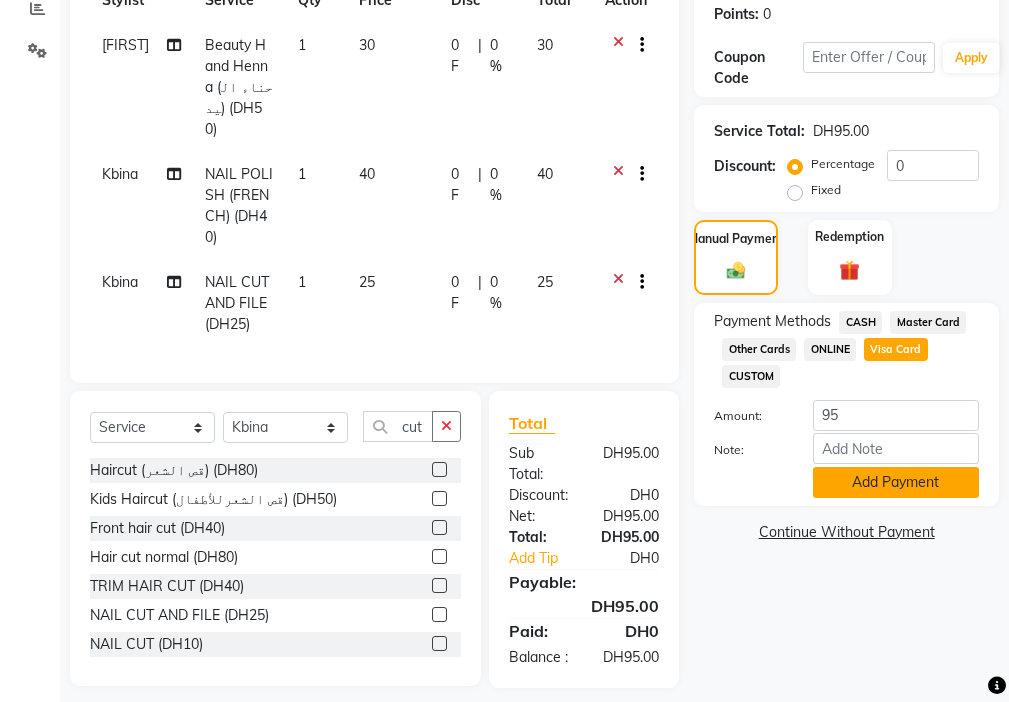 click on "Add Payment" 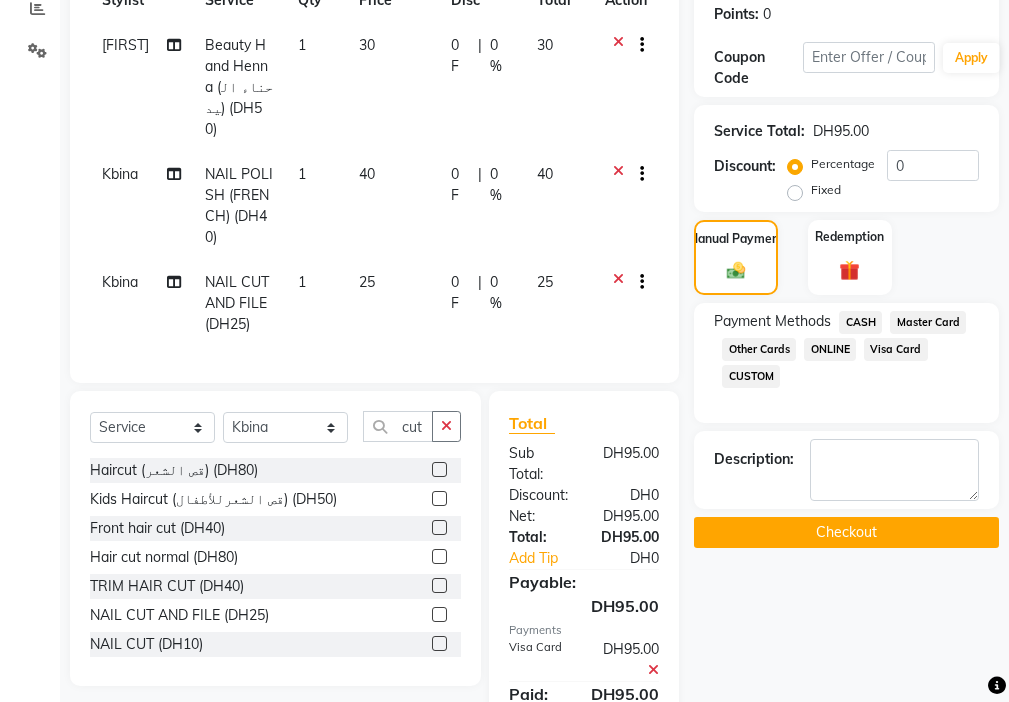 click on "Checkout" 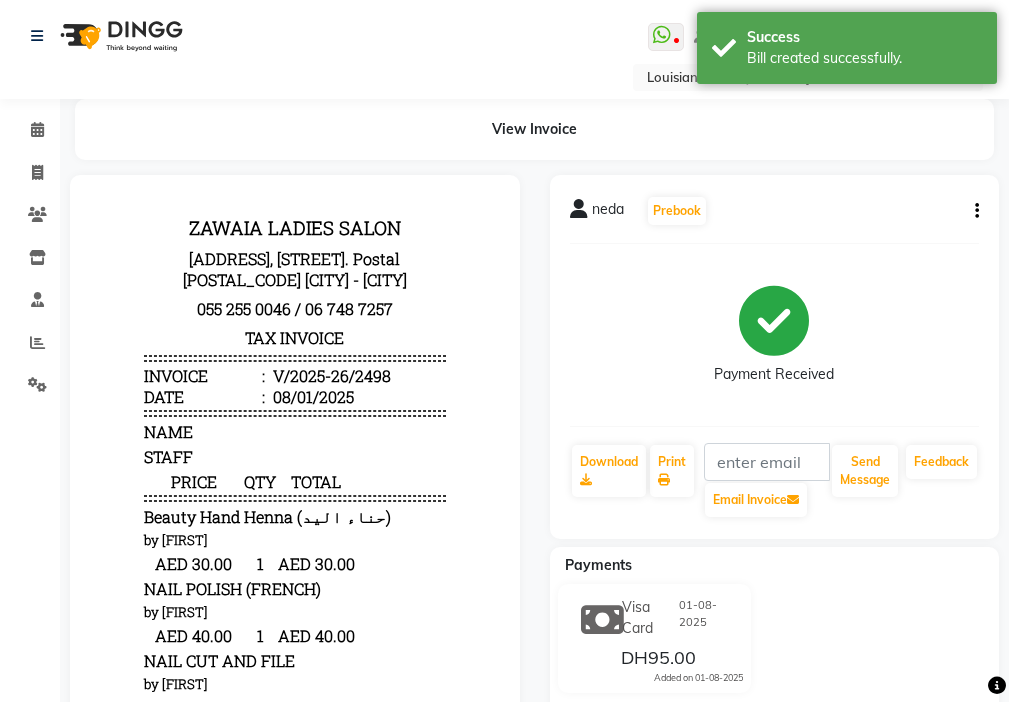 scroll, scrollTop: 0, scrollLeft: 0, axis: both 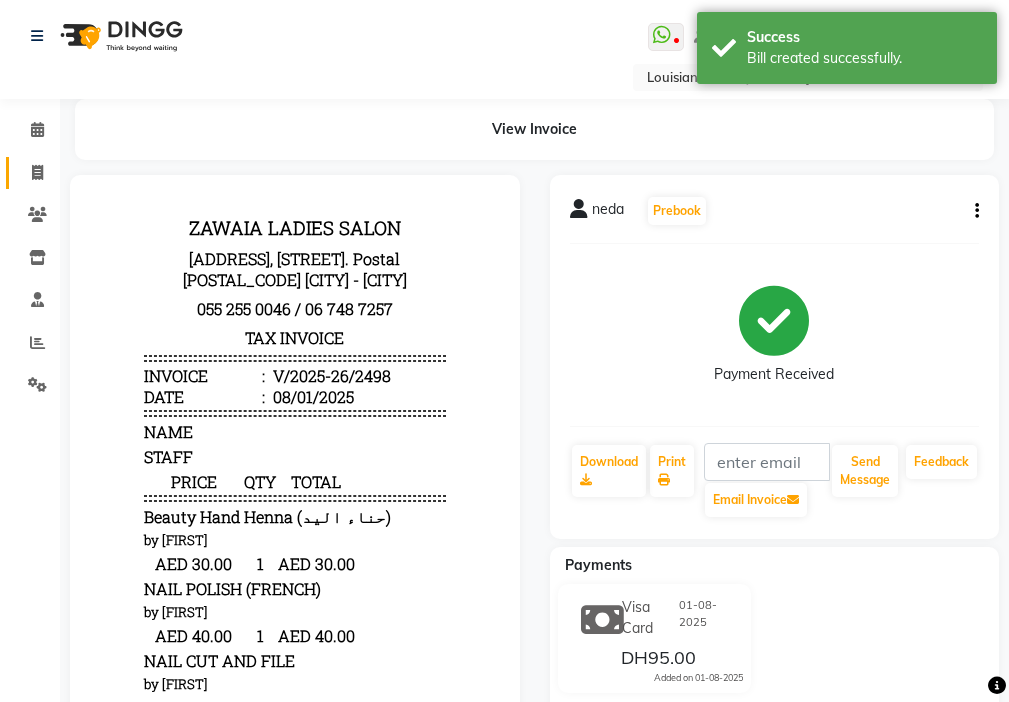 click 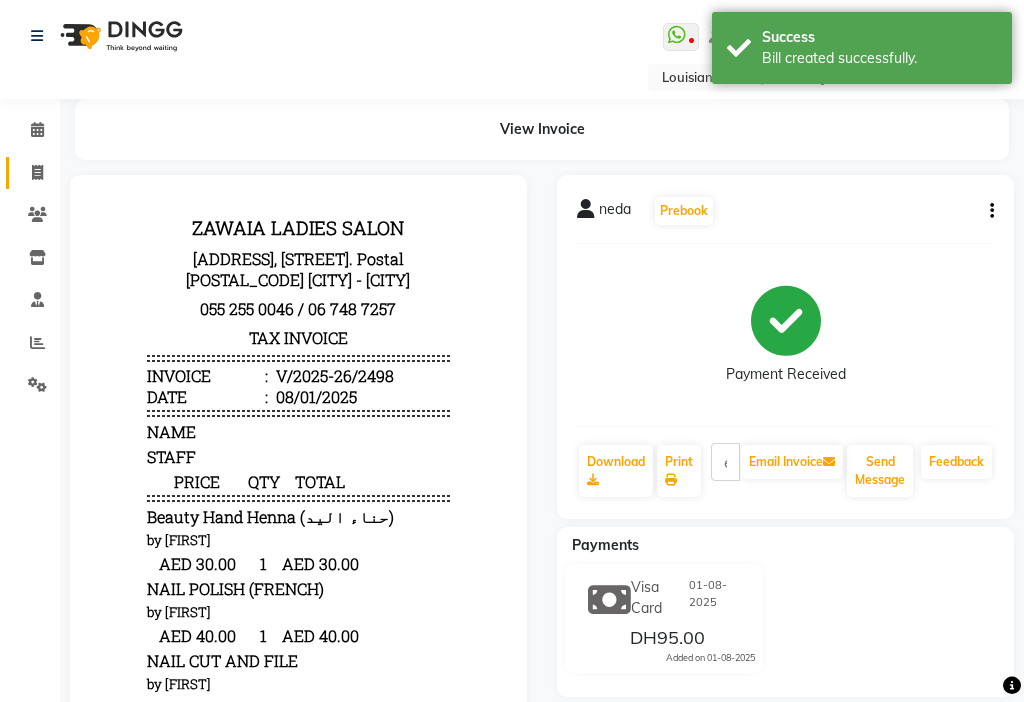select on "service" 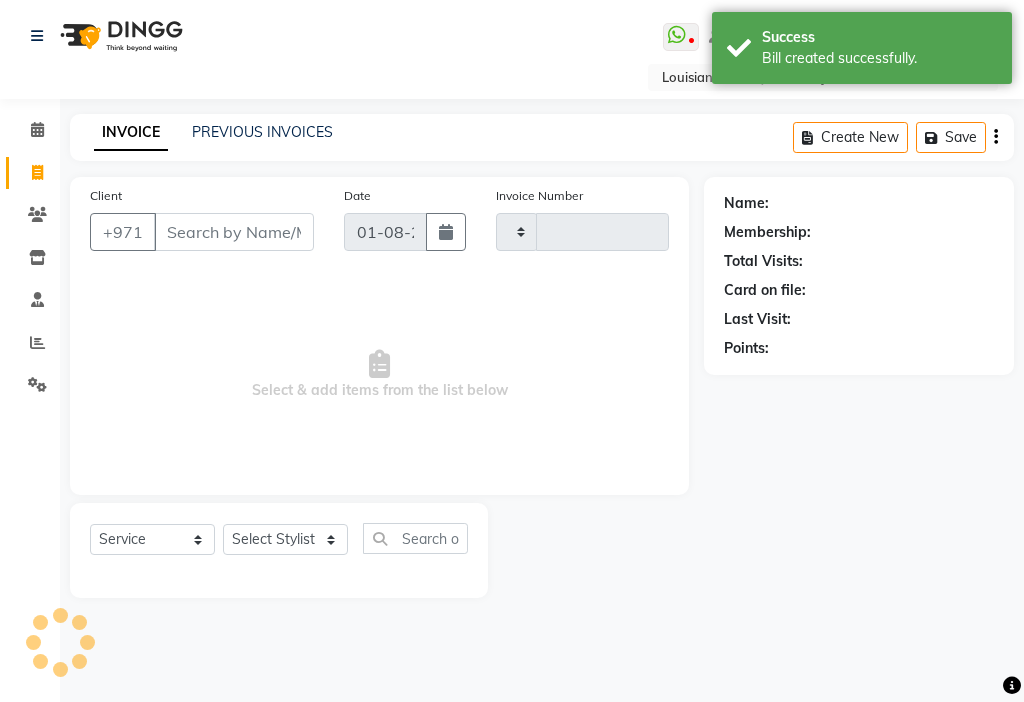 type on "2499" 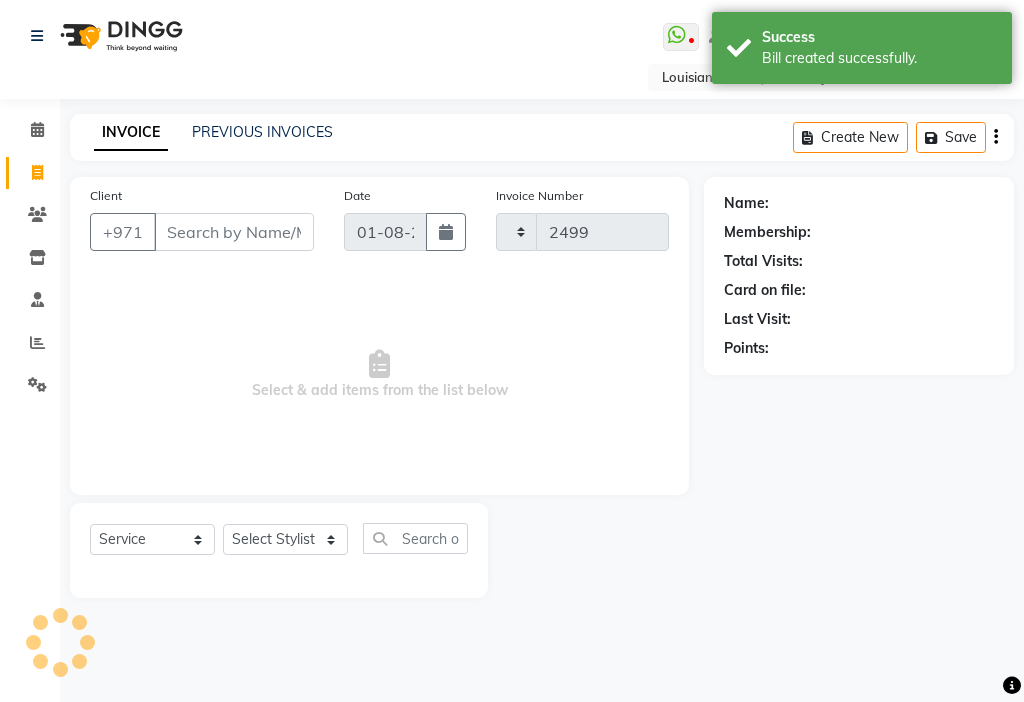 select on "637" 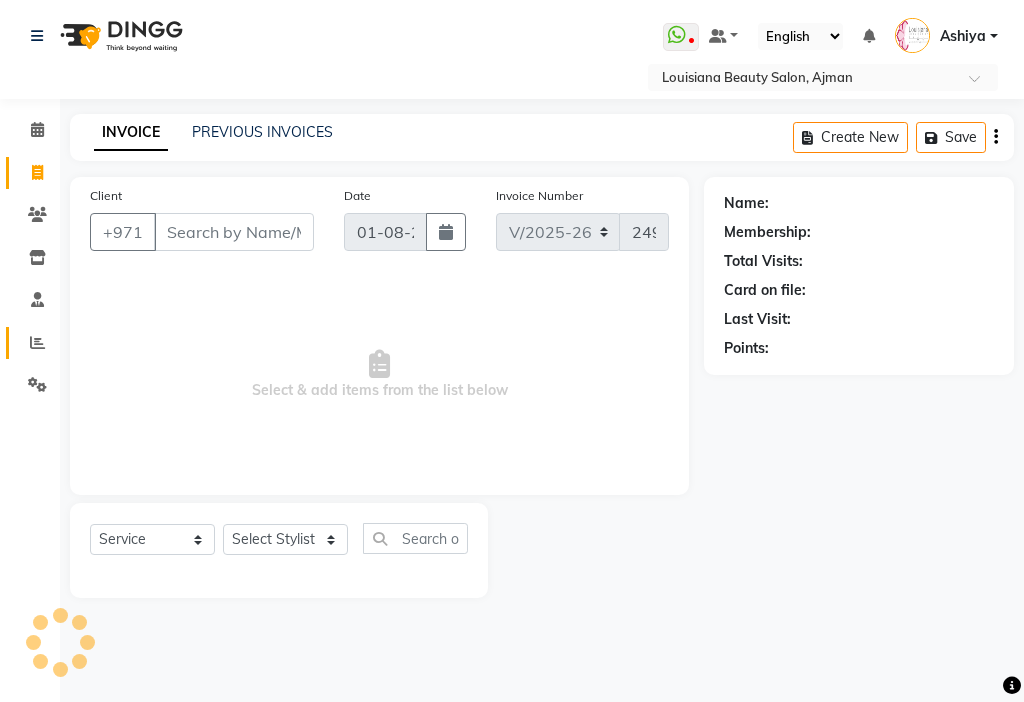 click 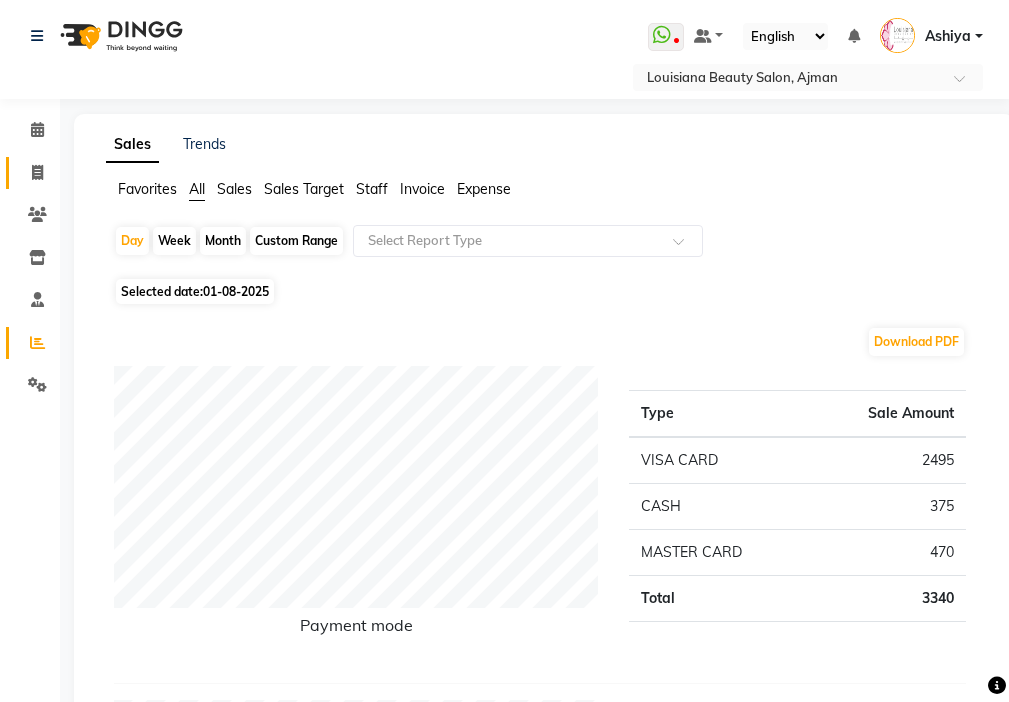 click 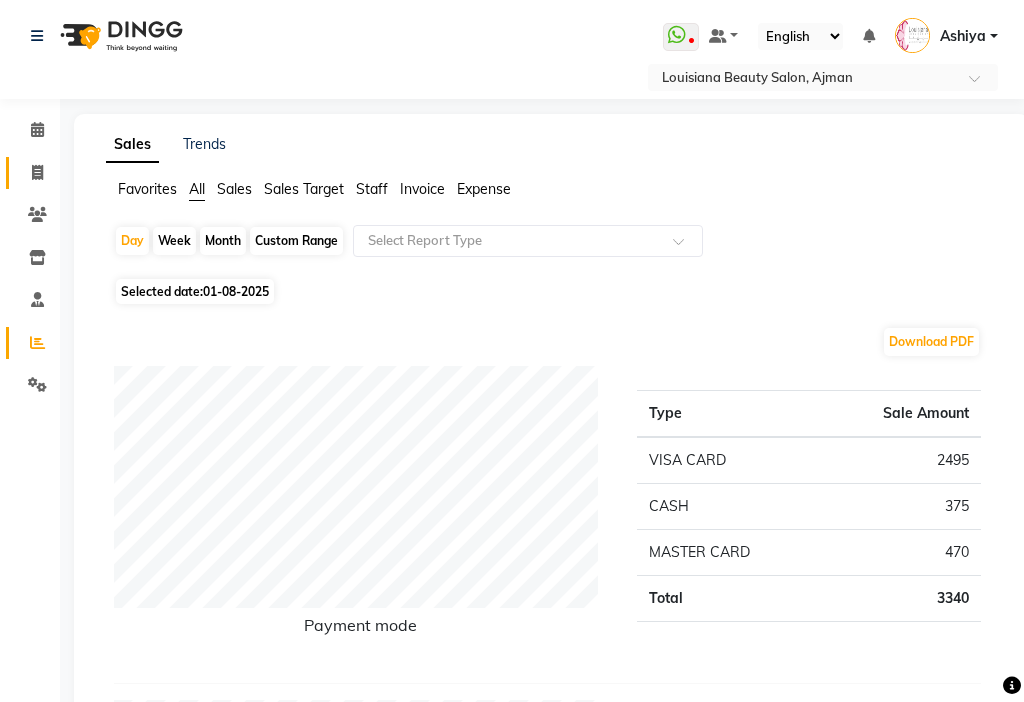 select on "service" 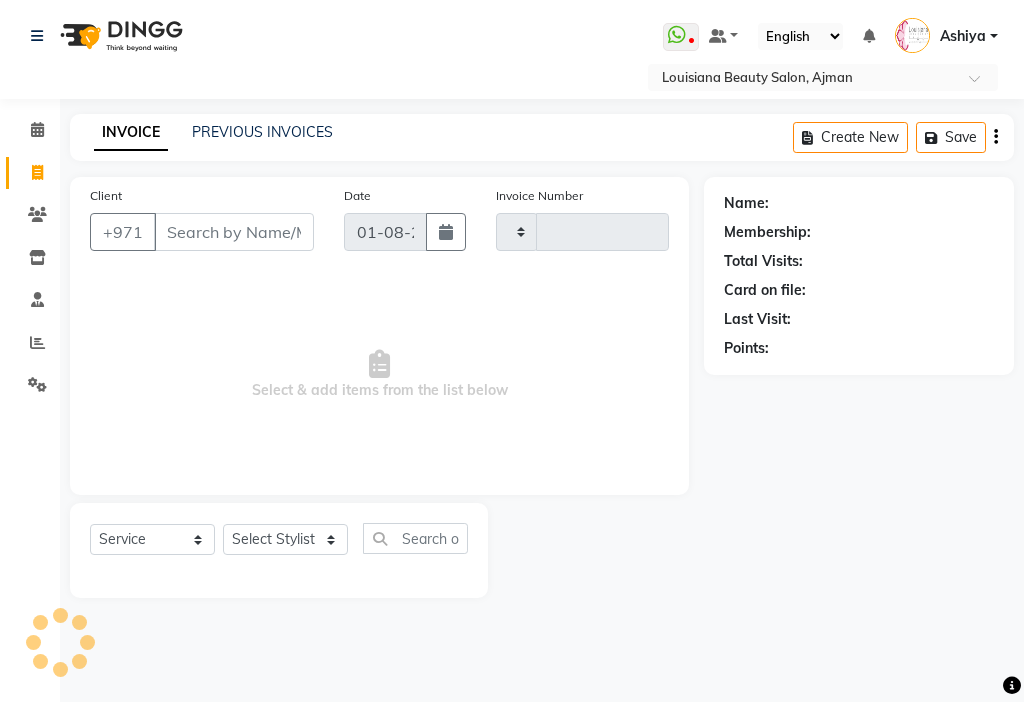 type on "2499" 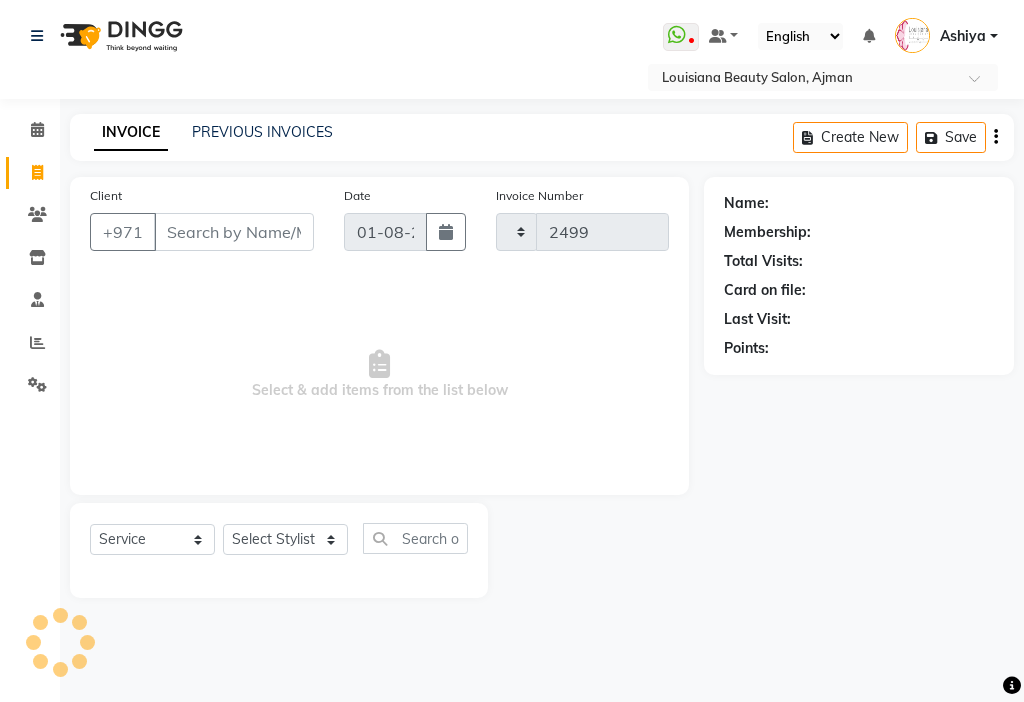 select on "637" 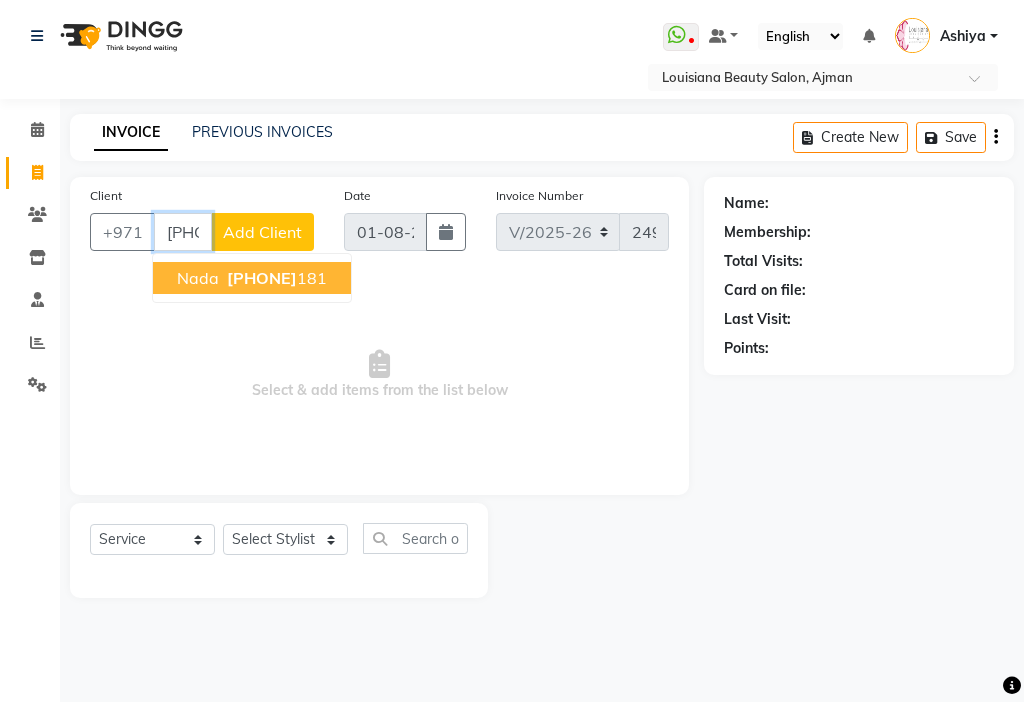 click on "nada   [PHONE]" at bounding box center (252, 278) 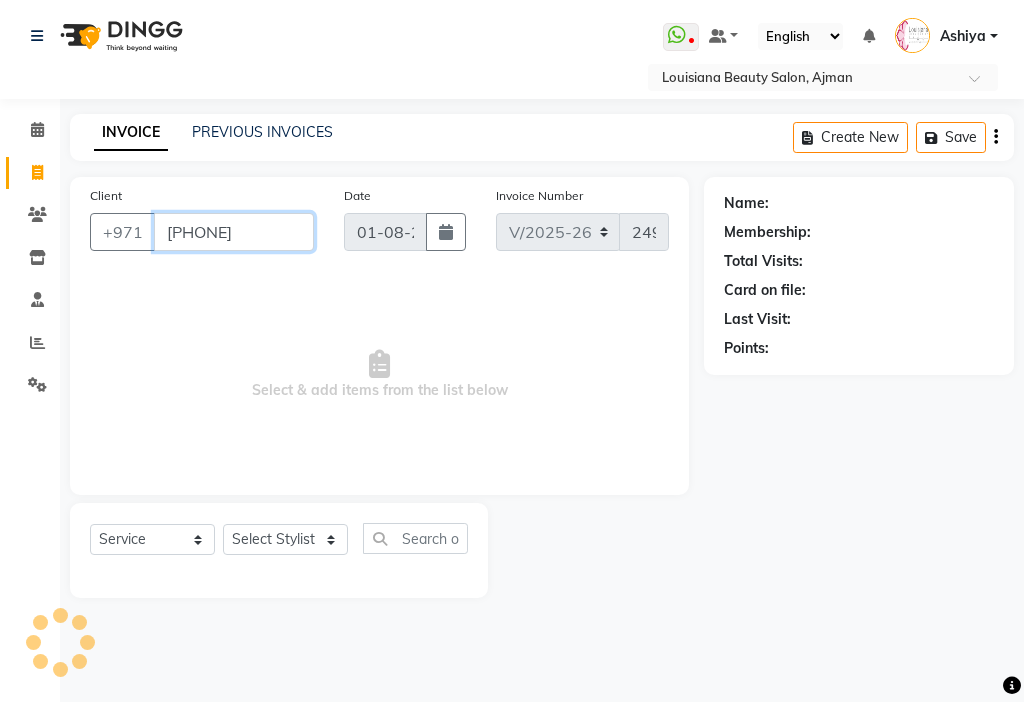 type on "[PHONE]" 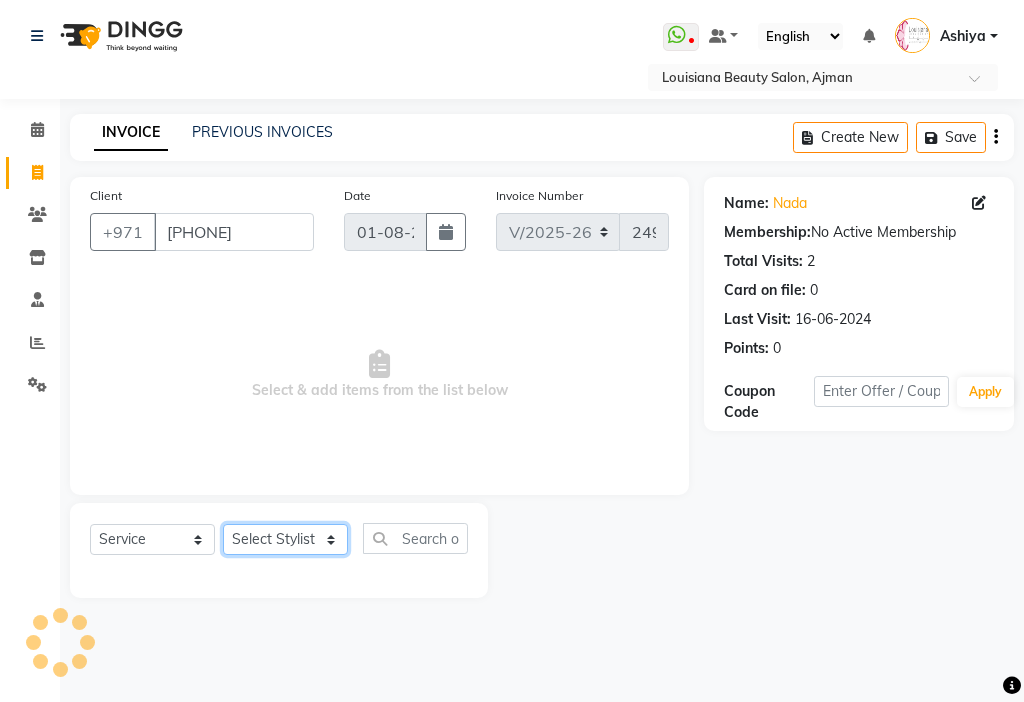 click on "Select Stylist [FIRST] [FIRST] [FIRST] [FIRST] Cashier [FIRST] [FIRST] [FIRST] [FIRST] Kbina Madam mamta Parina [FIRST] [FIRST] [FIRST] [FIRST] [FIRST] [FIRST]" 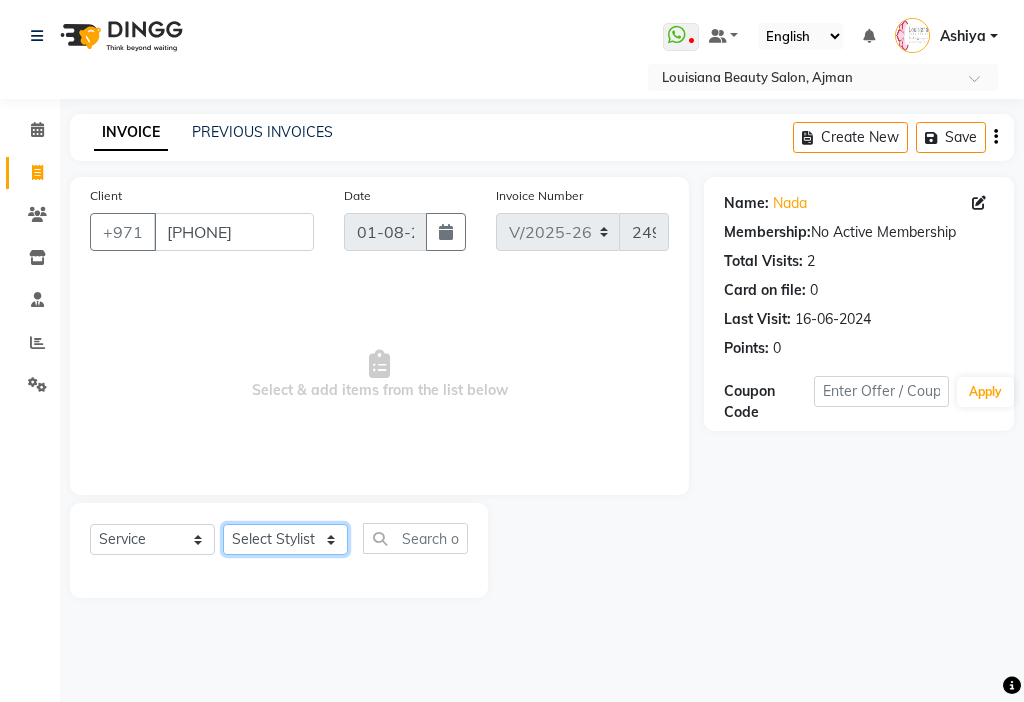 select on "28858" 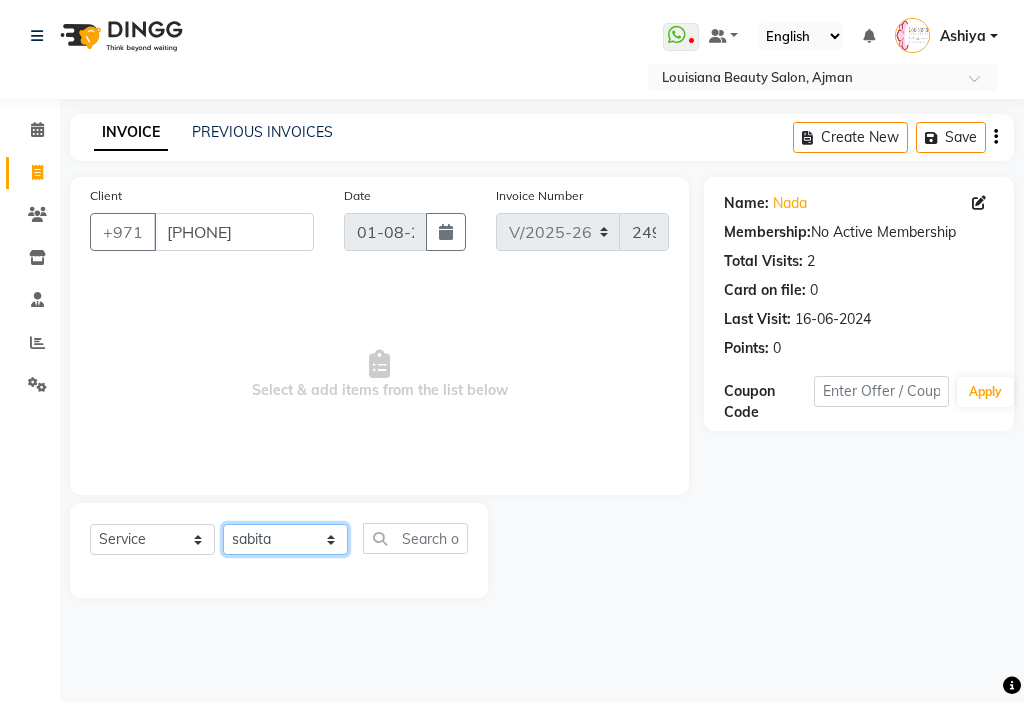 click on "Select Stylist [FIRST] [FIRST] [FIRST] [FIRST] Cashier [FIRST] [FIRST] [FIRST] [FIRST] Kbina Madam mamta Parina [FIRST] [FIRST] [FIRST] [FIRST] [FIRST] [FIRST]" 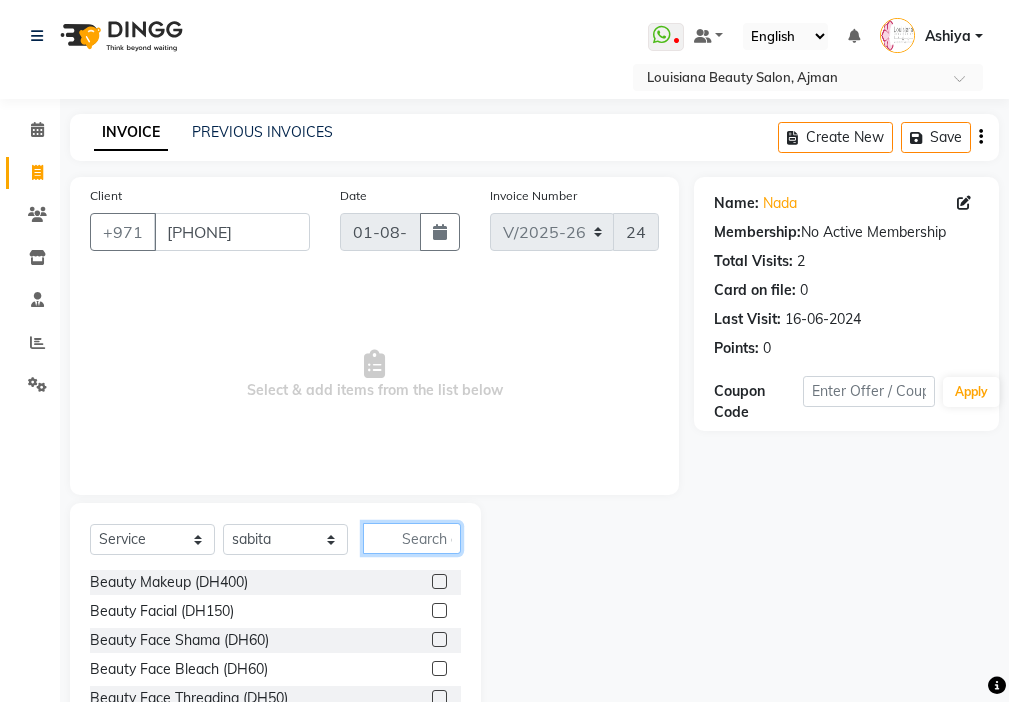 click 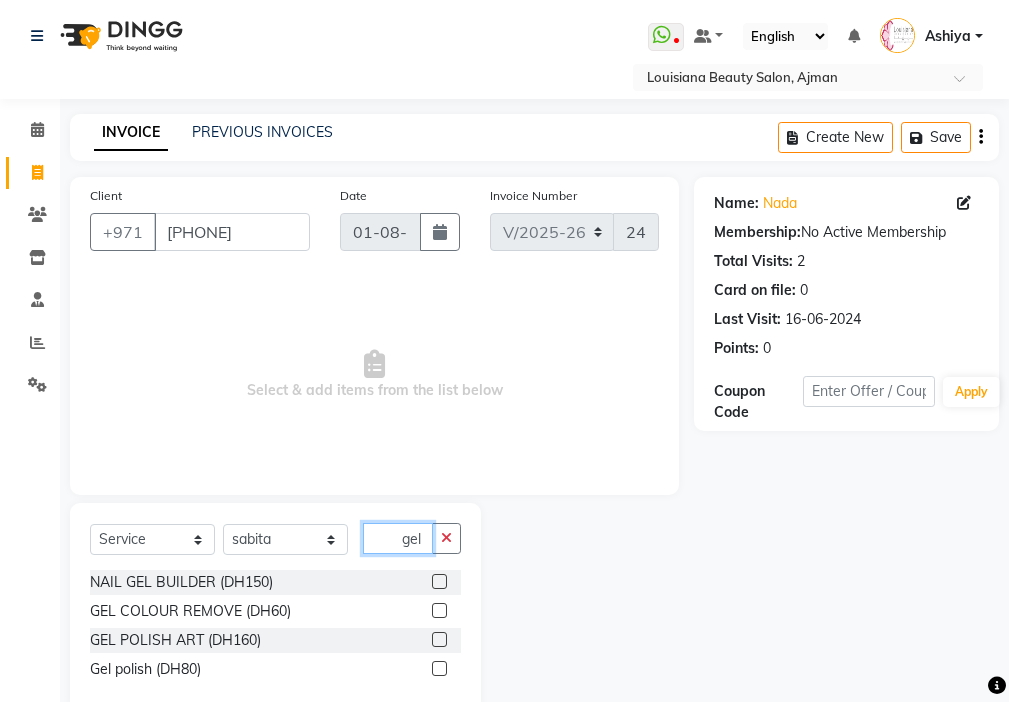 type on "gel" 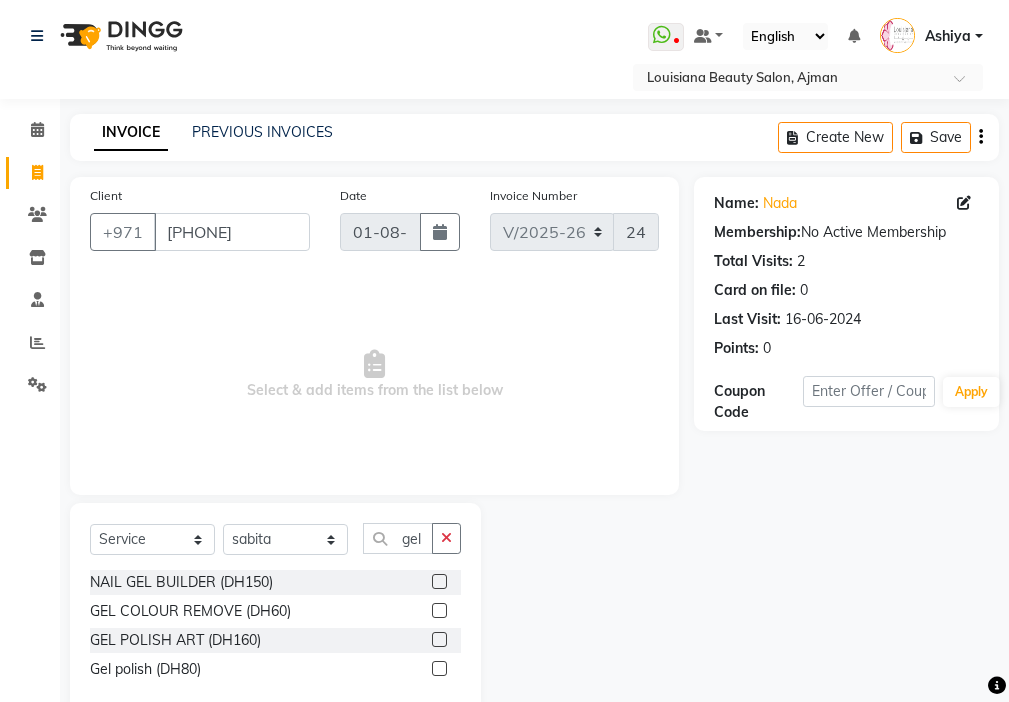 click 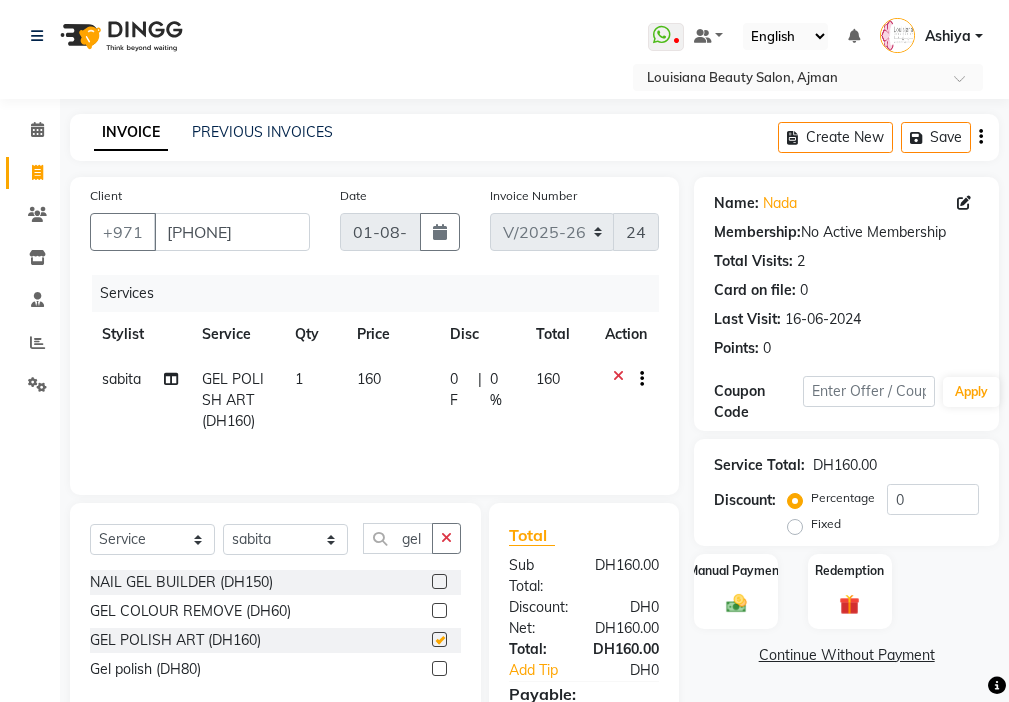 checkbox on "false" 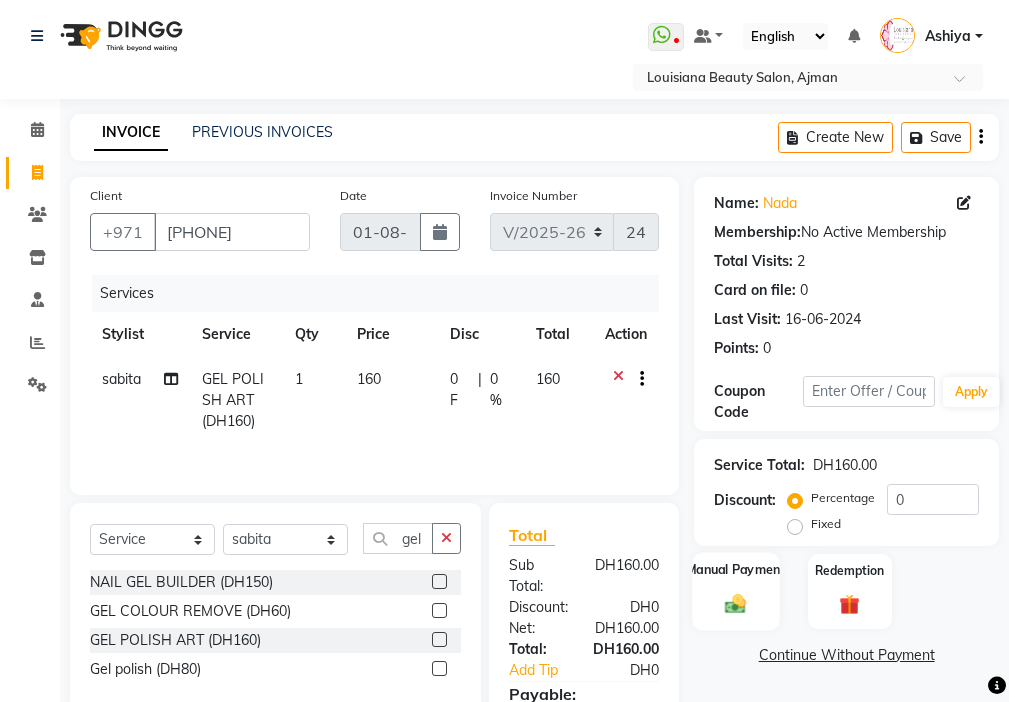 click on "Manual Payment" 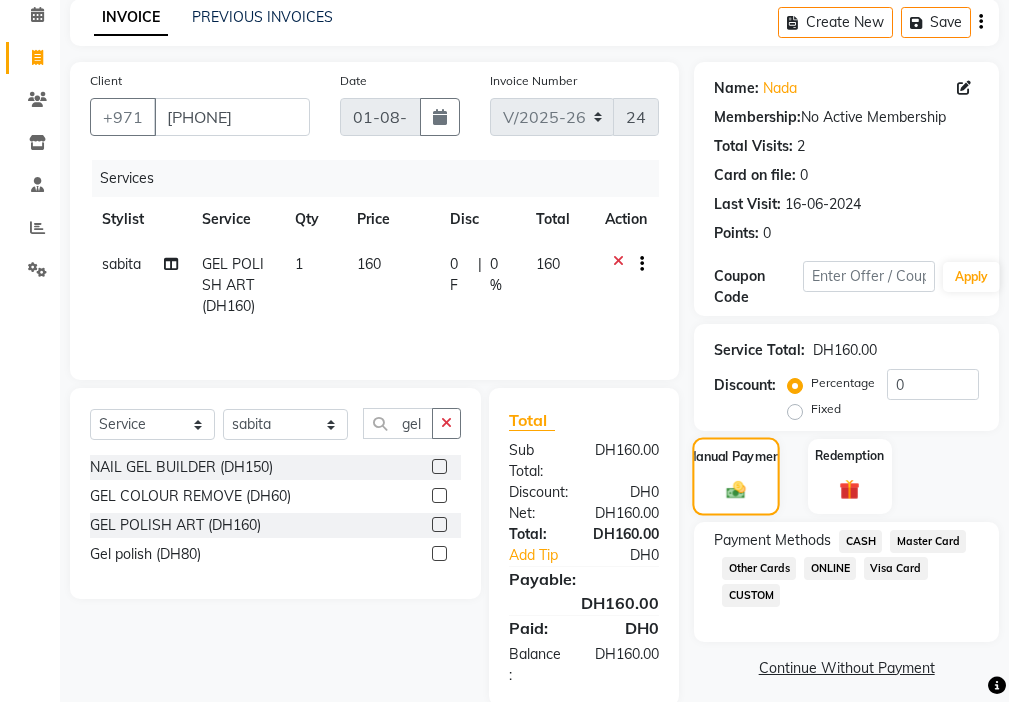 scroll, scrollTop: 118, scrollLeft: 0, axis: vertical 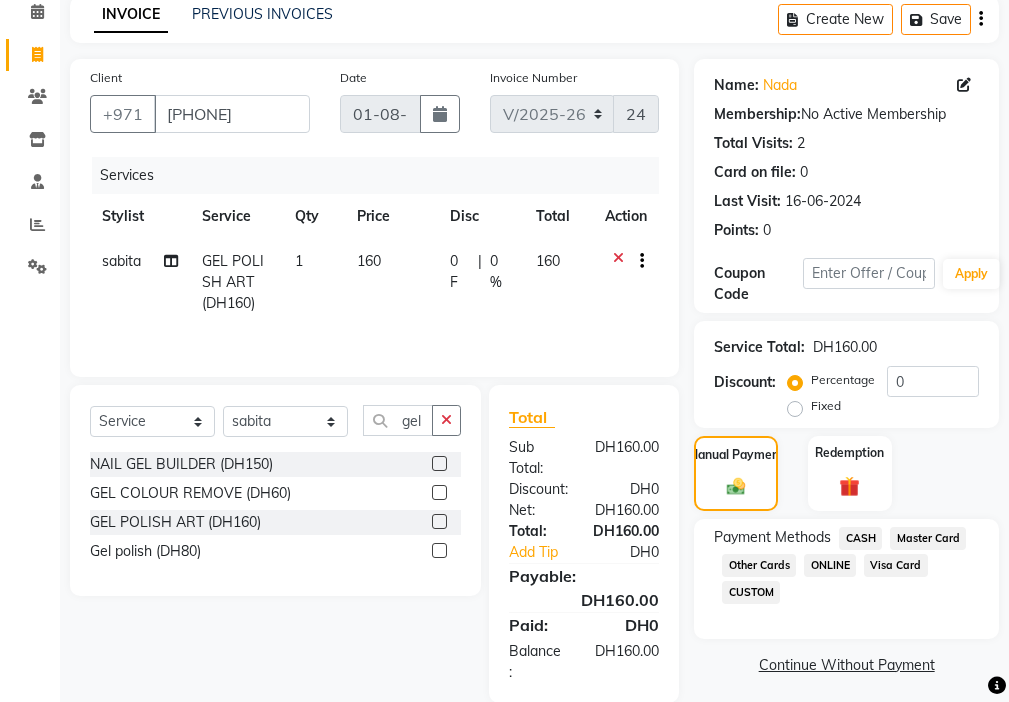 click on "Visa Card" 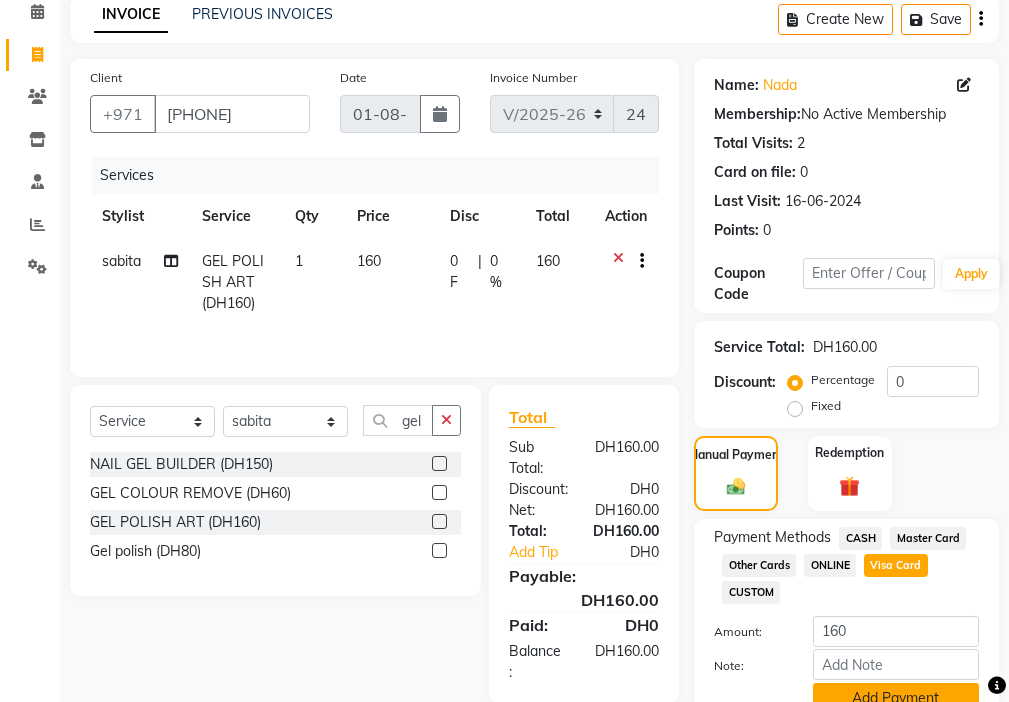 click on "Add Payment" 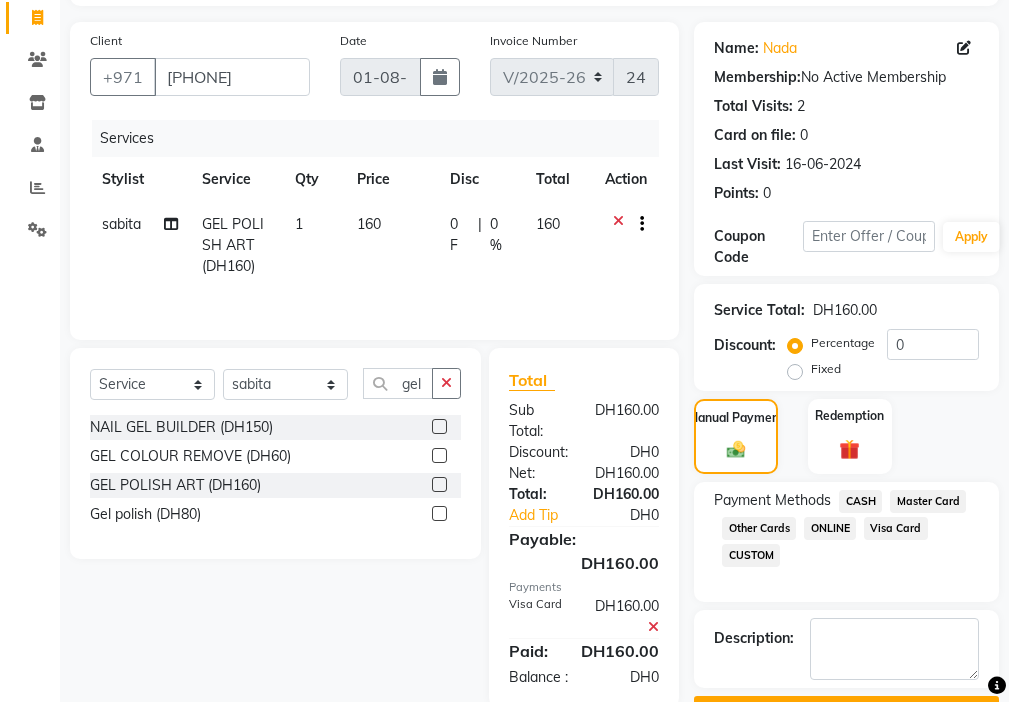 scroll, scrollTop: 212, scrollLeft: 0, axis: vertical 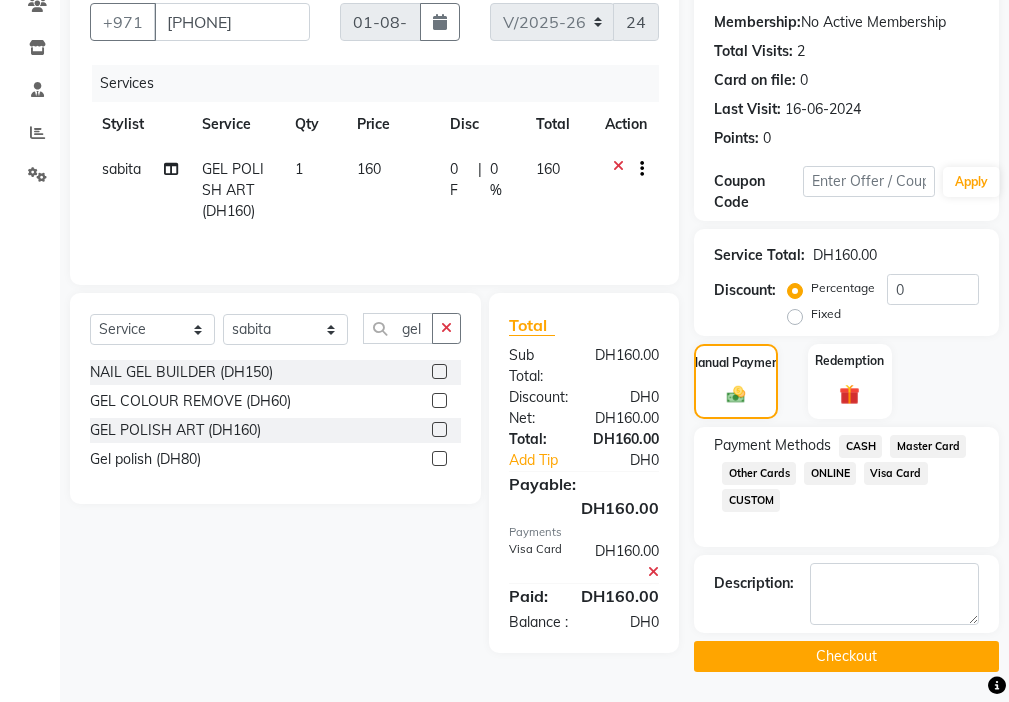 click on "Checkout" 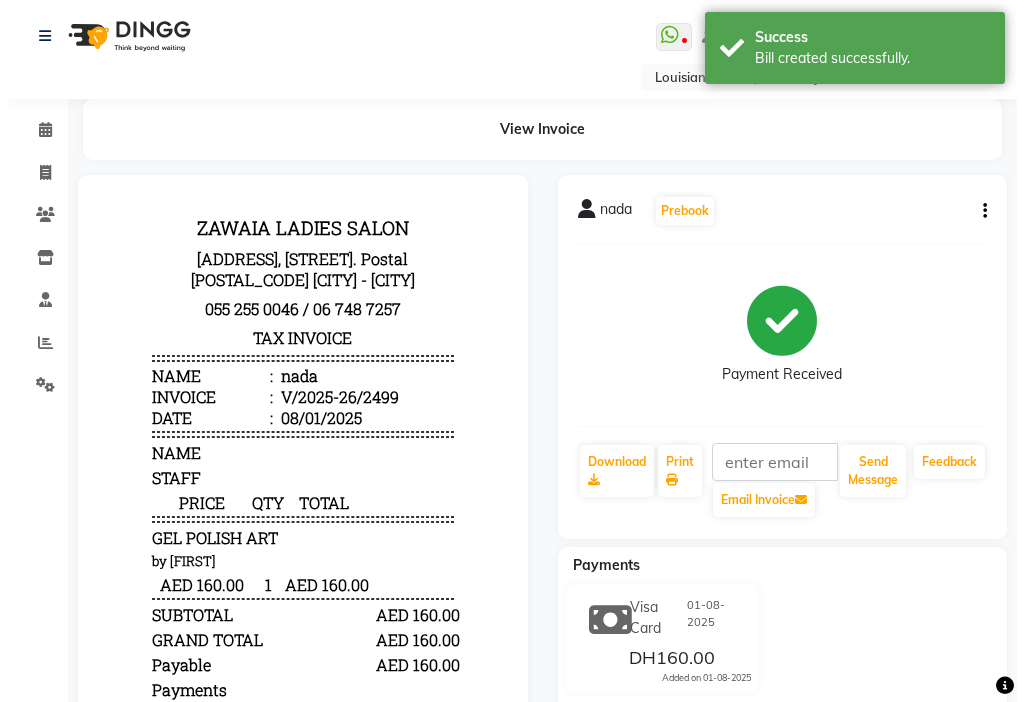 scroll, scrollTop: 0, scrollLeft: 0, axis: both 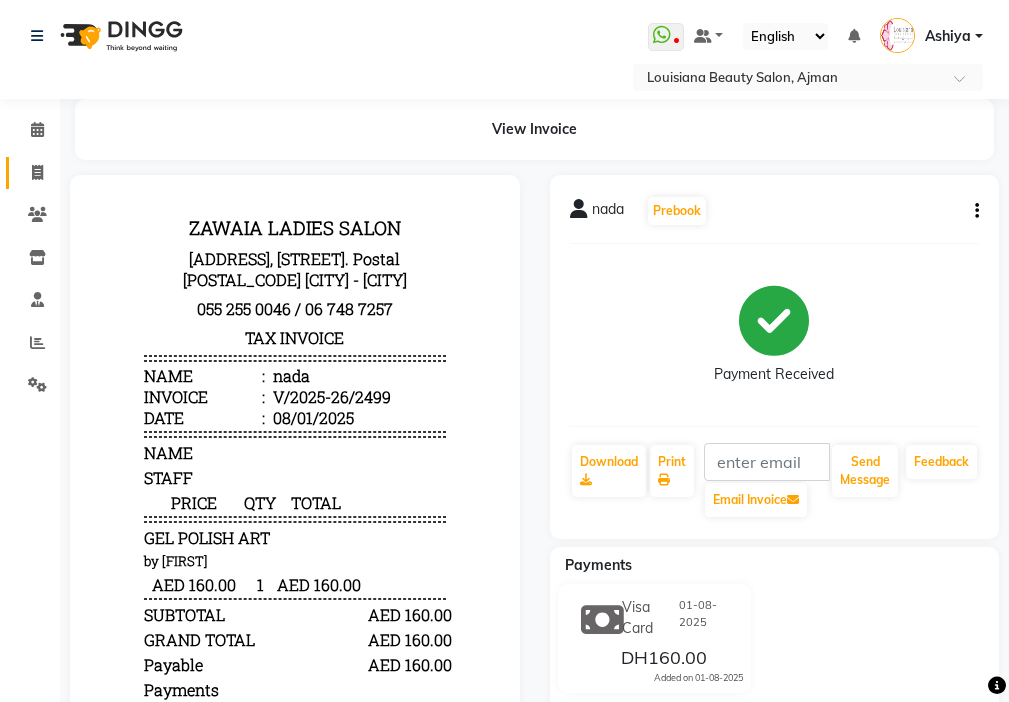 click 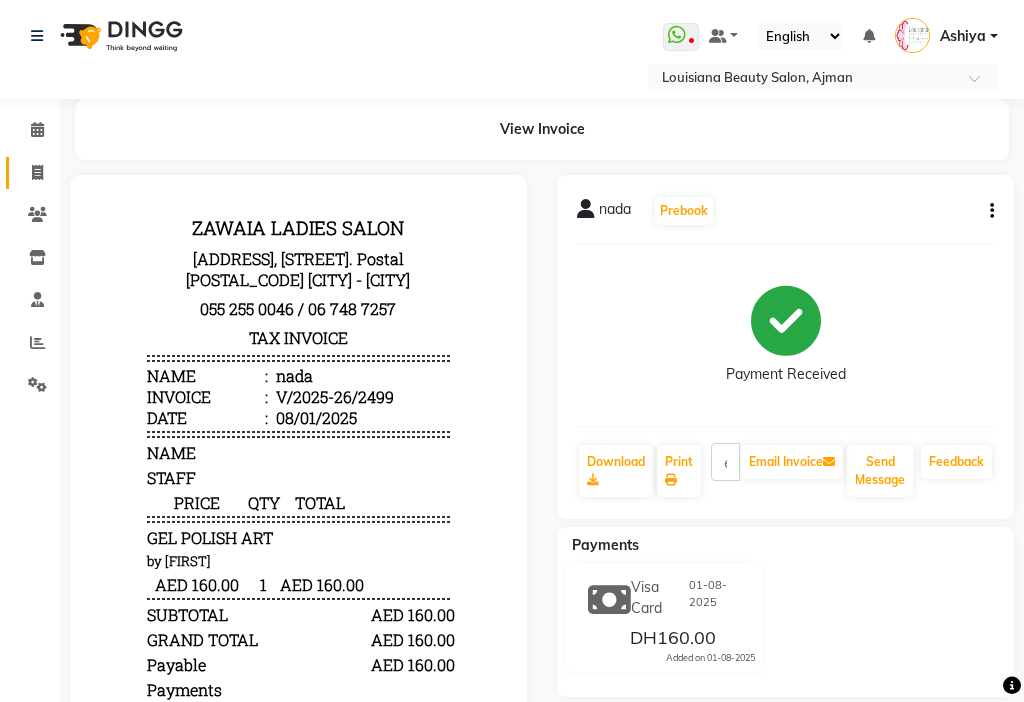select on "service" 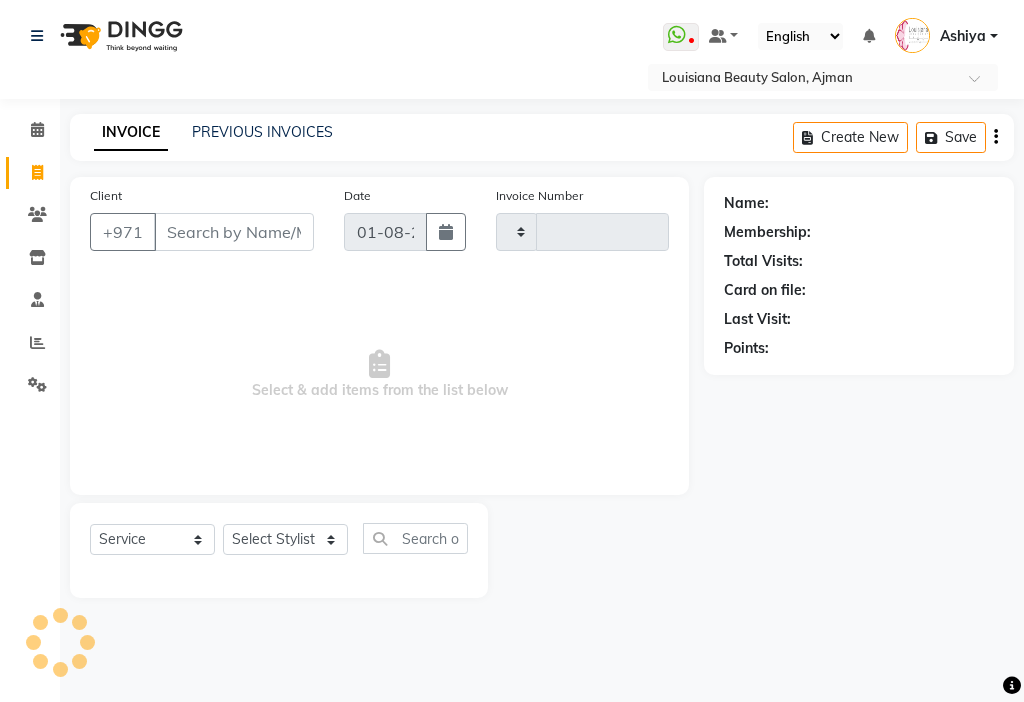 type on "2500" 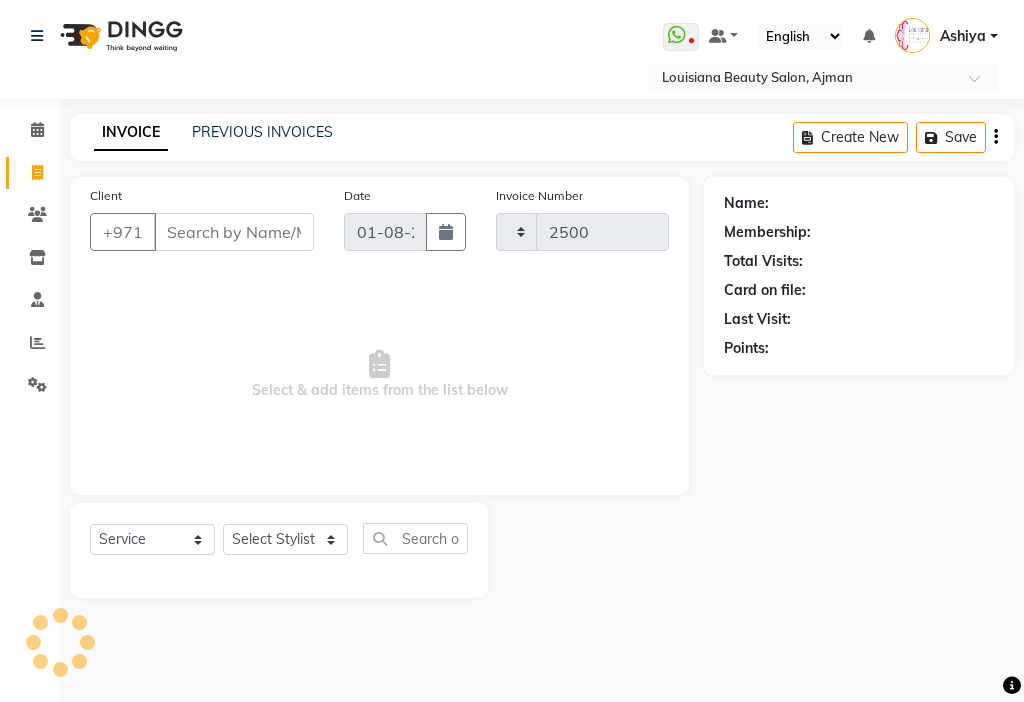 select on "637" 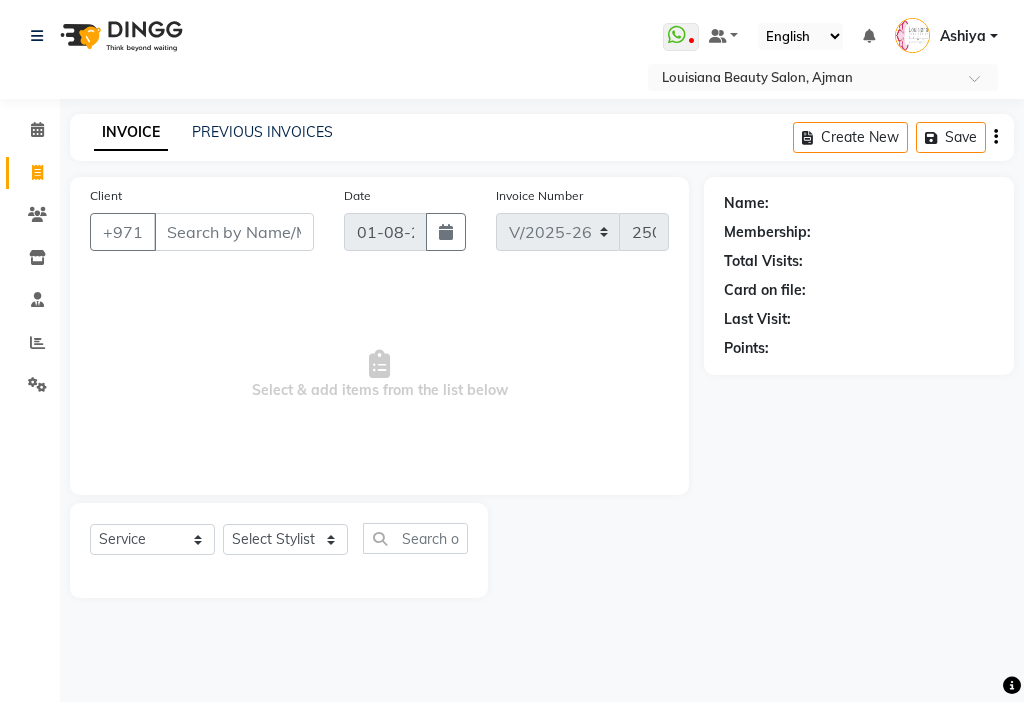 click on "Client" at bounding box center (234, 232) 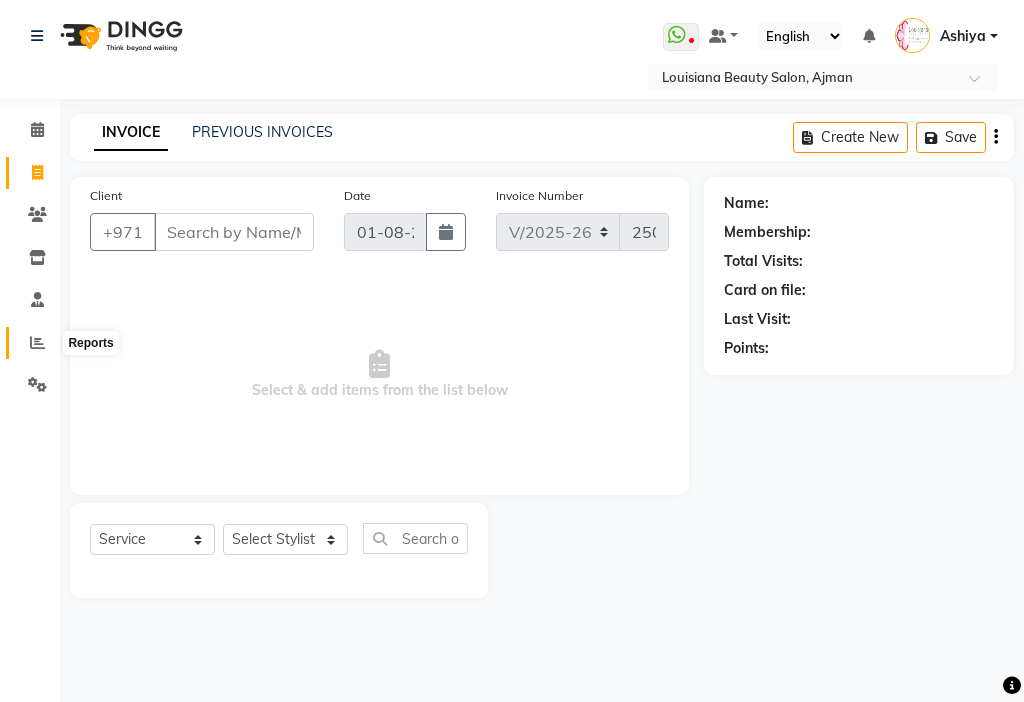click 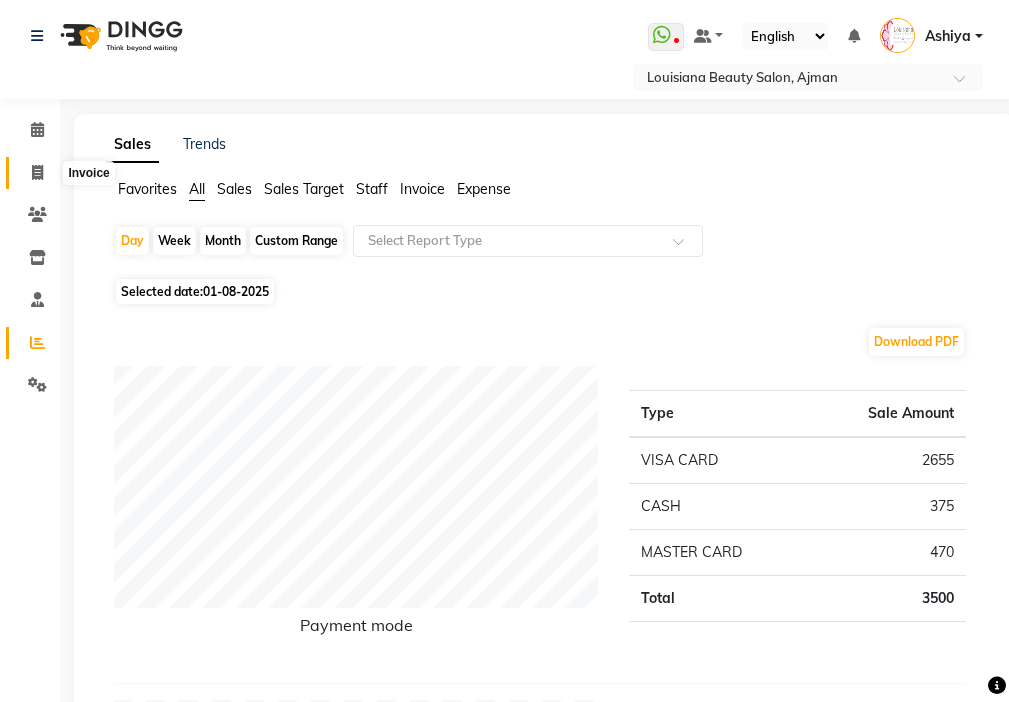 click 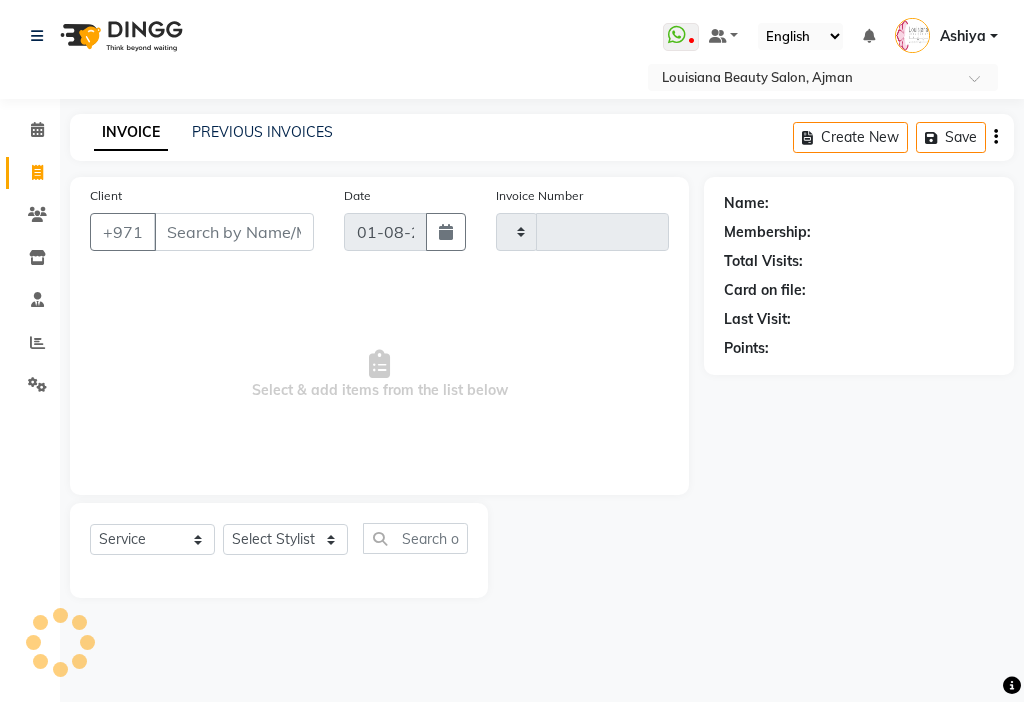 type on "2500" 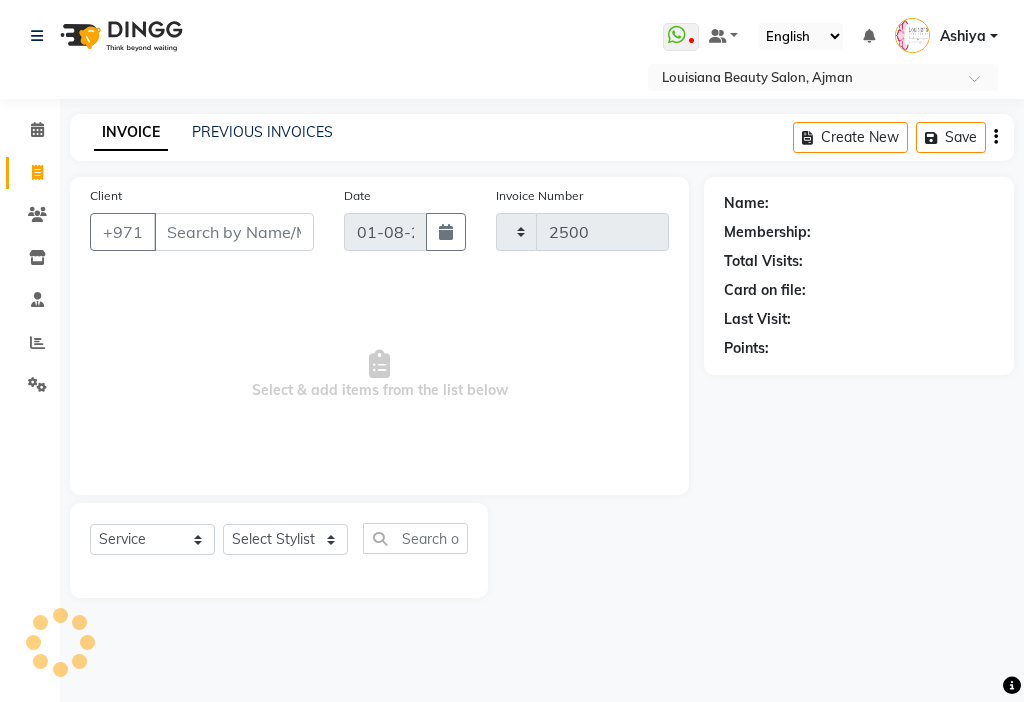 select on "637" 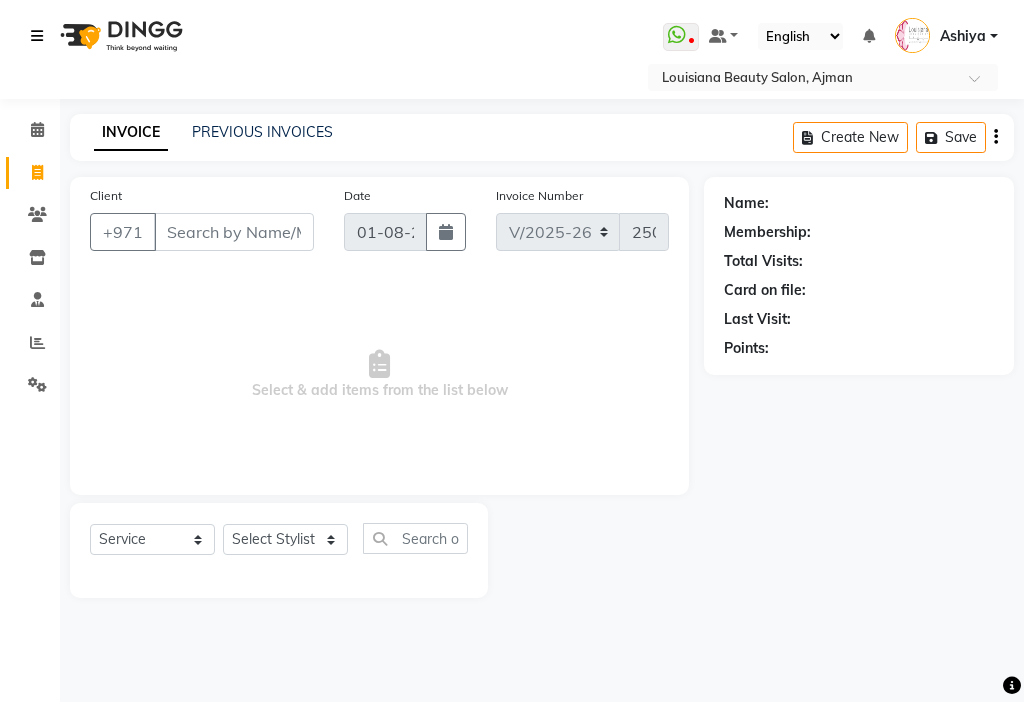 click at bounding box center (37, 36) 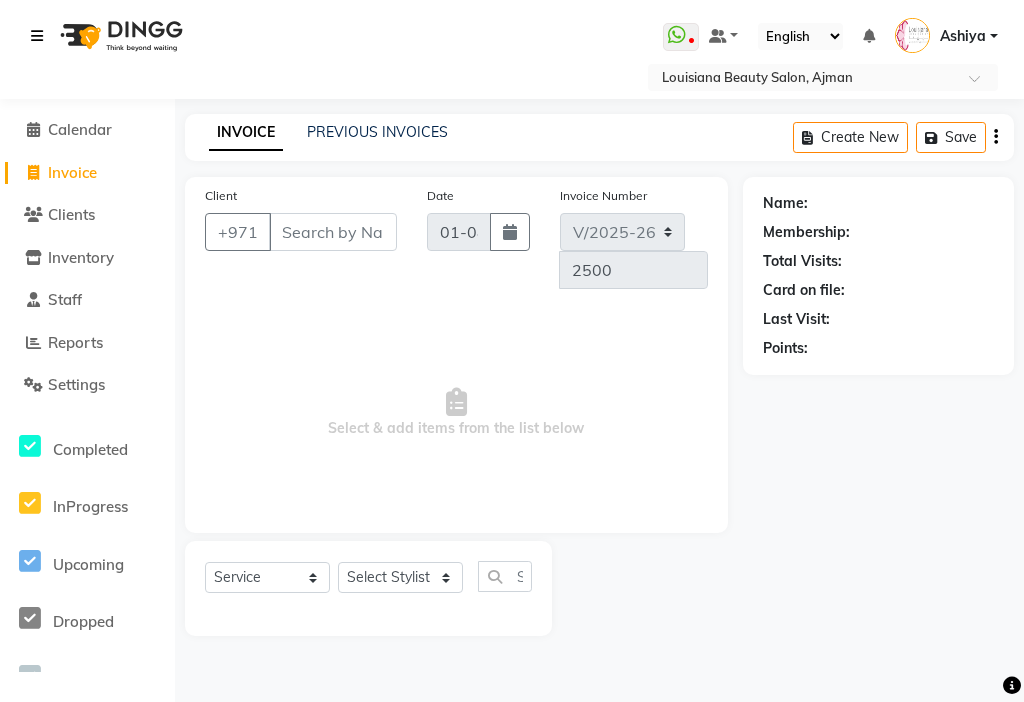 click at bounding box center [37, 36] 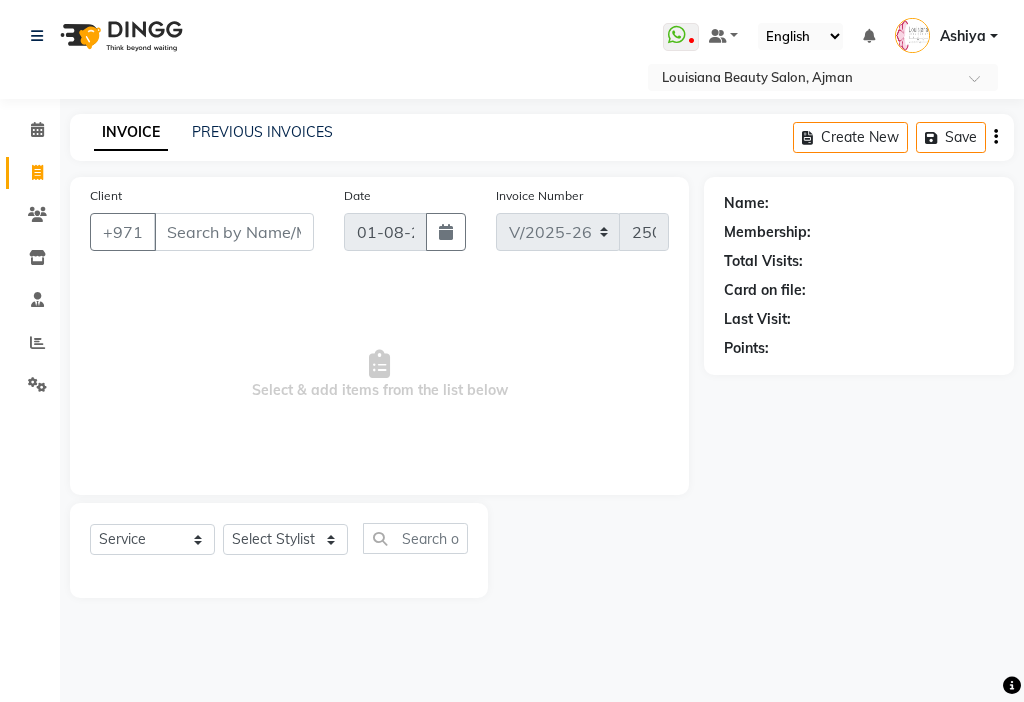 click on "Select & add items from the list below" at bounding box center (379, 375) 